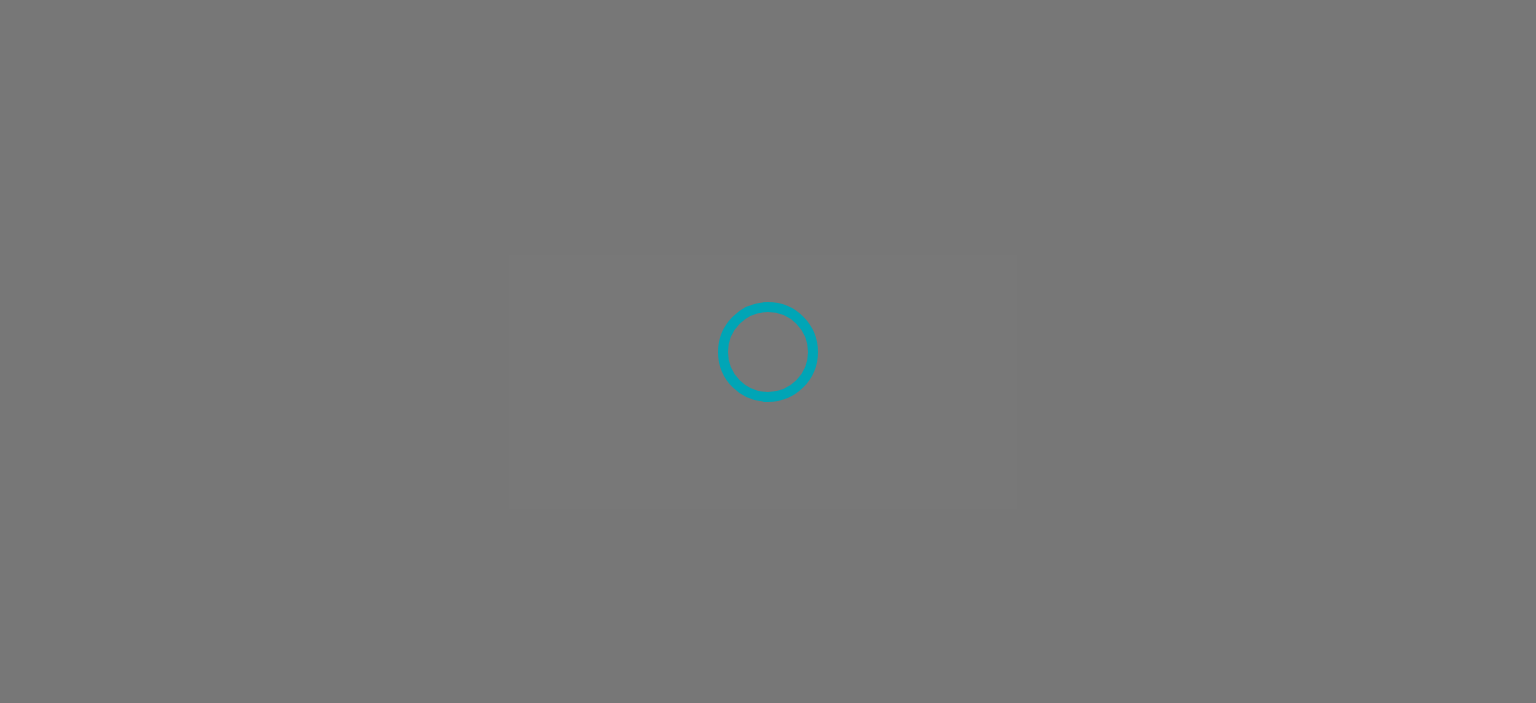 scroll, scrollTop: 0, scrollLeft: 0, axis: both 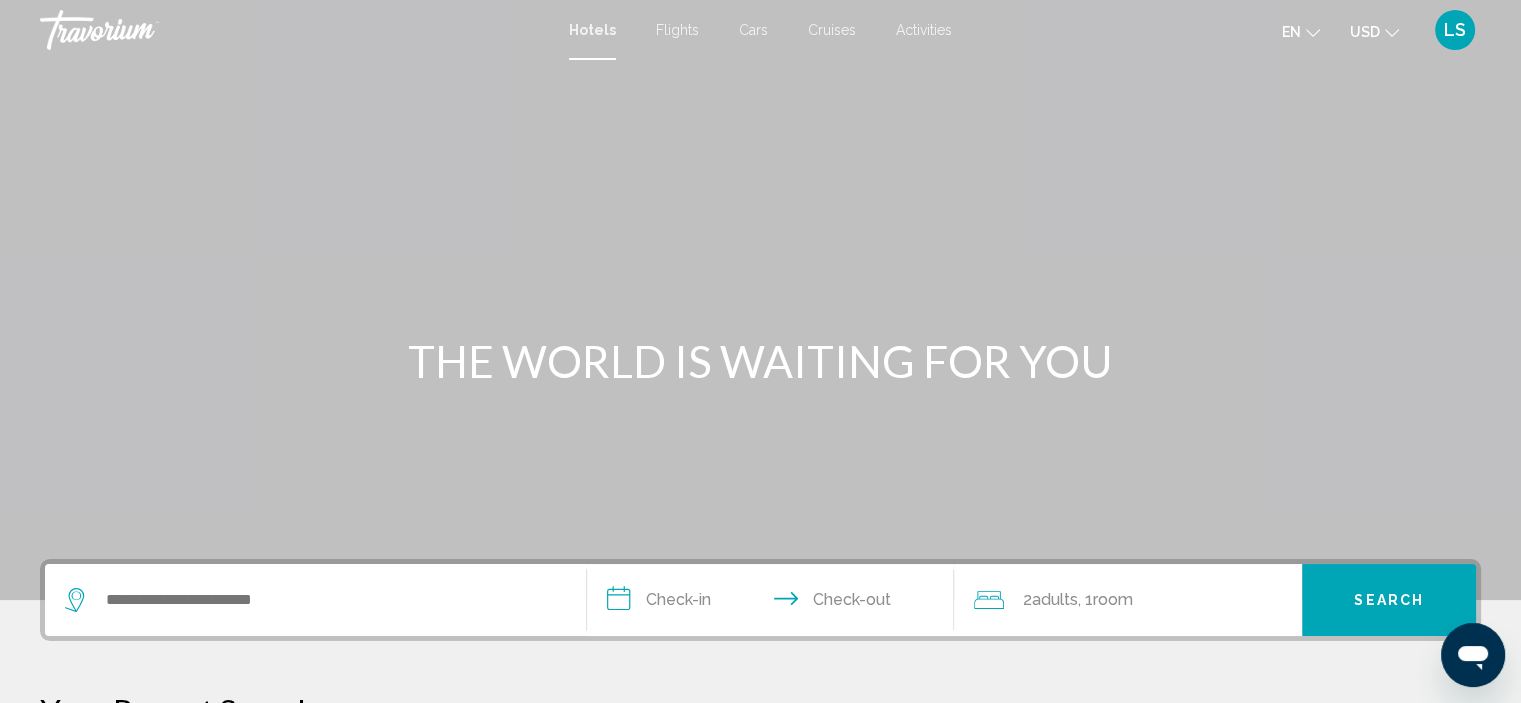 click on "Flights" at bounding box center (677, 30) 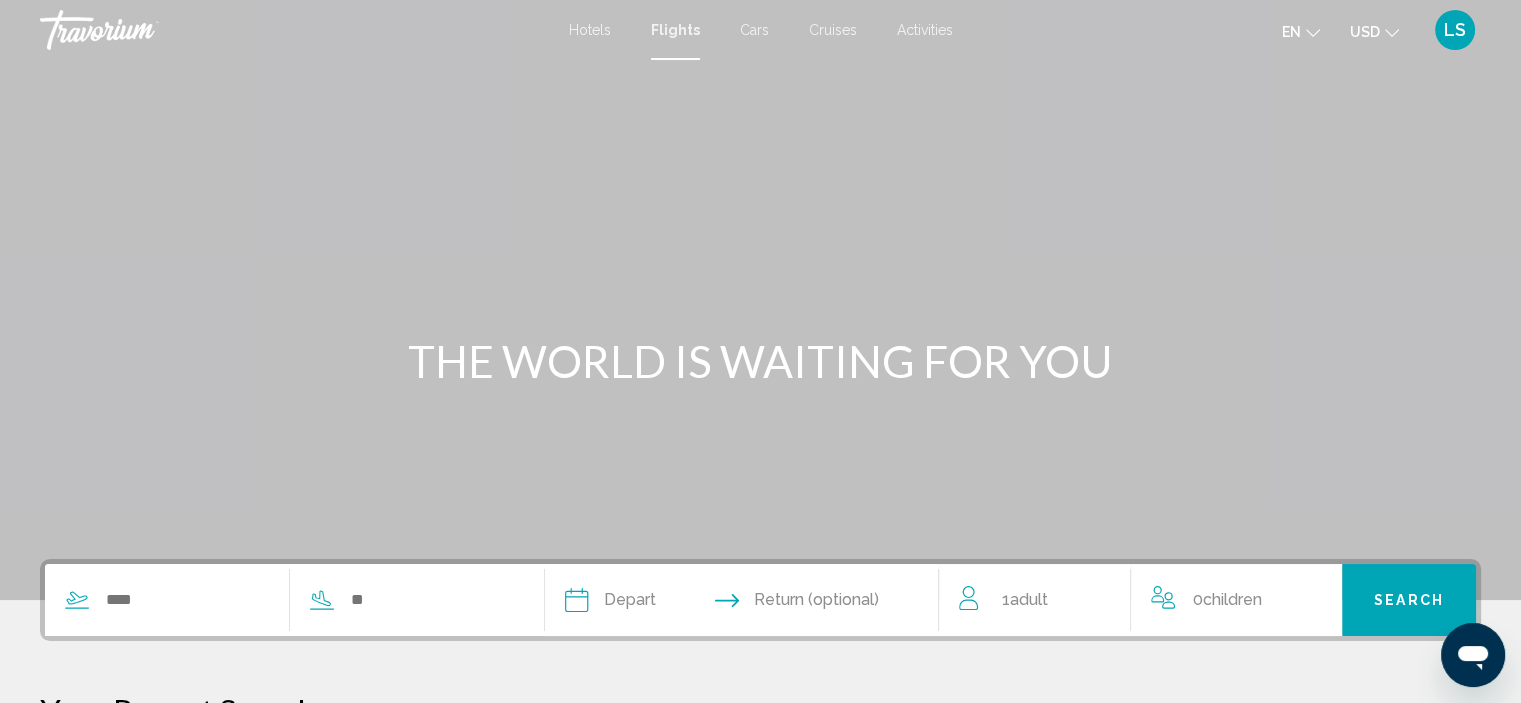 click on "USD" 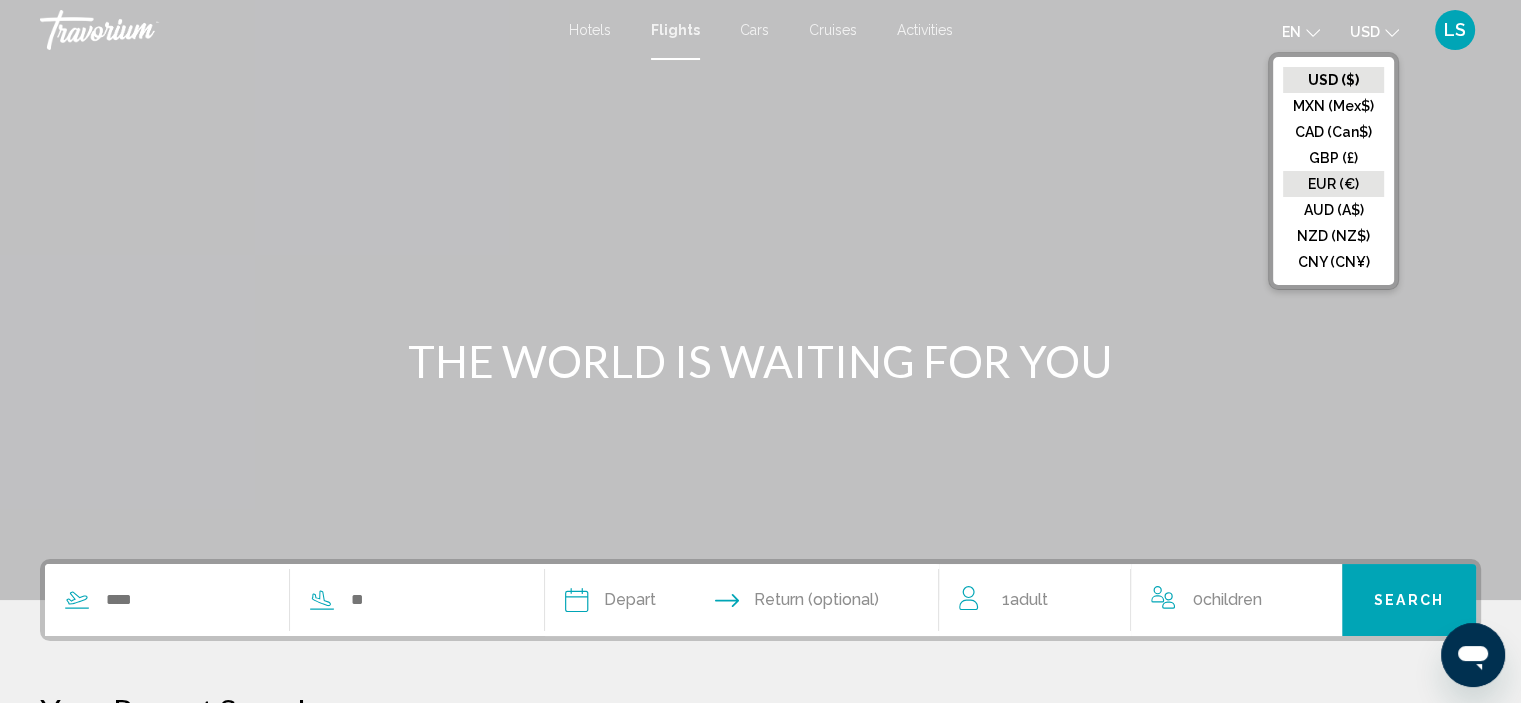 click on "EUR (€)" 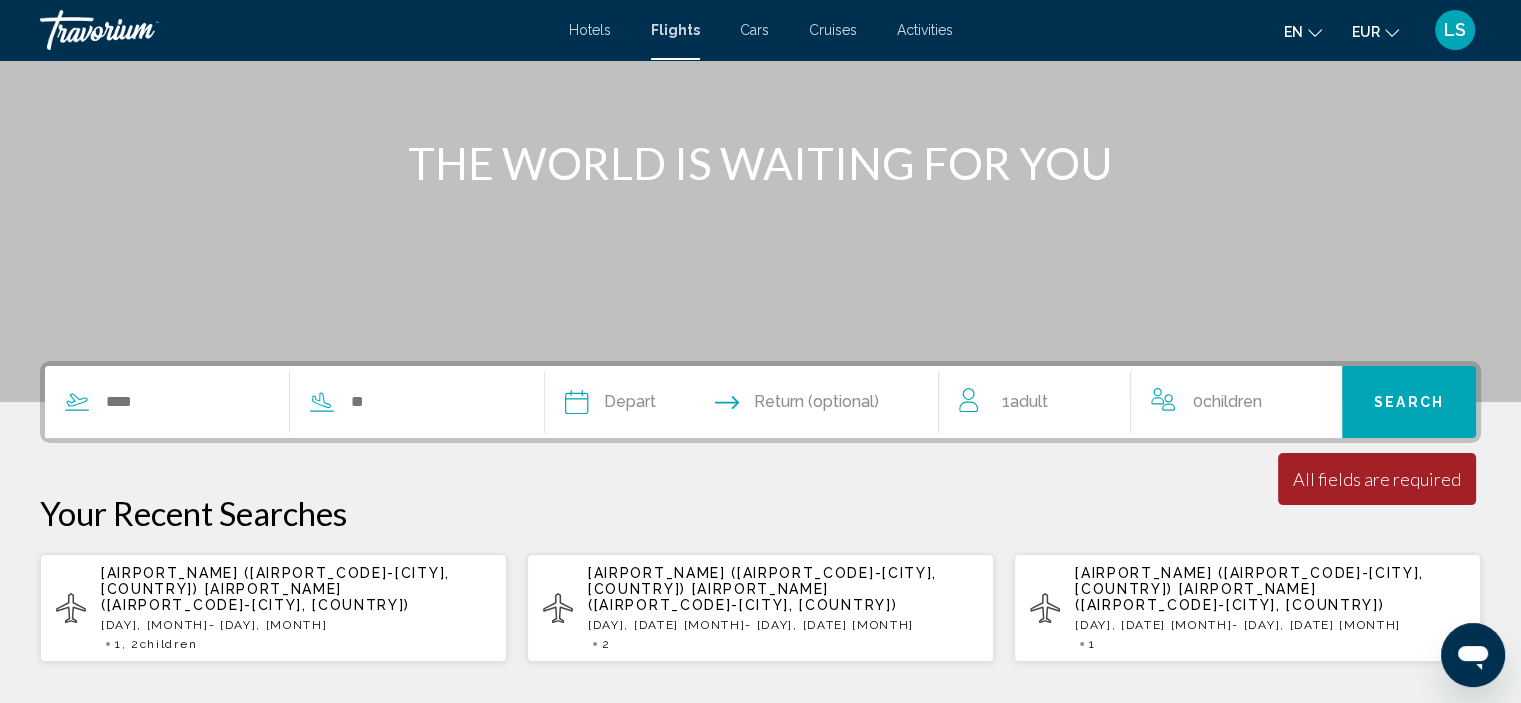 scroll, scrollTop: 196, scrollLeft: 0, axis: vertical 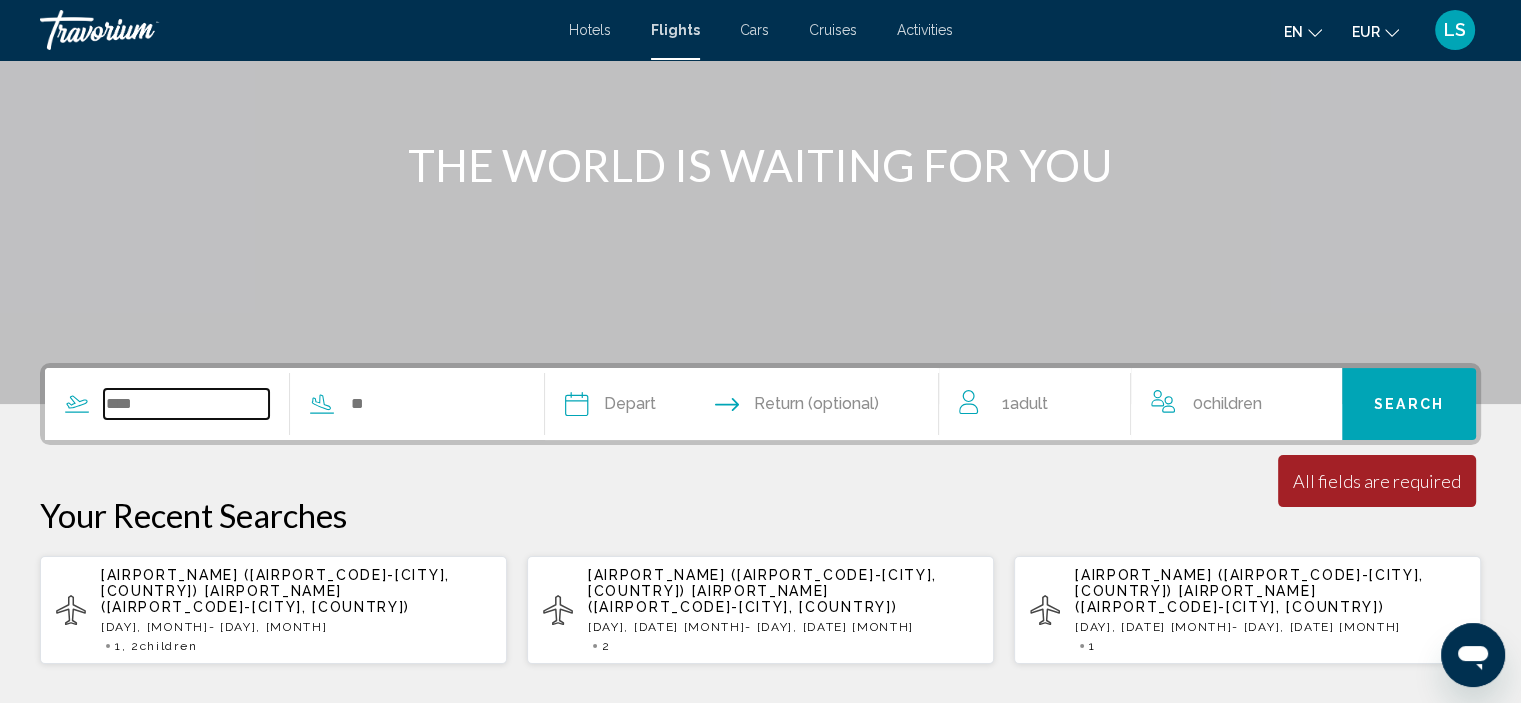 click at bounding box center [186, 404] 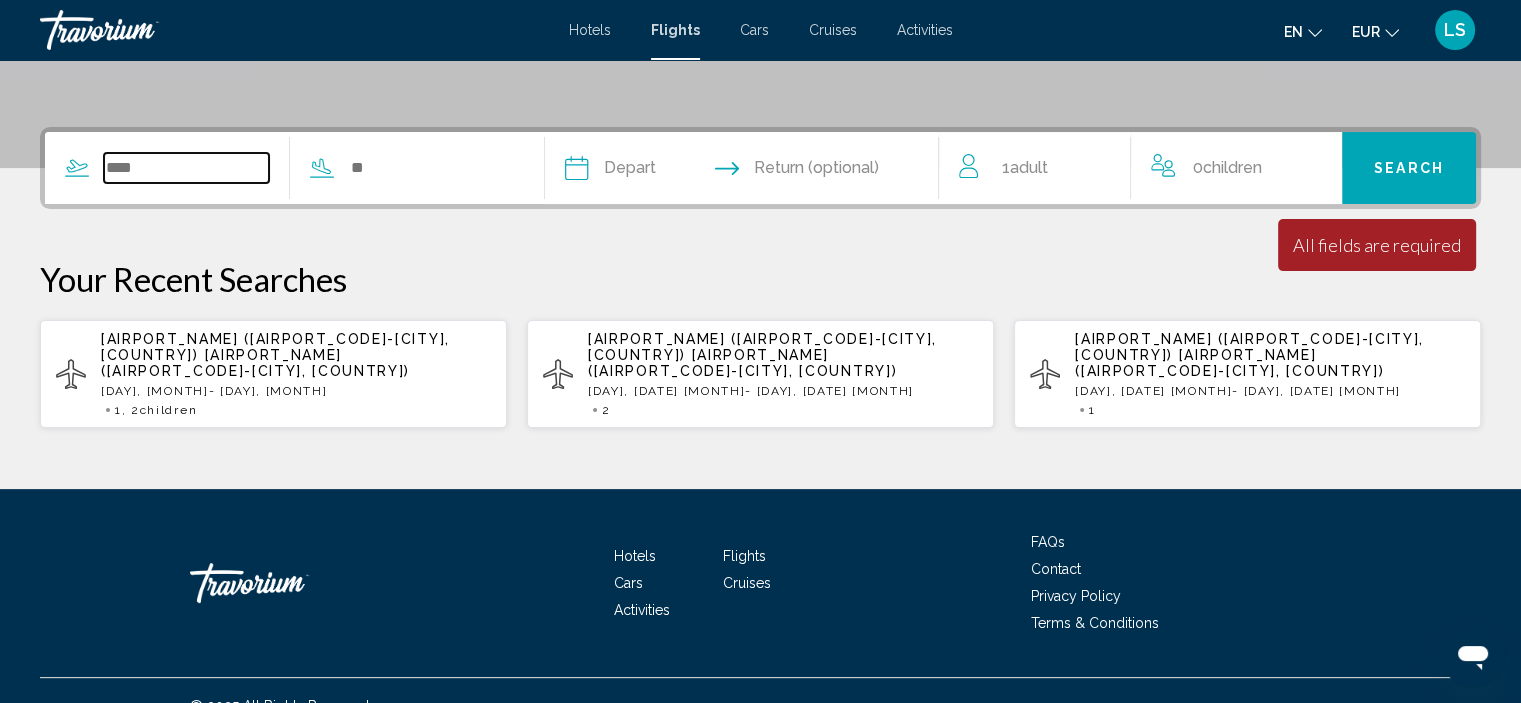 scroll, scrollTop: 461, scrollLeft: 0, axis: vertical 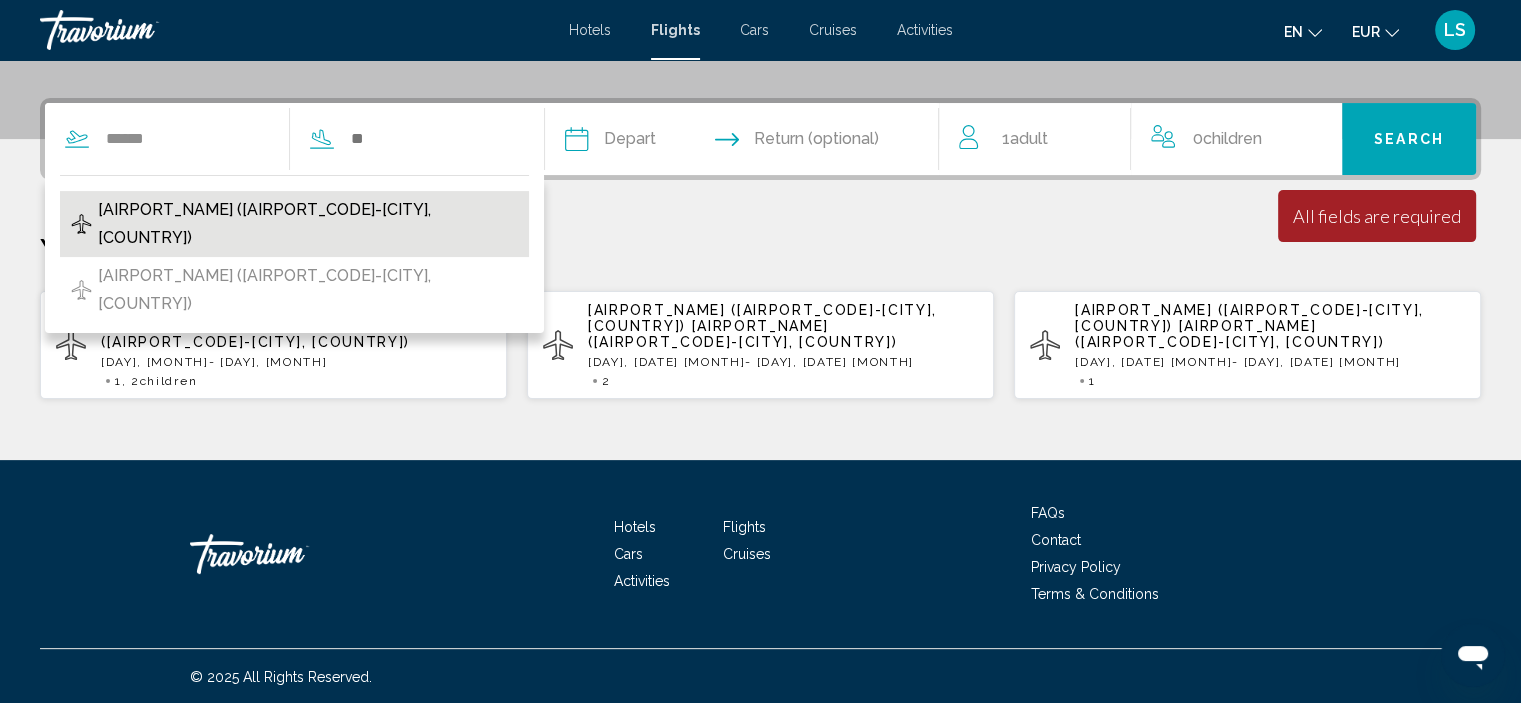 click on "[AIRPORT_NAME] ([AIRPORT_CODE]-[CITY], [COUNTRY])" at bounding box center (308, 224) 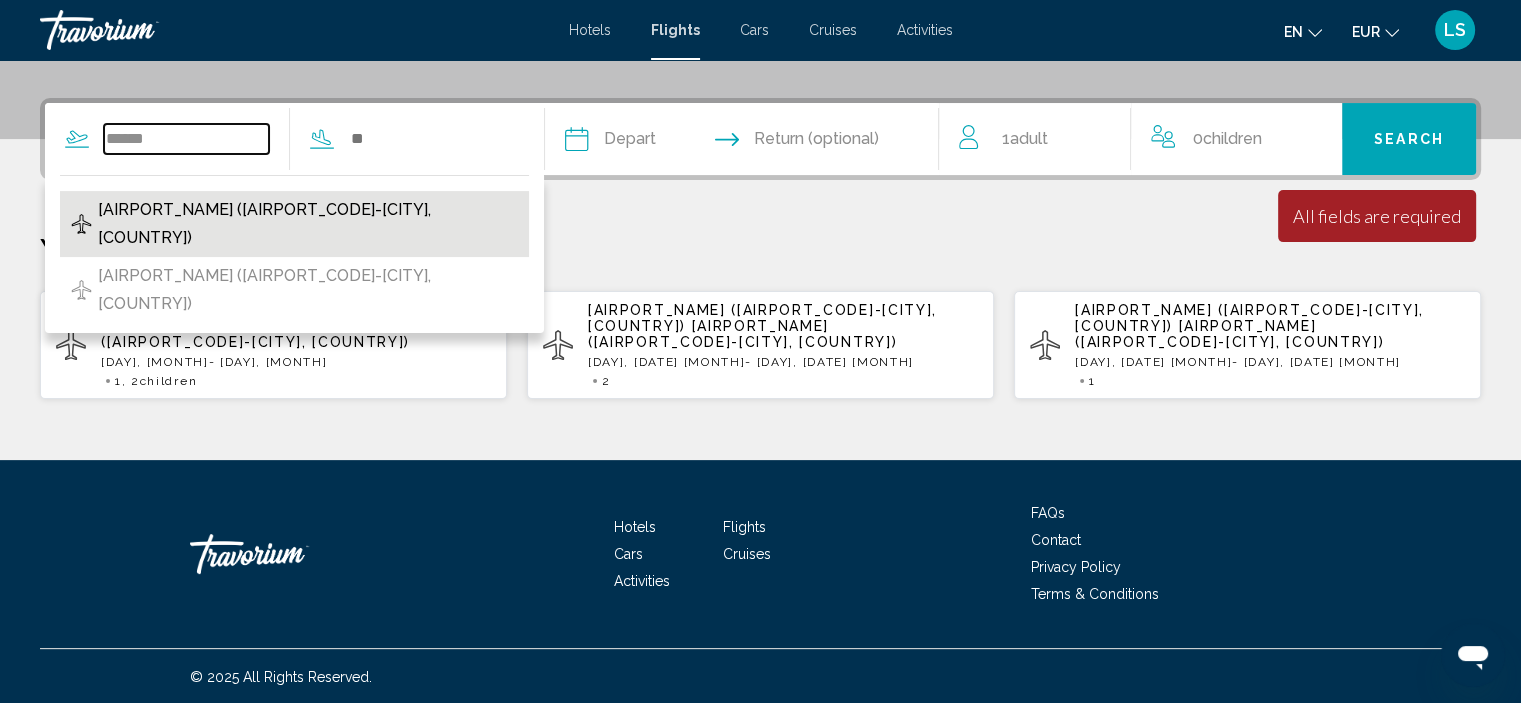 type on "**********" 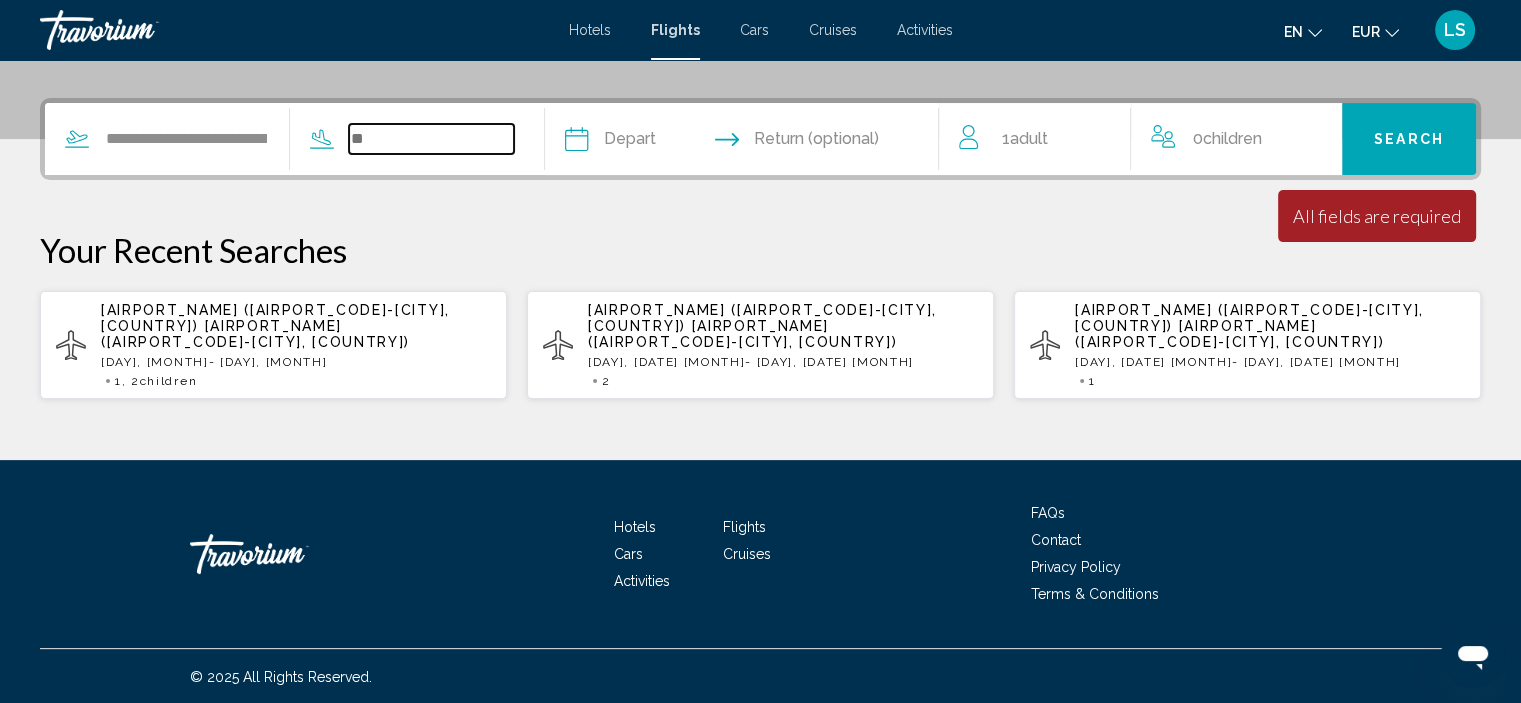click at bounding box center [431, 139] 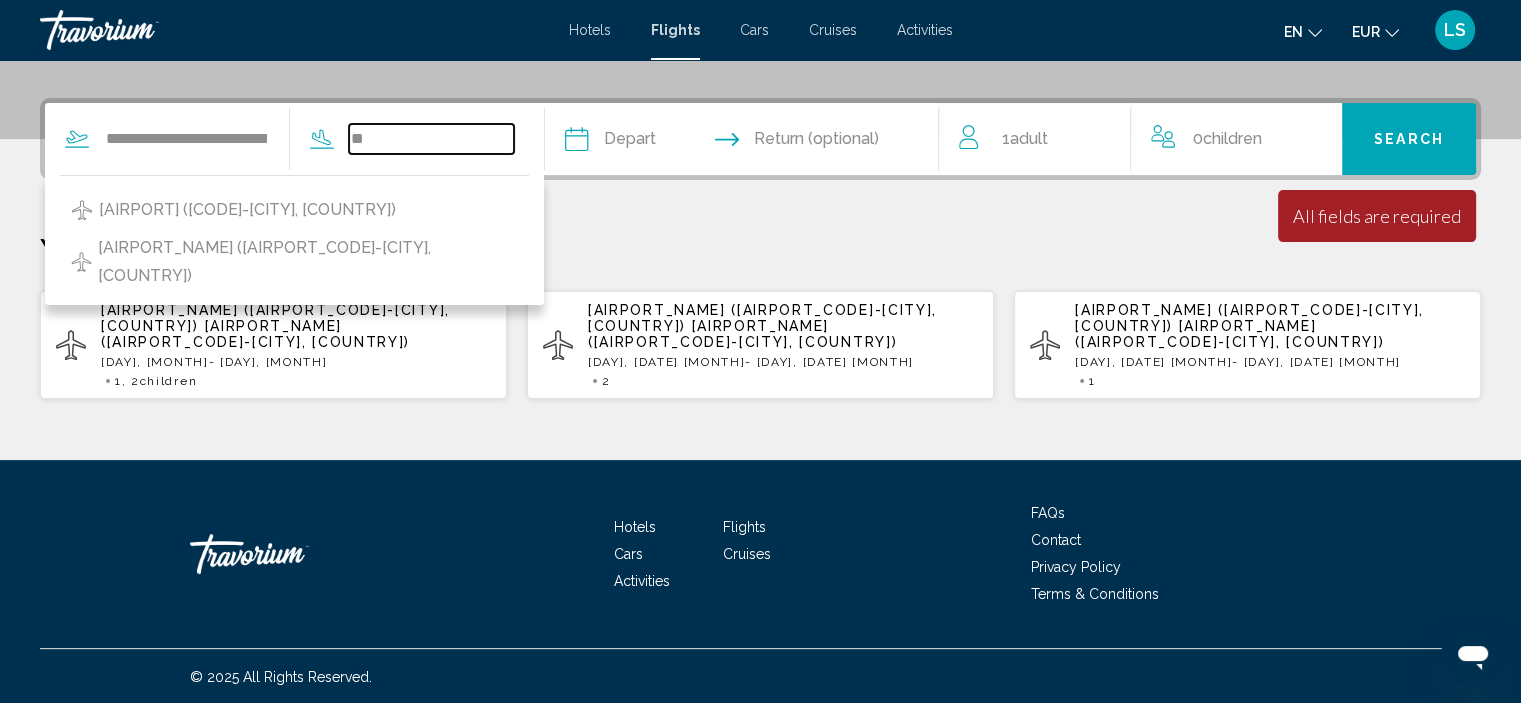 type on "*" 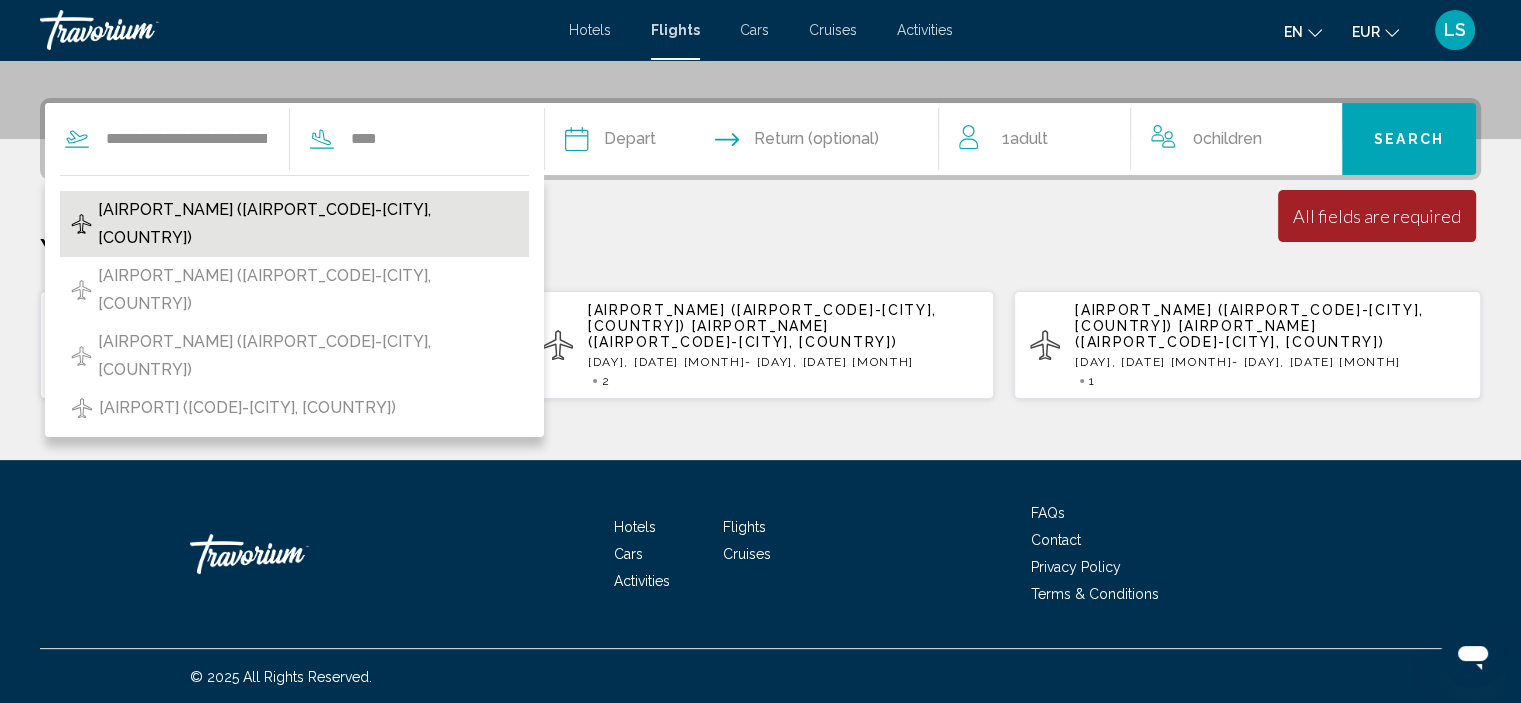 click on "[AIRPORT_NAME] ([AIRPORT_CODE]-[CITY], [COUNTRY])" at bounding box center (294, 224) 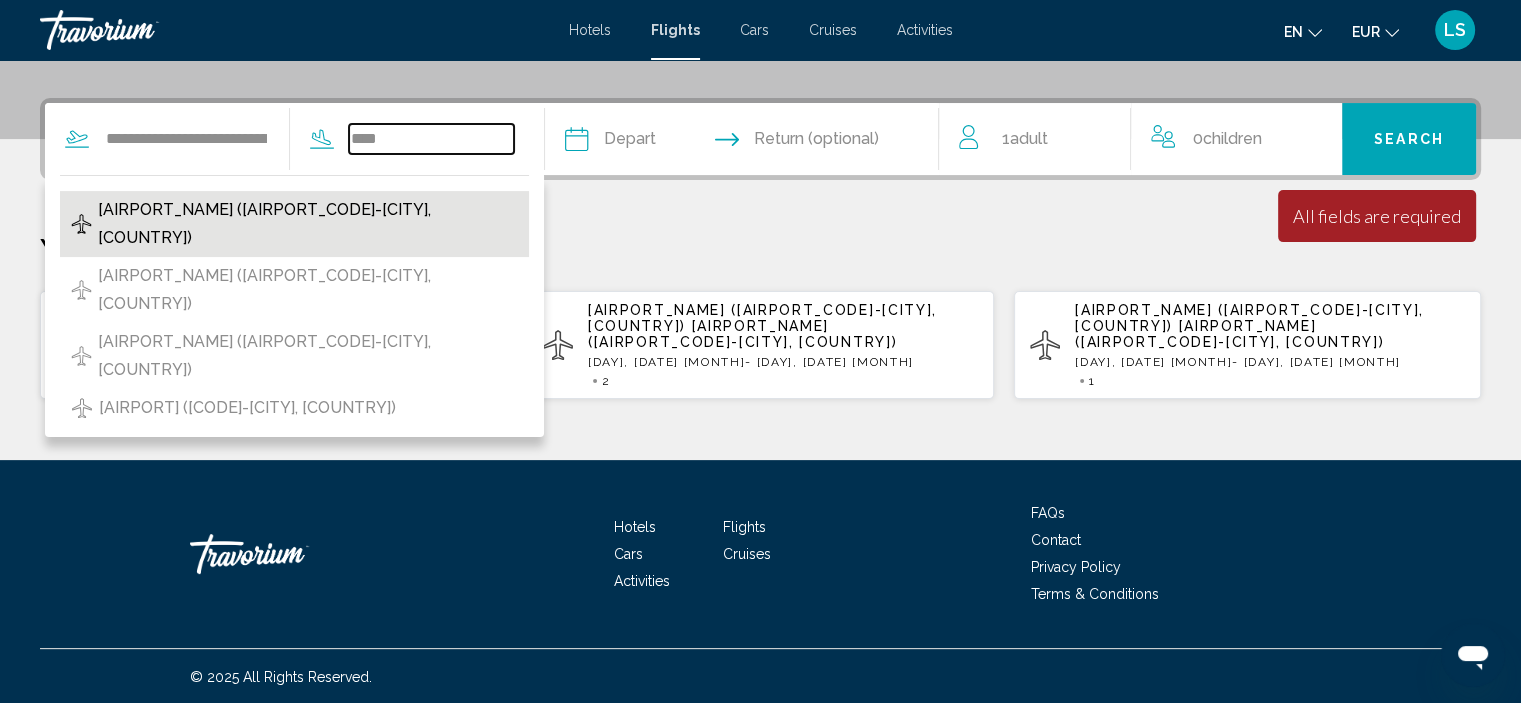 type on "**********" 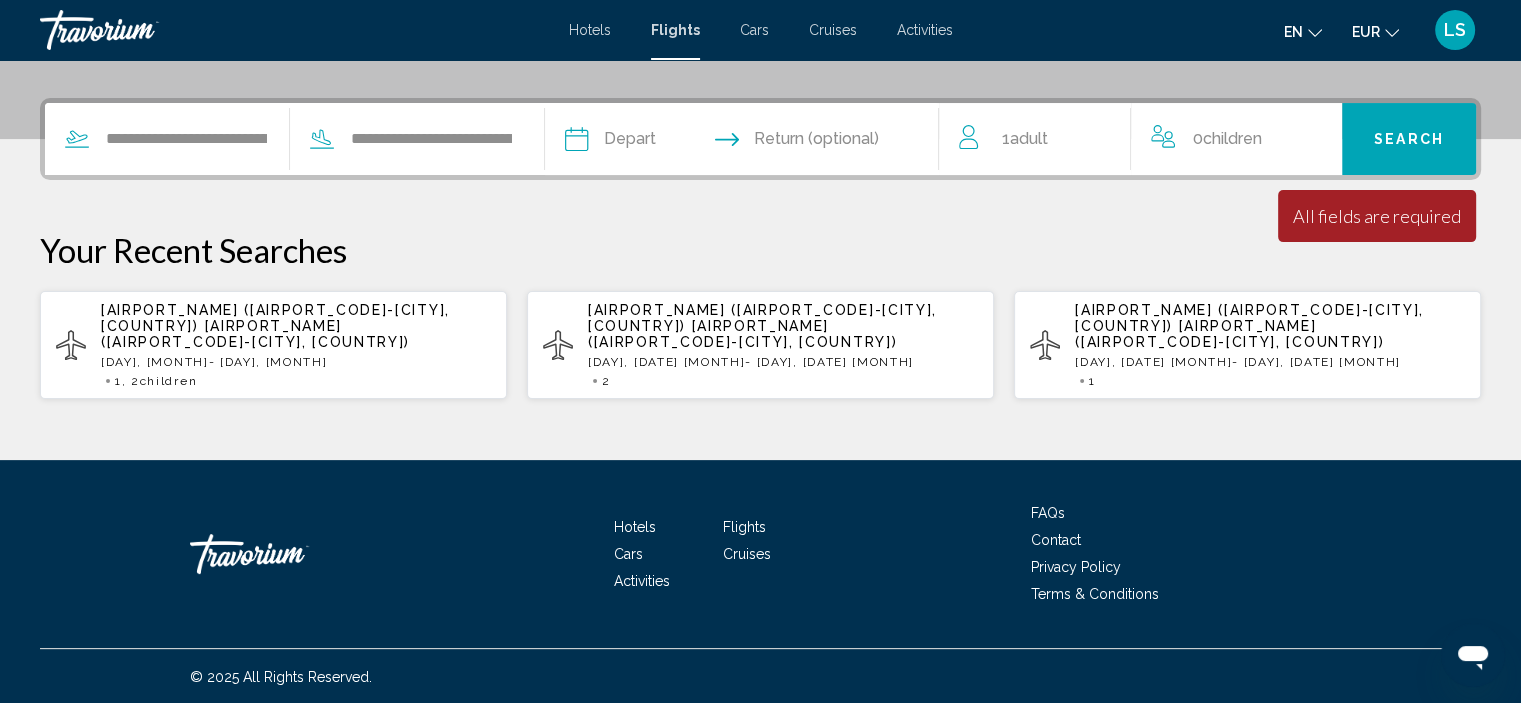 click at bounding box center [657, 142] 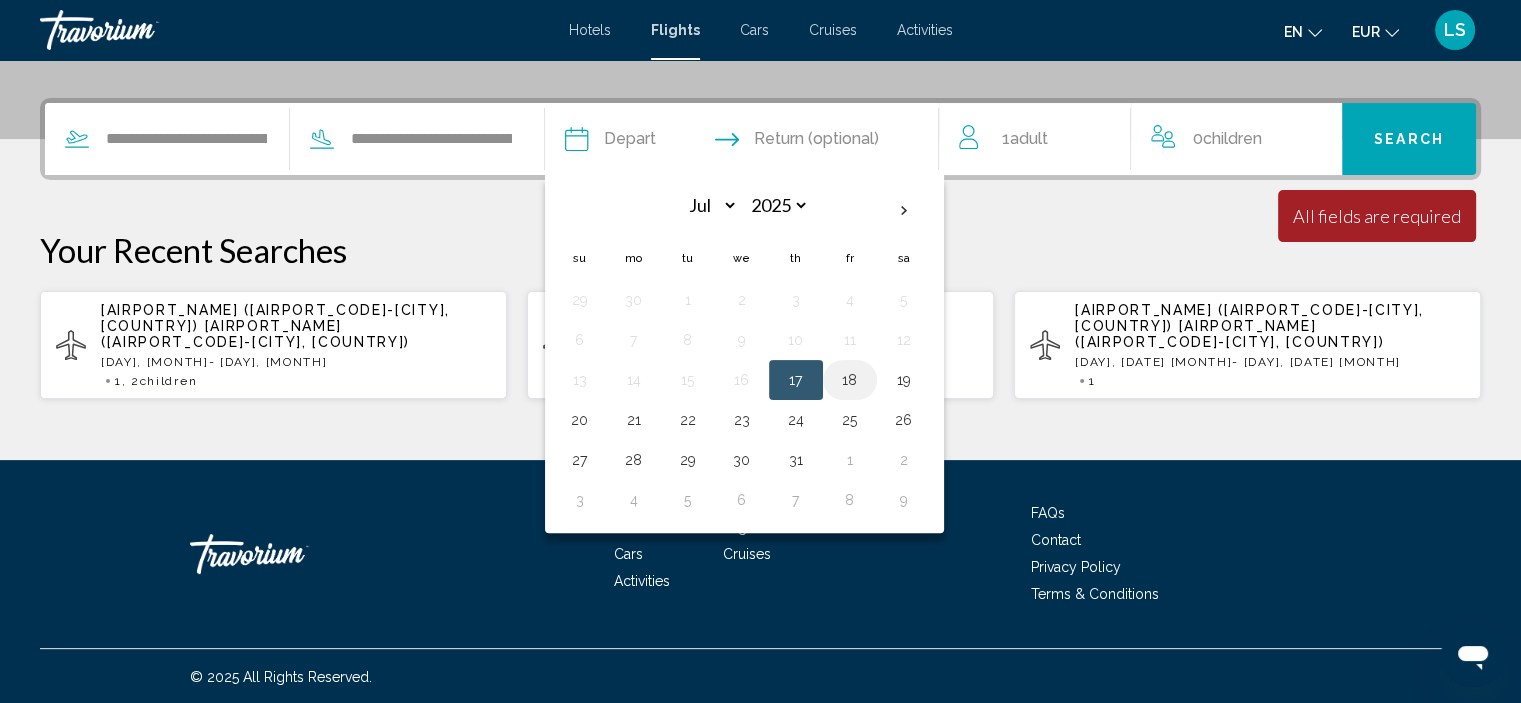 click on "18" at bounding box center (850, 380) 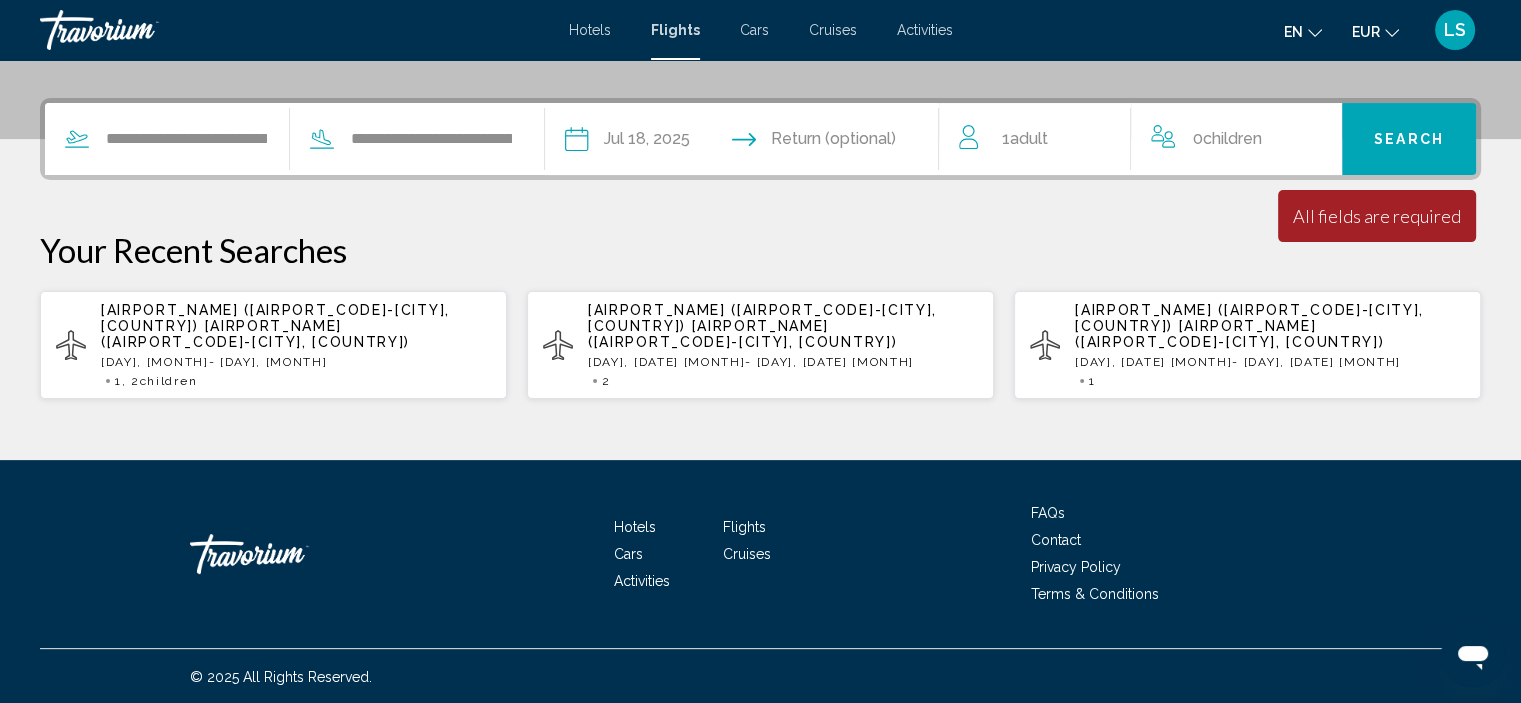 click at bounding box center (849, 142) 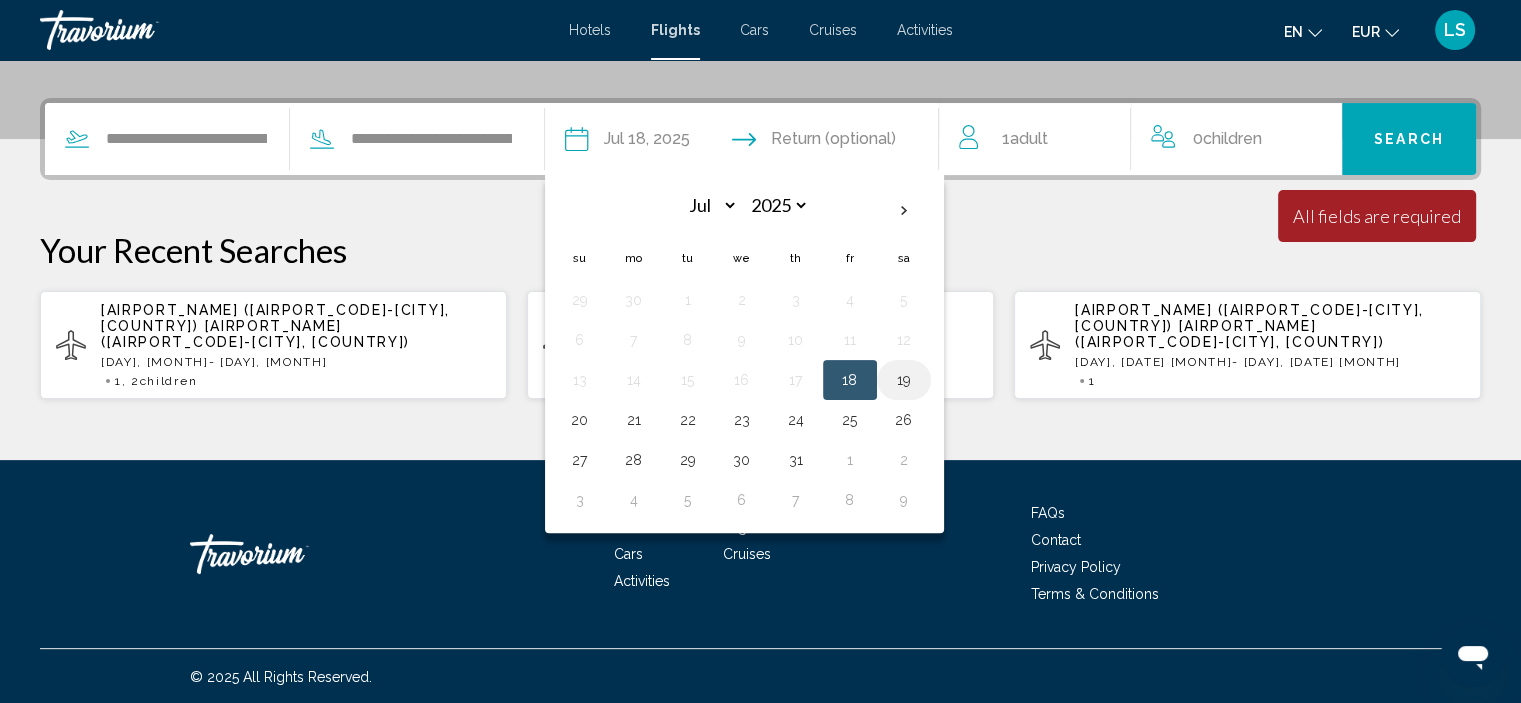 click on "19" at bounding box center [904, 380] 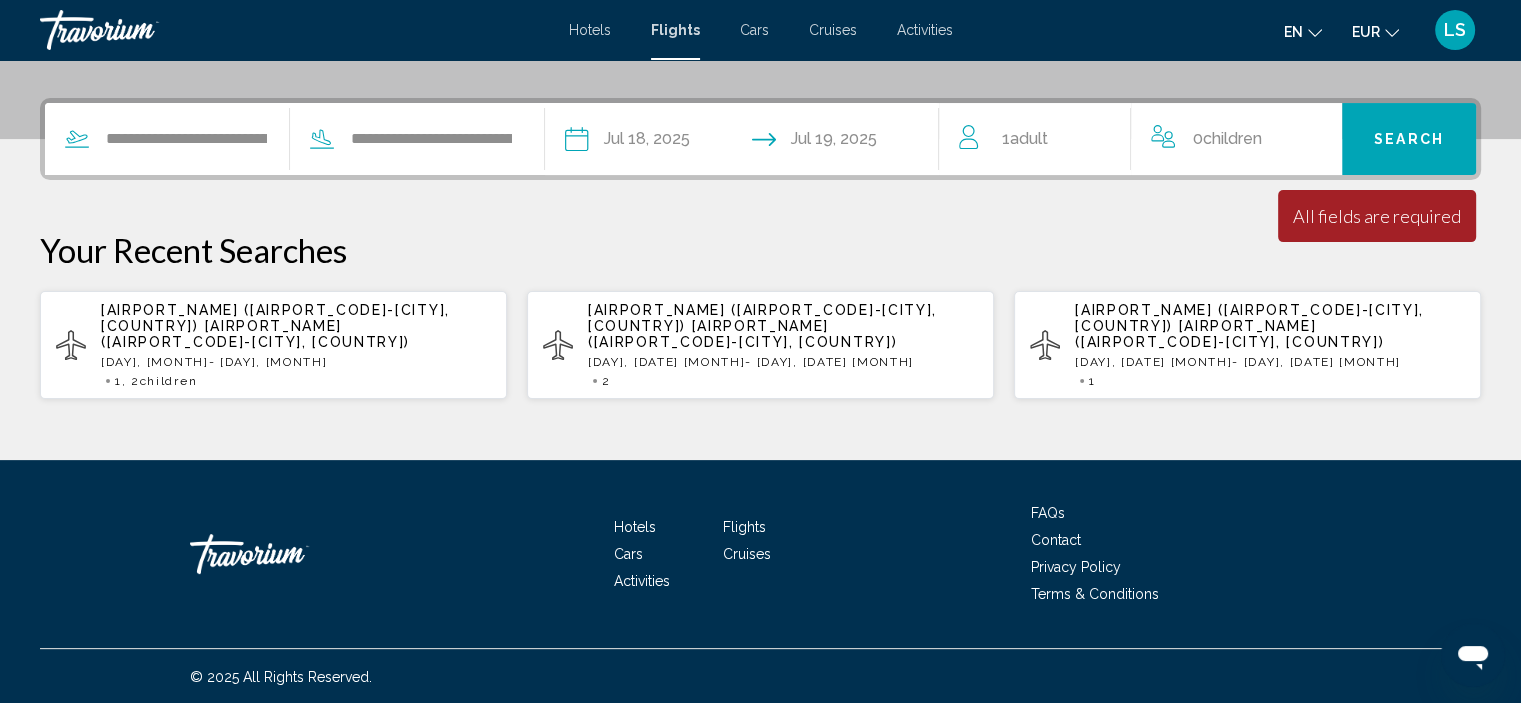 click on "Search" at bounding box center (1409, 140) 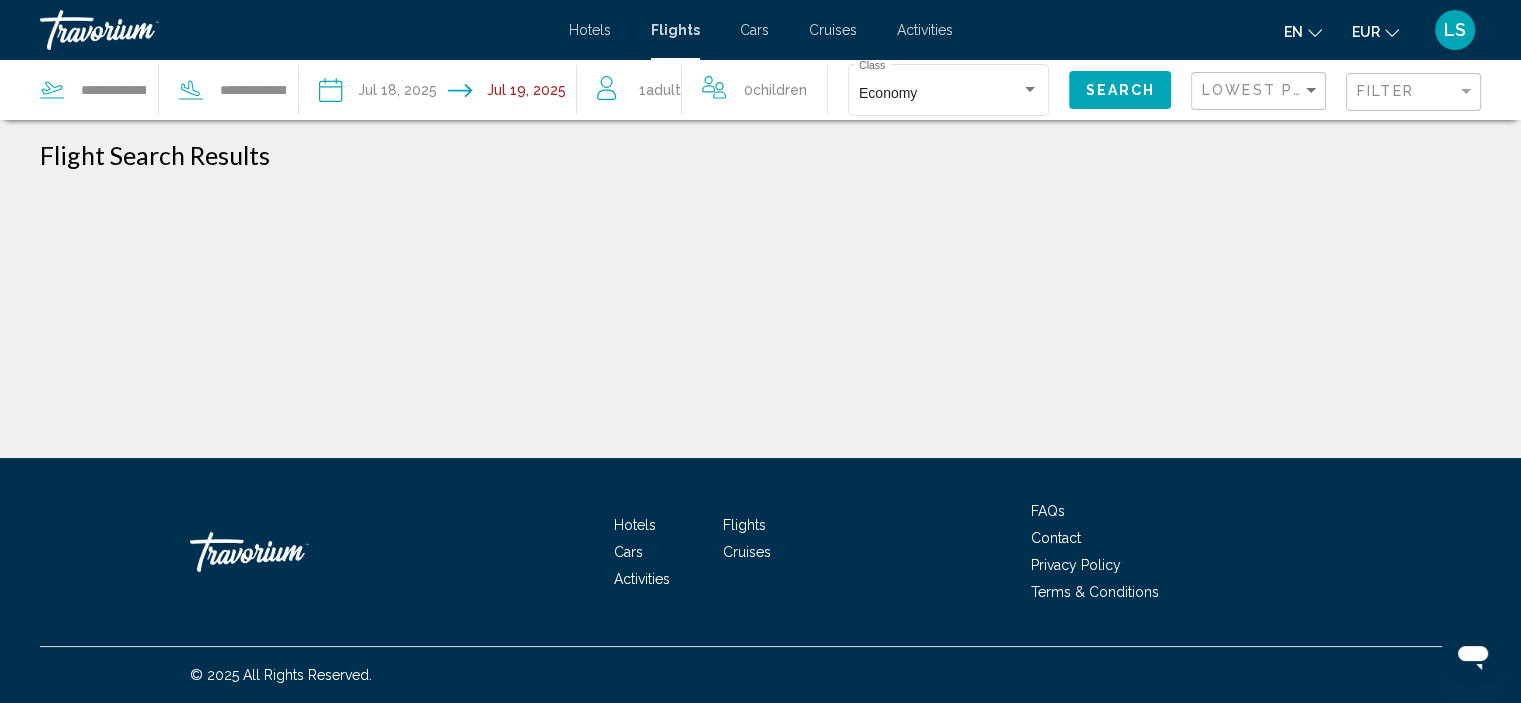 scroll, scrollTop: 0, scrollLeft: 0, axis: both 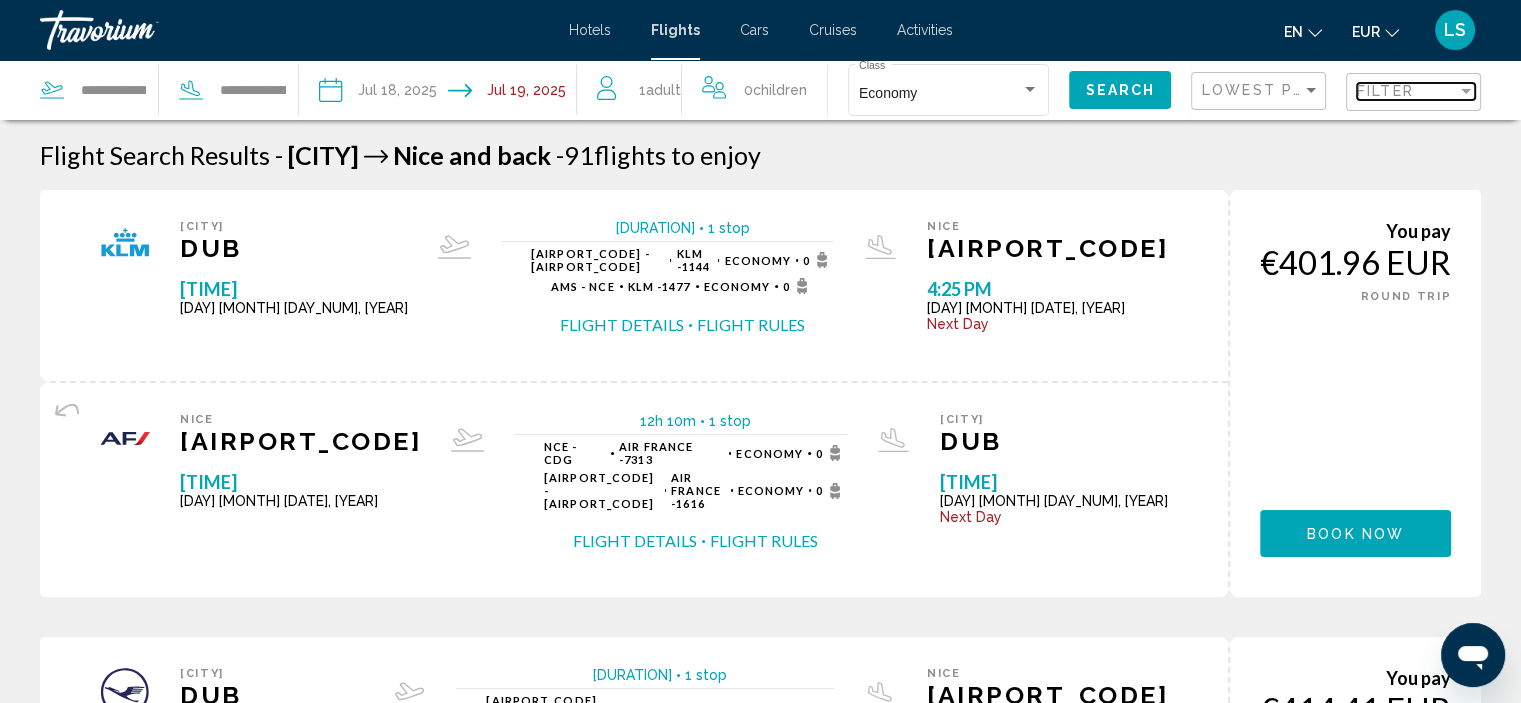 click on "Filter" at bounding box center [1385, 91] 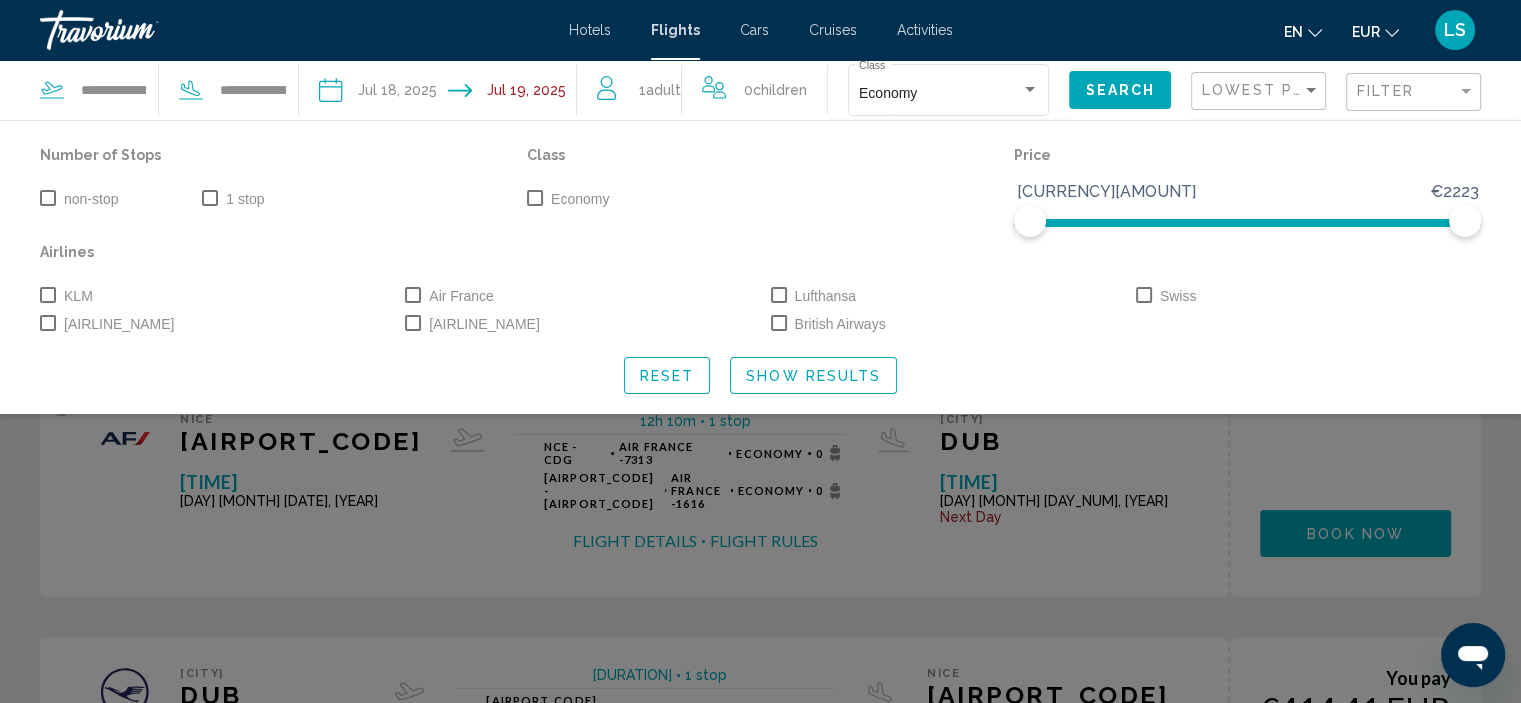 click on "non-stop" at bounding box center [91, 199] 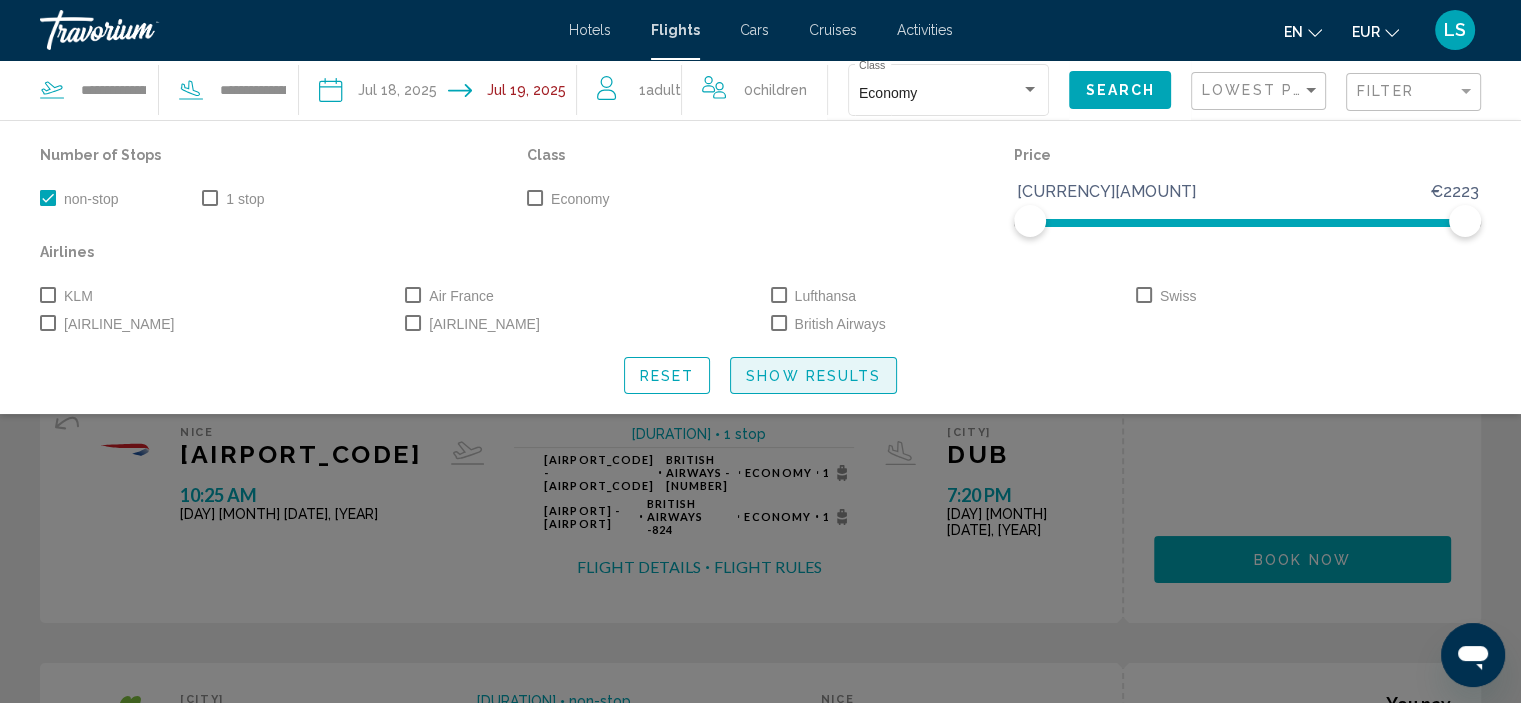 click on "Show Results" 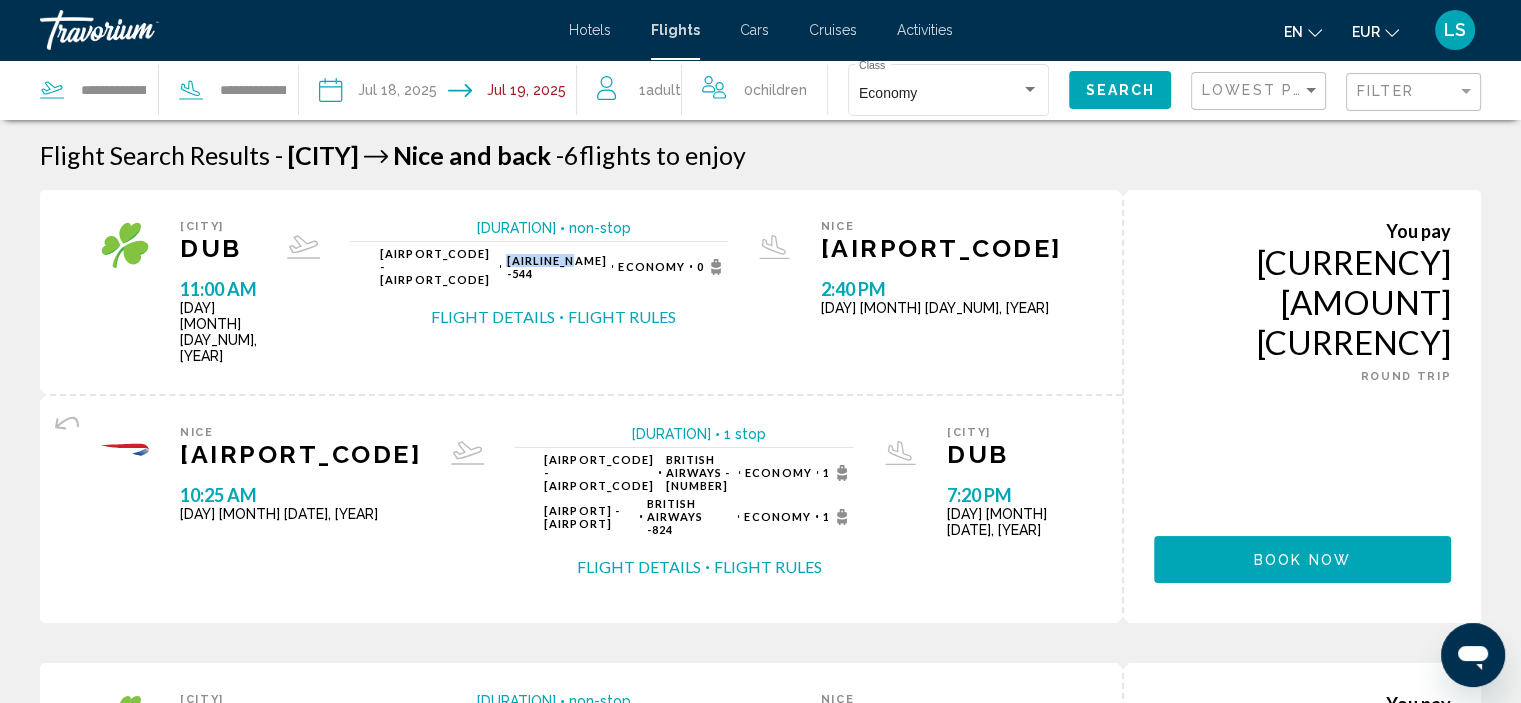 drag, startPoint x: 684, startPoint y: 251, endPoint x: 614, endPoint y: 251, distance: 70 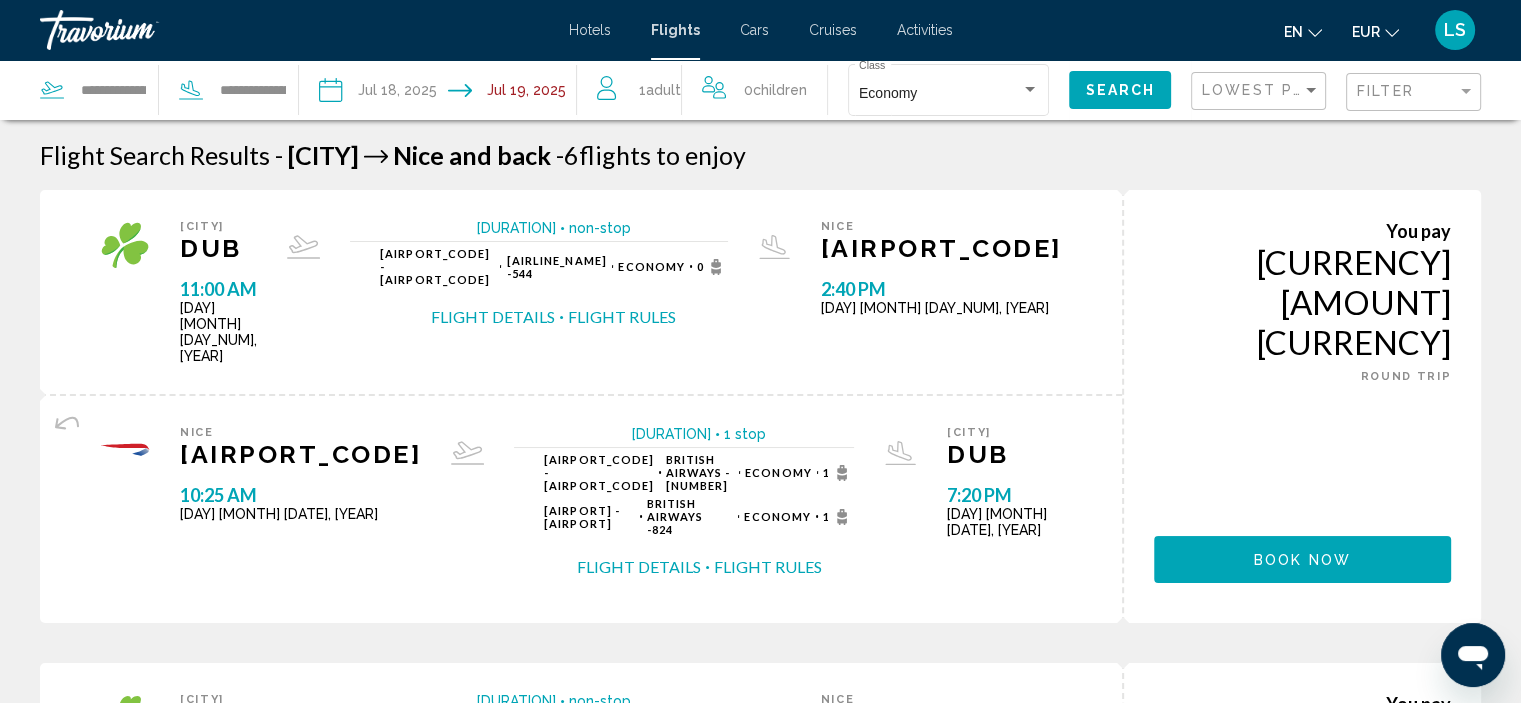 click at bounding box center [382, 93] 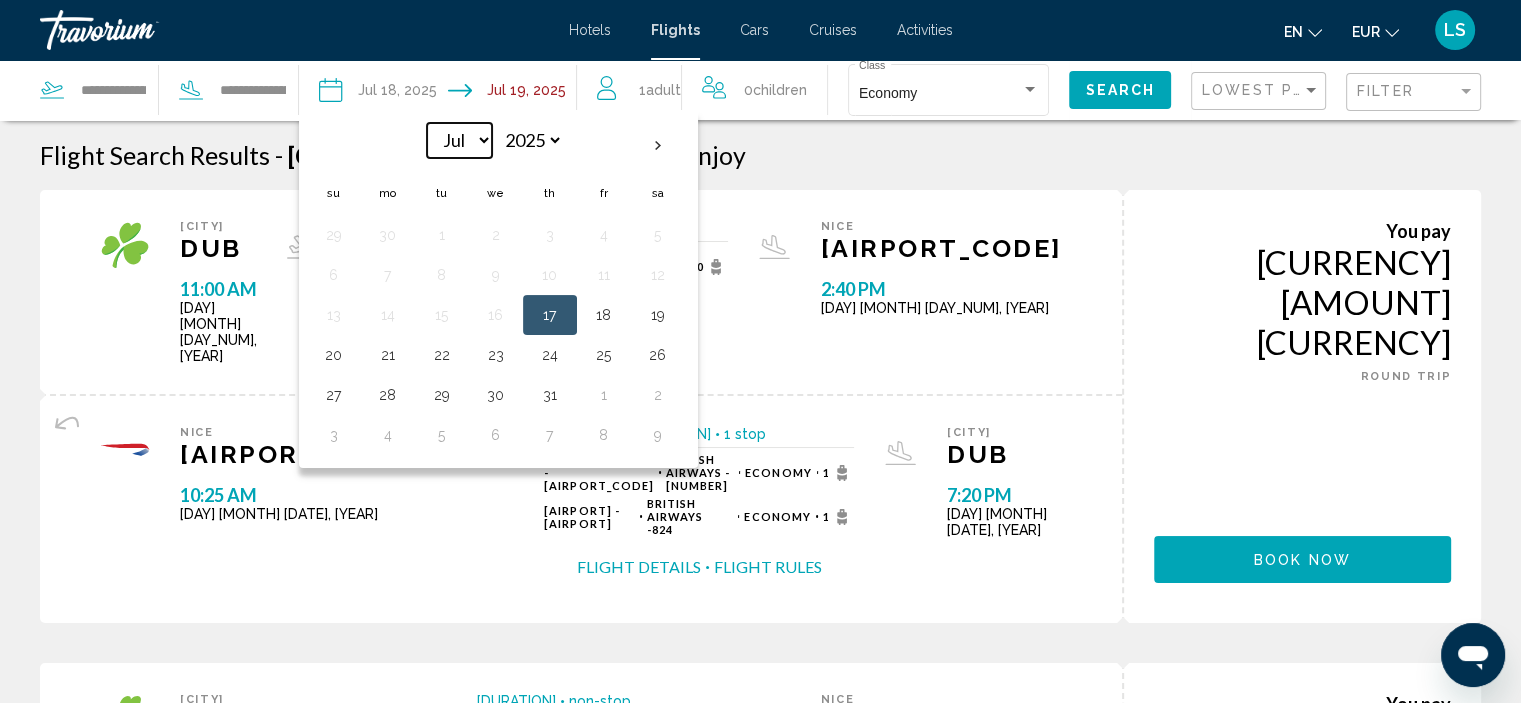 click on "*** *** *** *** *** *** *** *** *** *** *** ***" at bounding box center [459, 140] 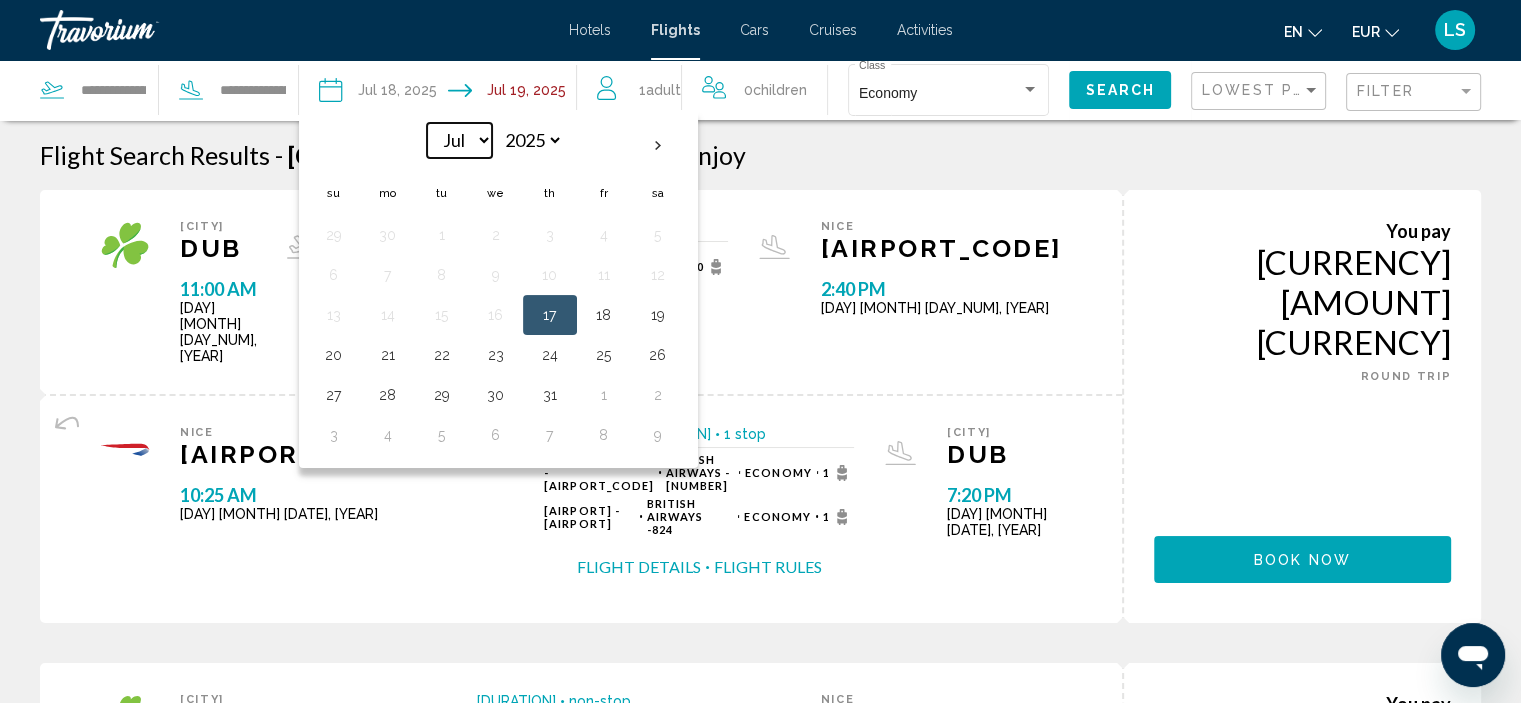 select on "*" 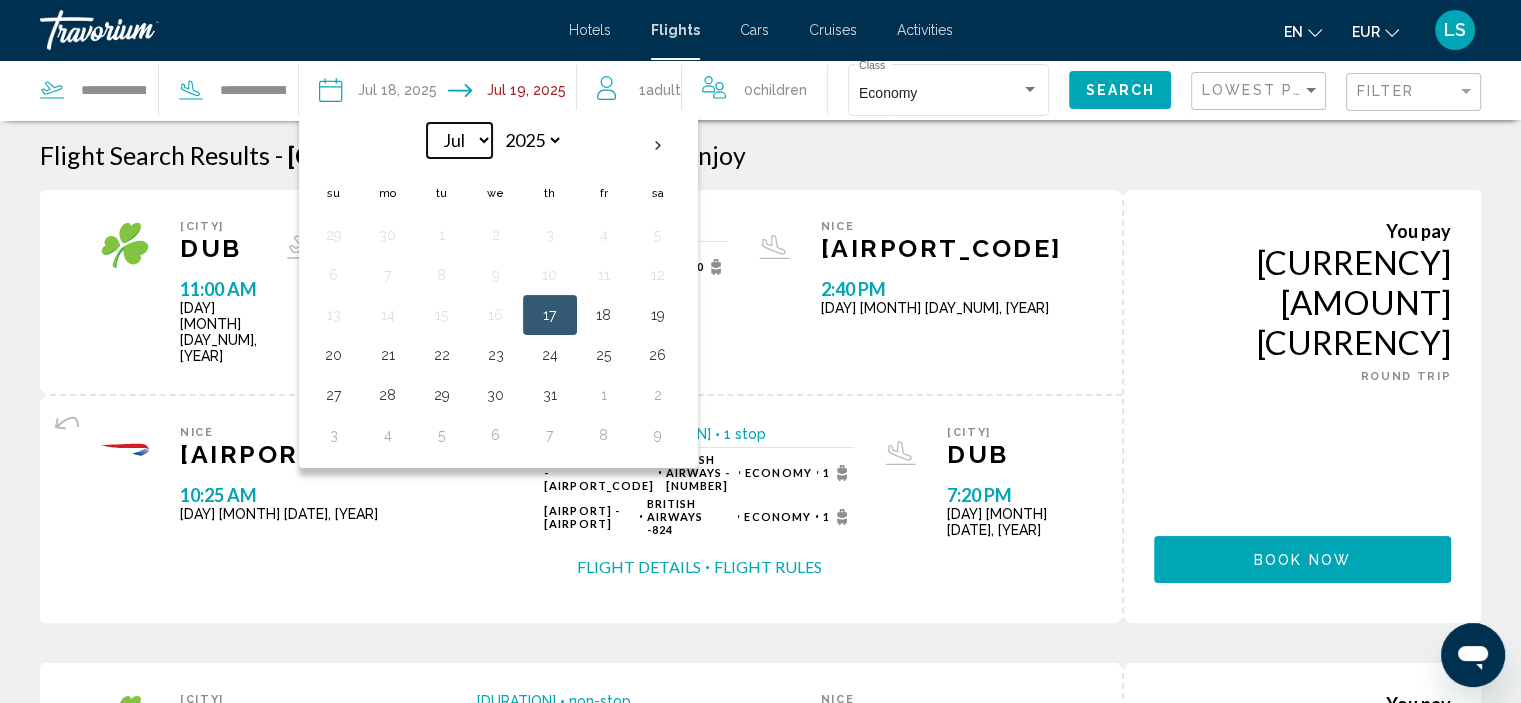 click on "*** *** *** *** *** *** *** *** *** *** *** ***" at bounding box center [459, 140] 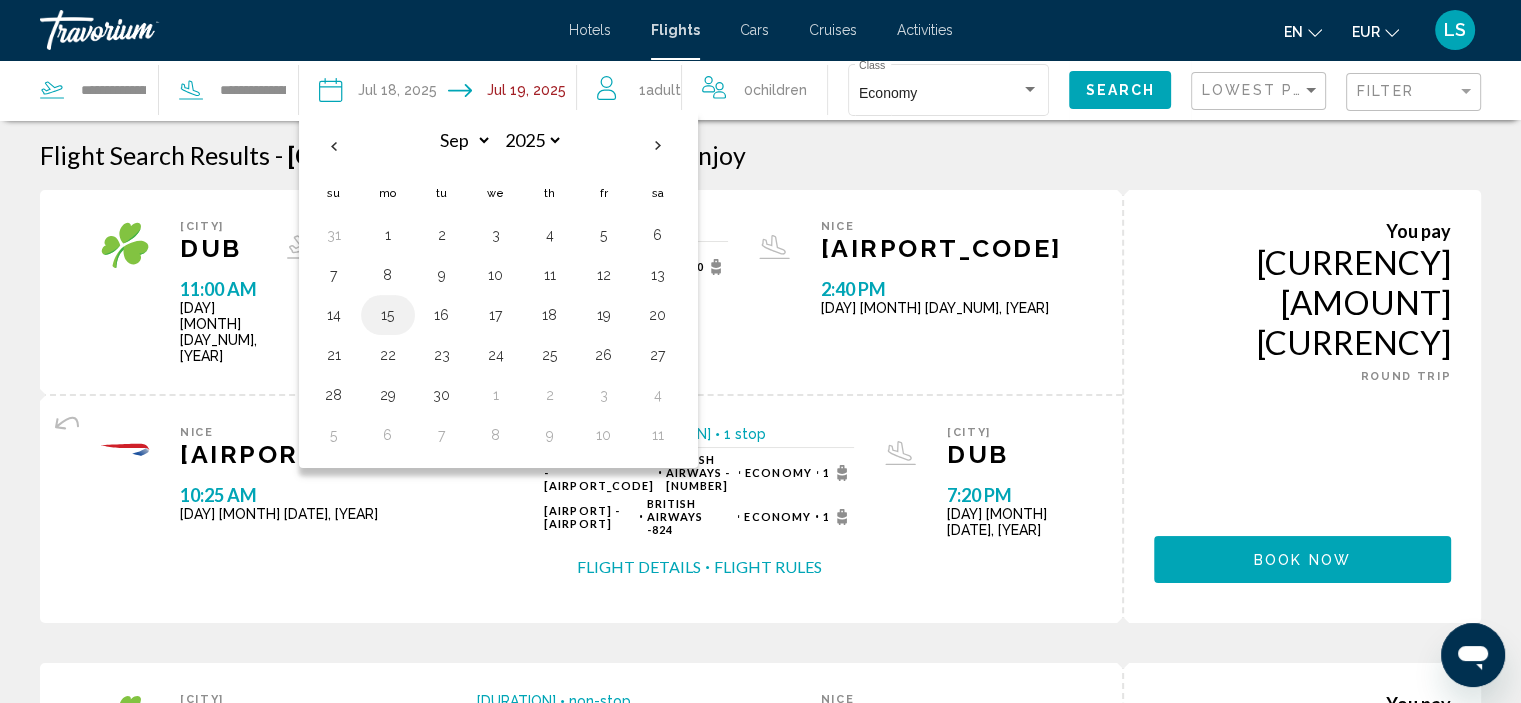 click on "15" at bounding box center (388, 315) 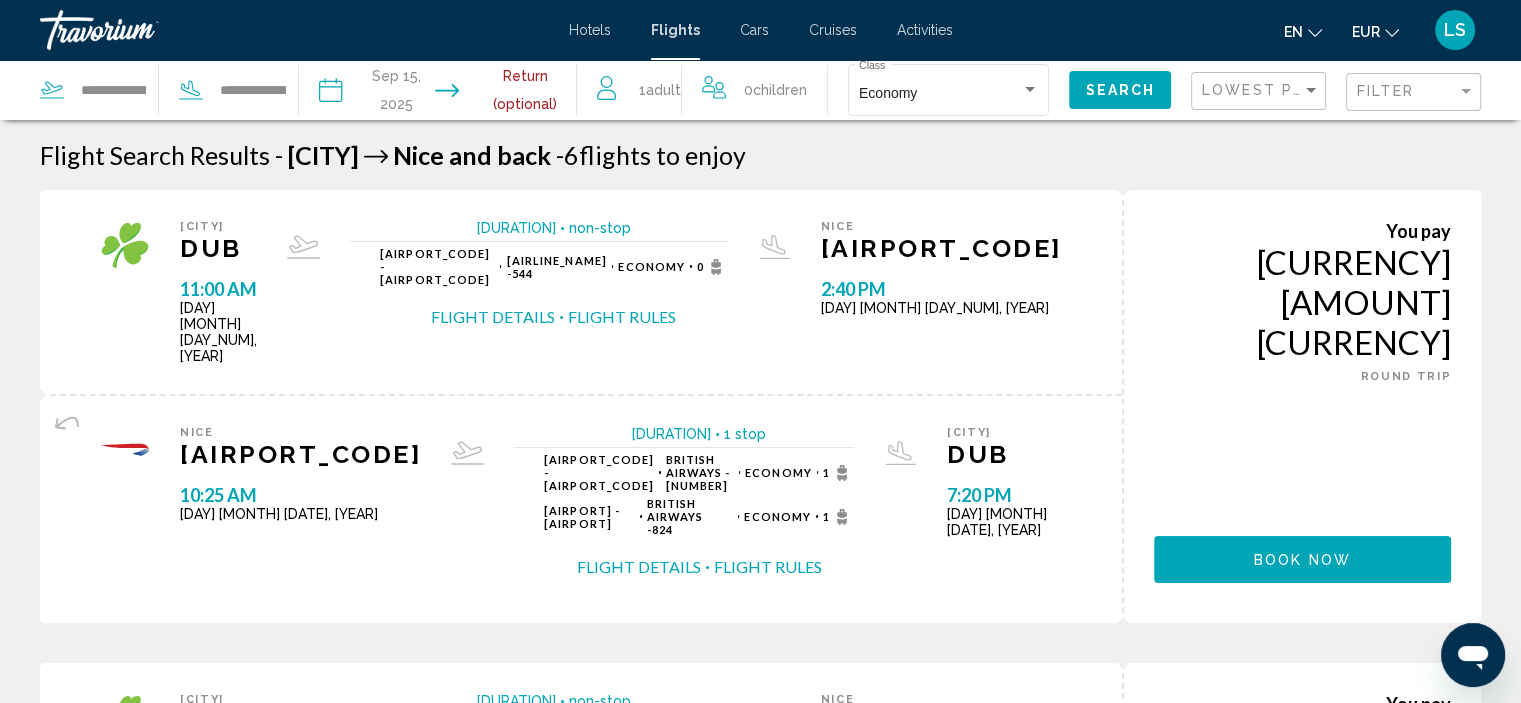 click at bounding box center [516, 93] 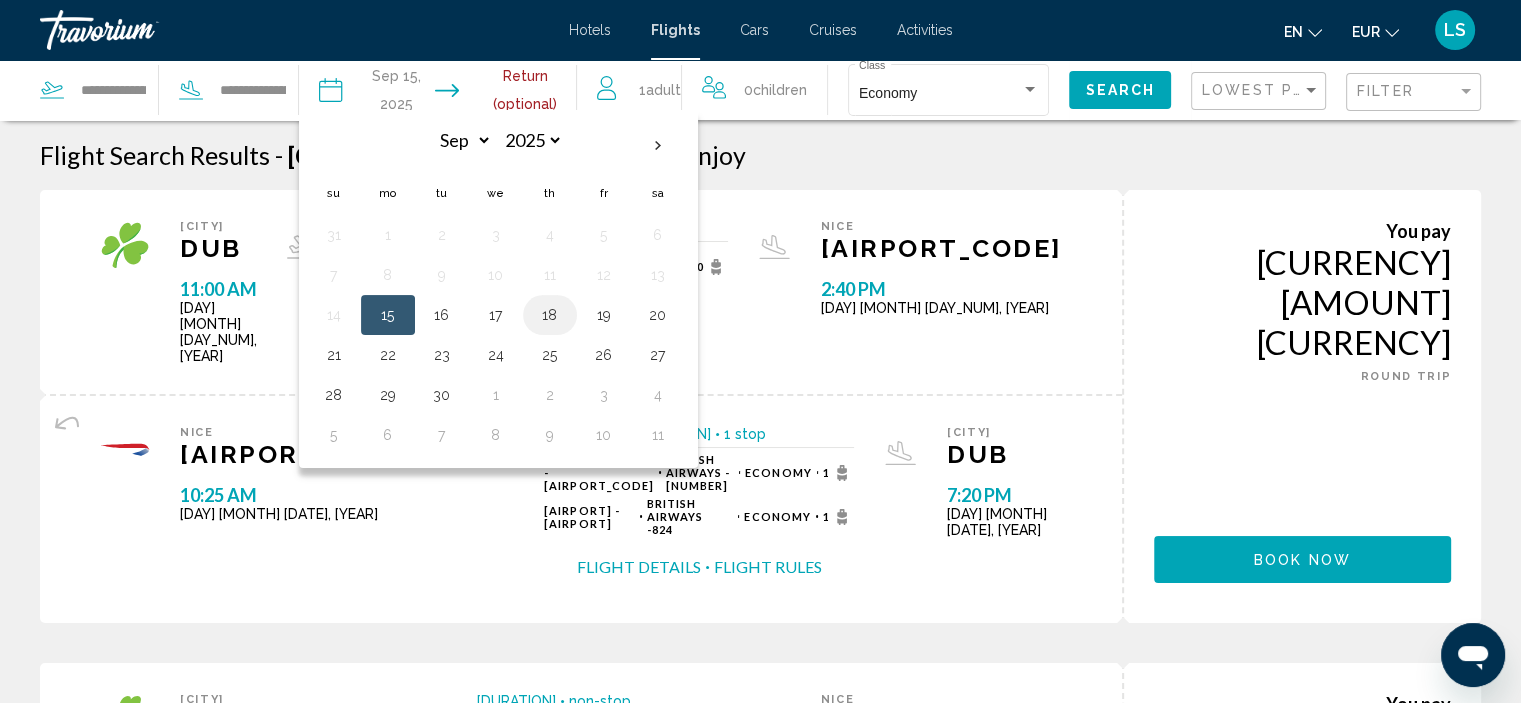 click on "18" at bounding box center [550, 315] 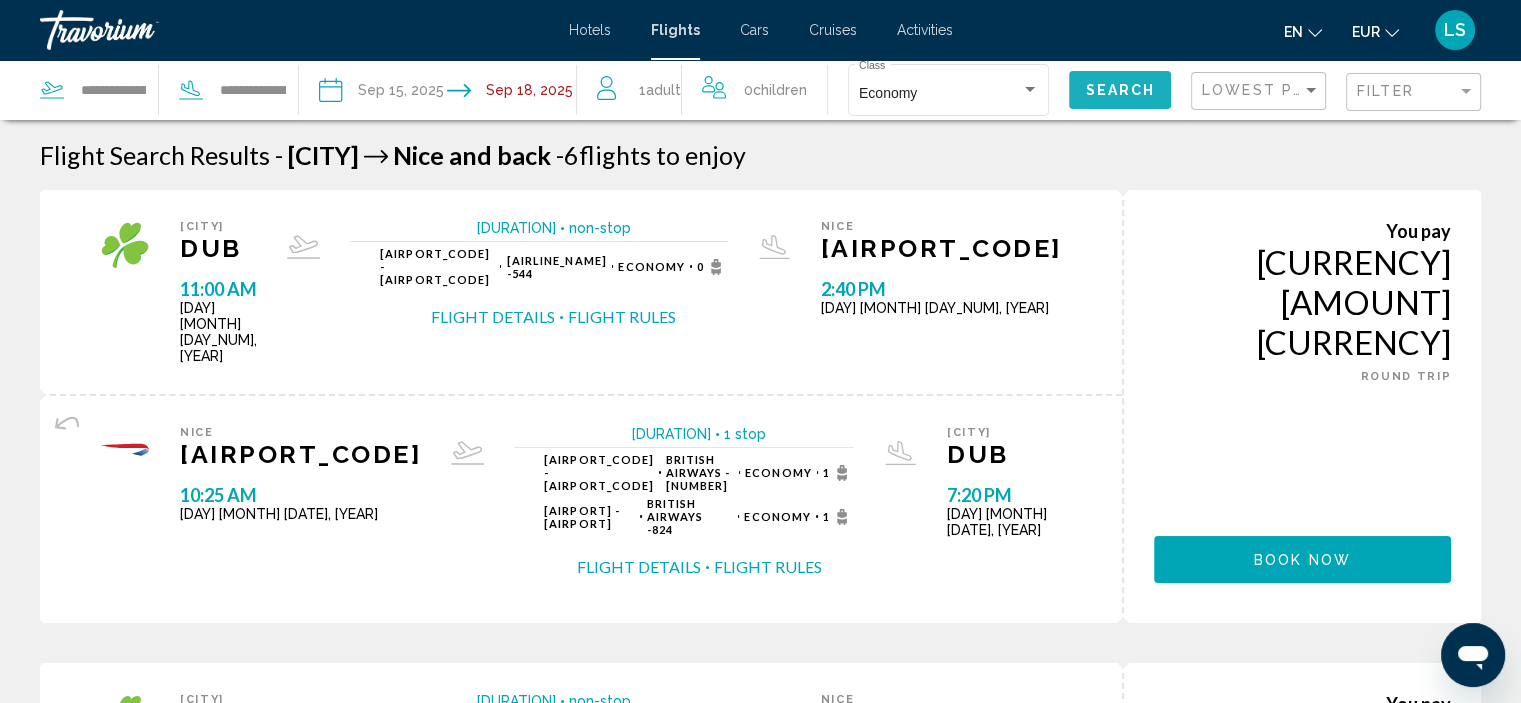 click on "Search" 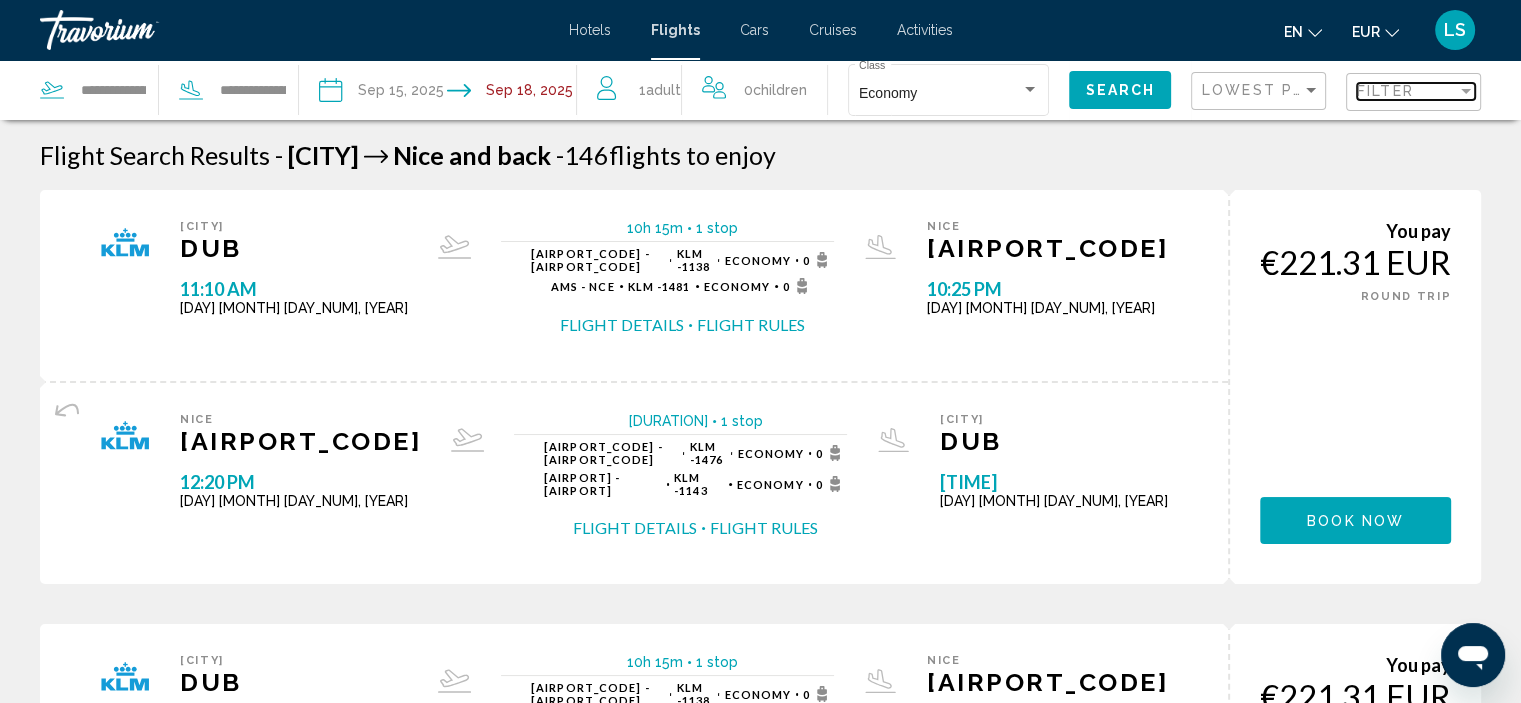 click on "Filter" at bounding box center (1385, 91) 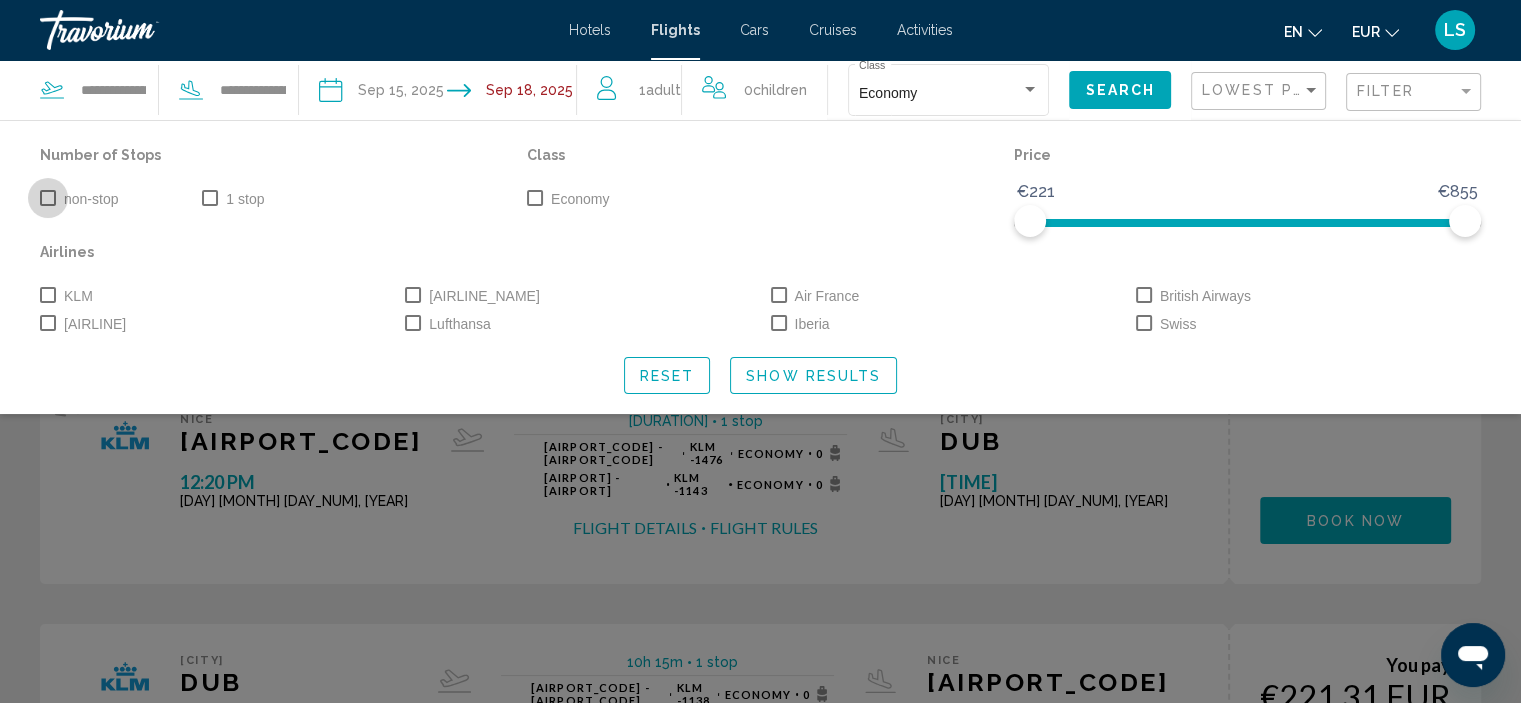 click on "non-stop" at bounding box center [91, 199] 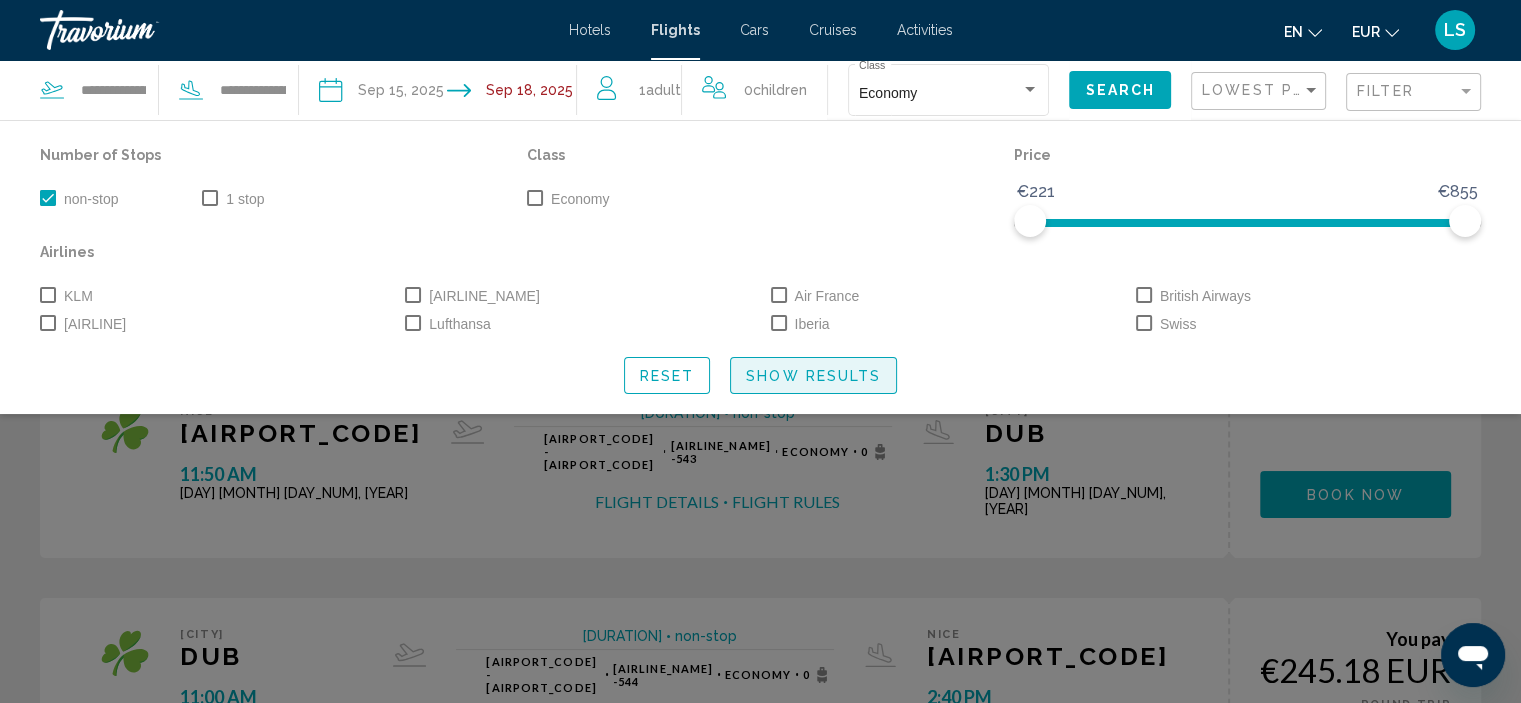 click on "Show Results" 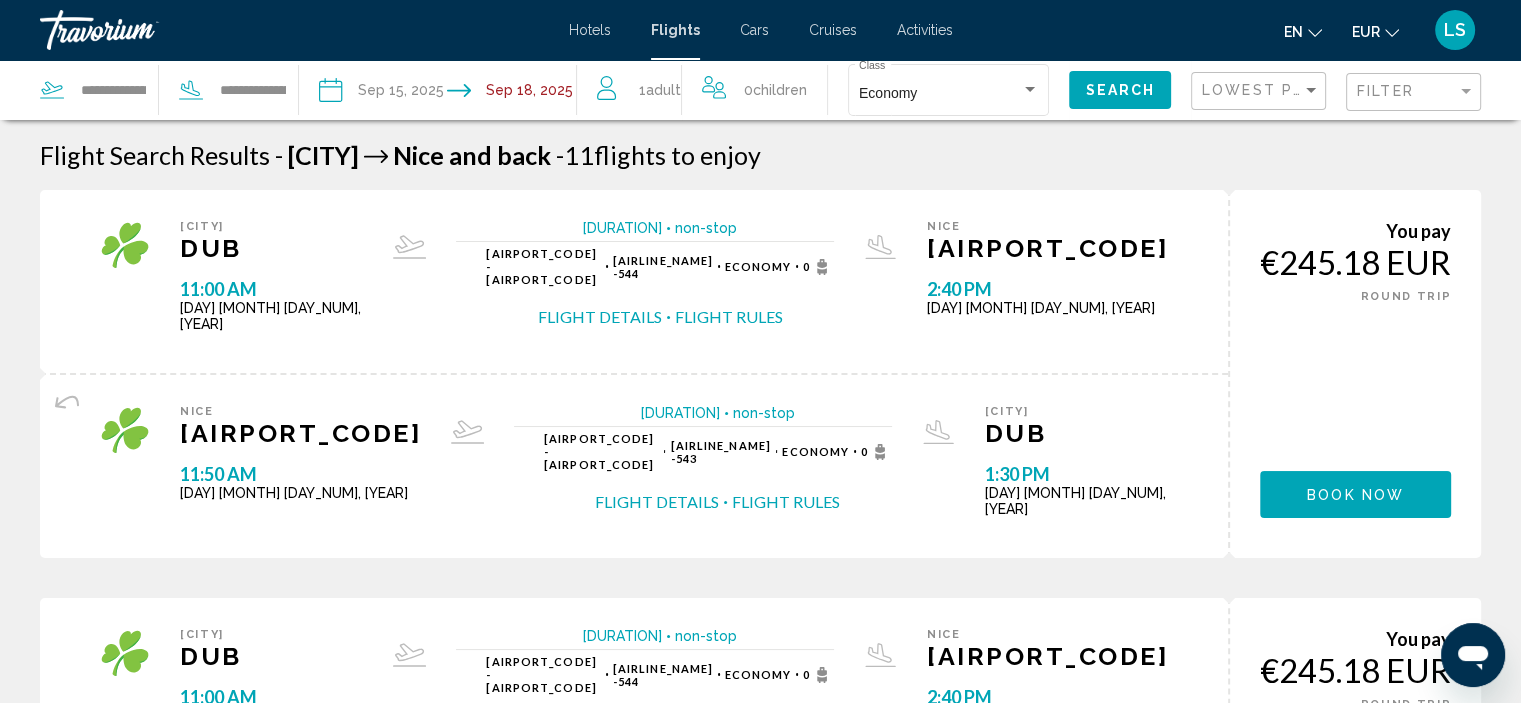 click on "Flight Details" at bounding box center [600, 317] 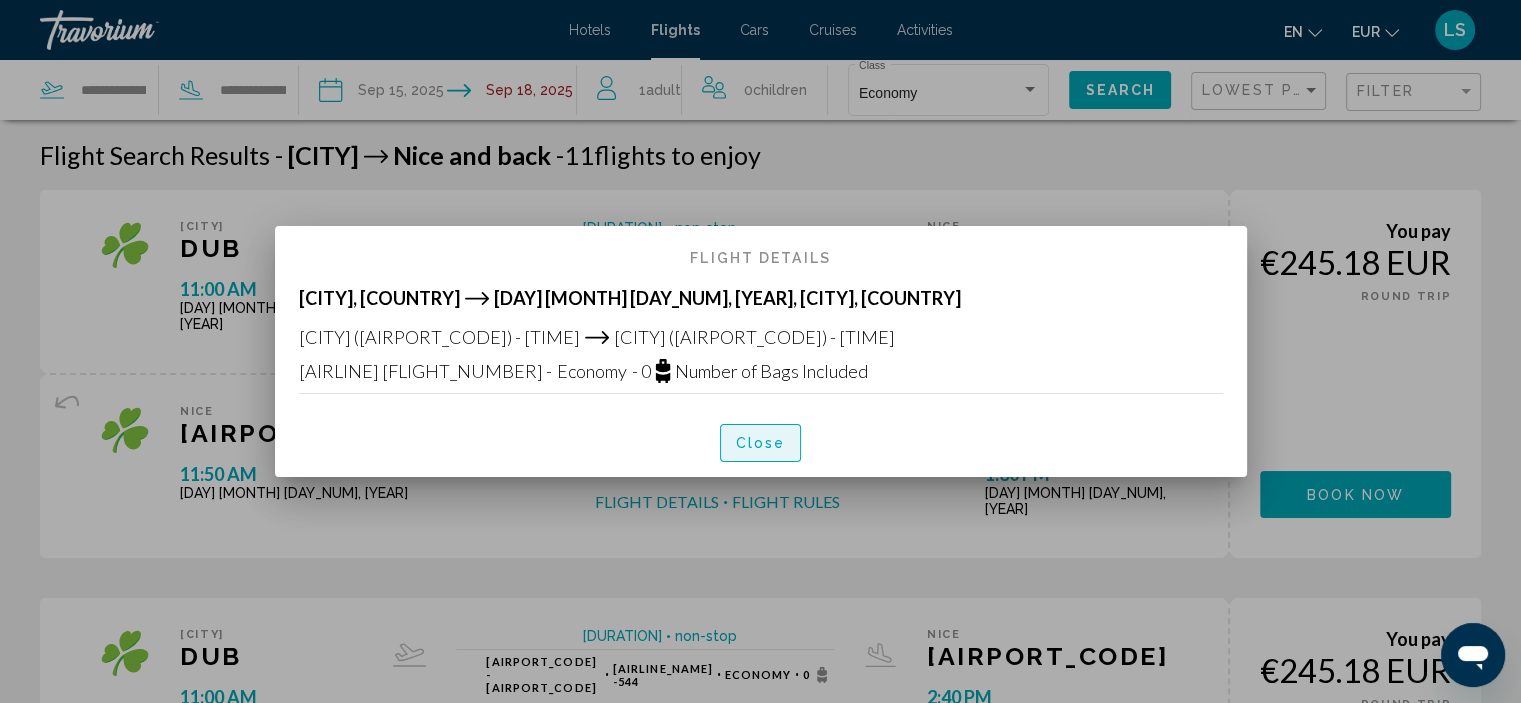 click on "Close" at bounding box center (761, 444) 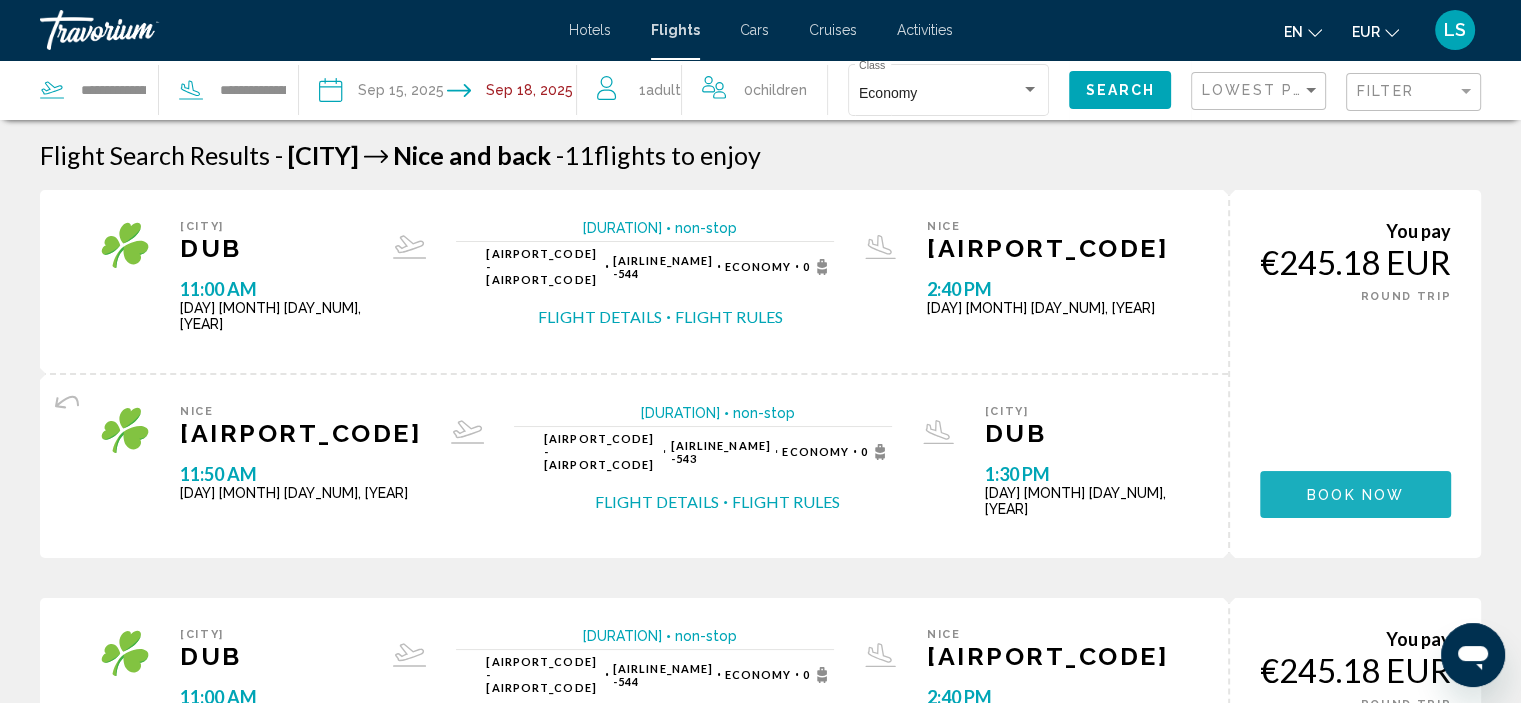 click on "Book now" at bounding box center (1355, 495) 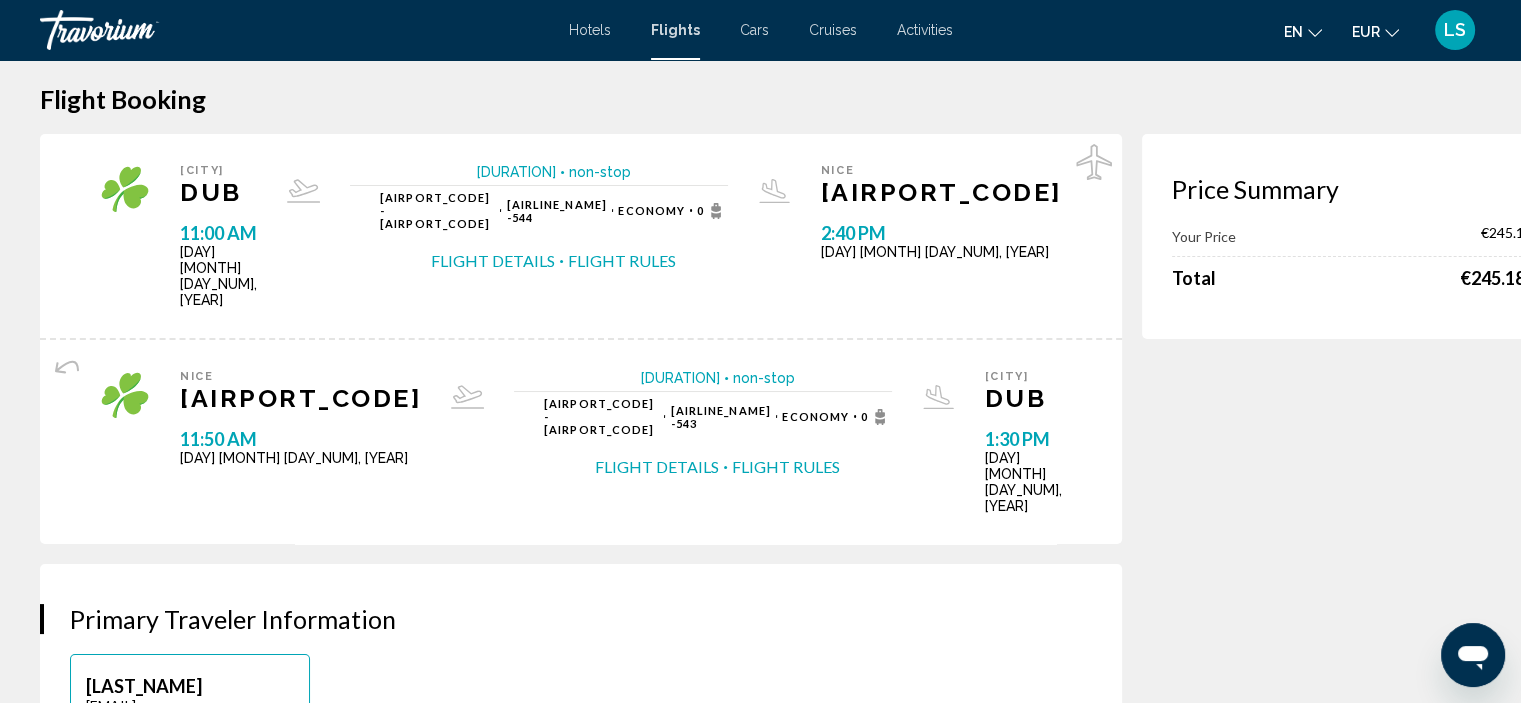scroll, scrollTop: 0, scrollLeft: 0, axis: both 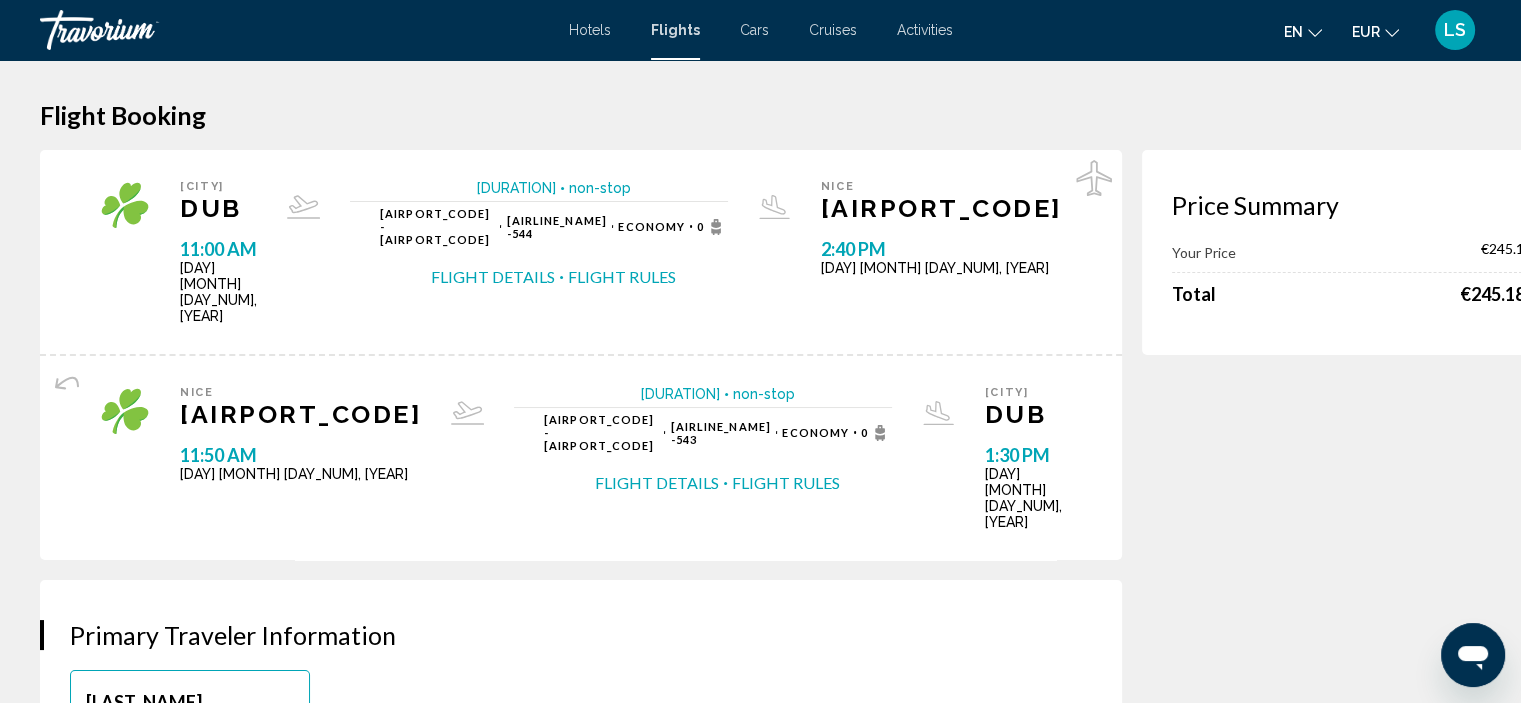 click on "Flight Rules" at bounding box center (622, 277) 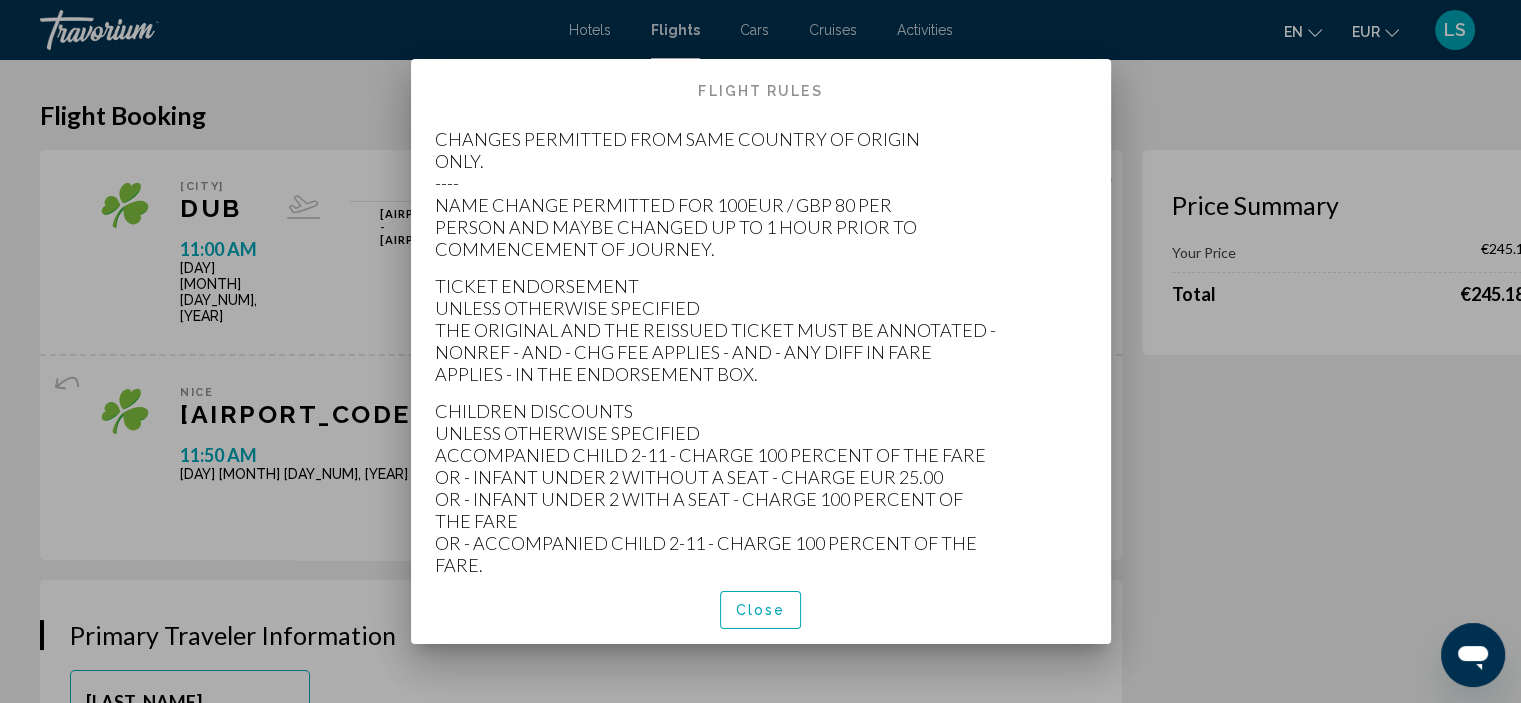 scroll, scrollTop: 6371, scrollLeft: 0, axis: vertical 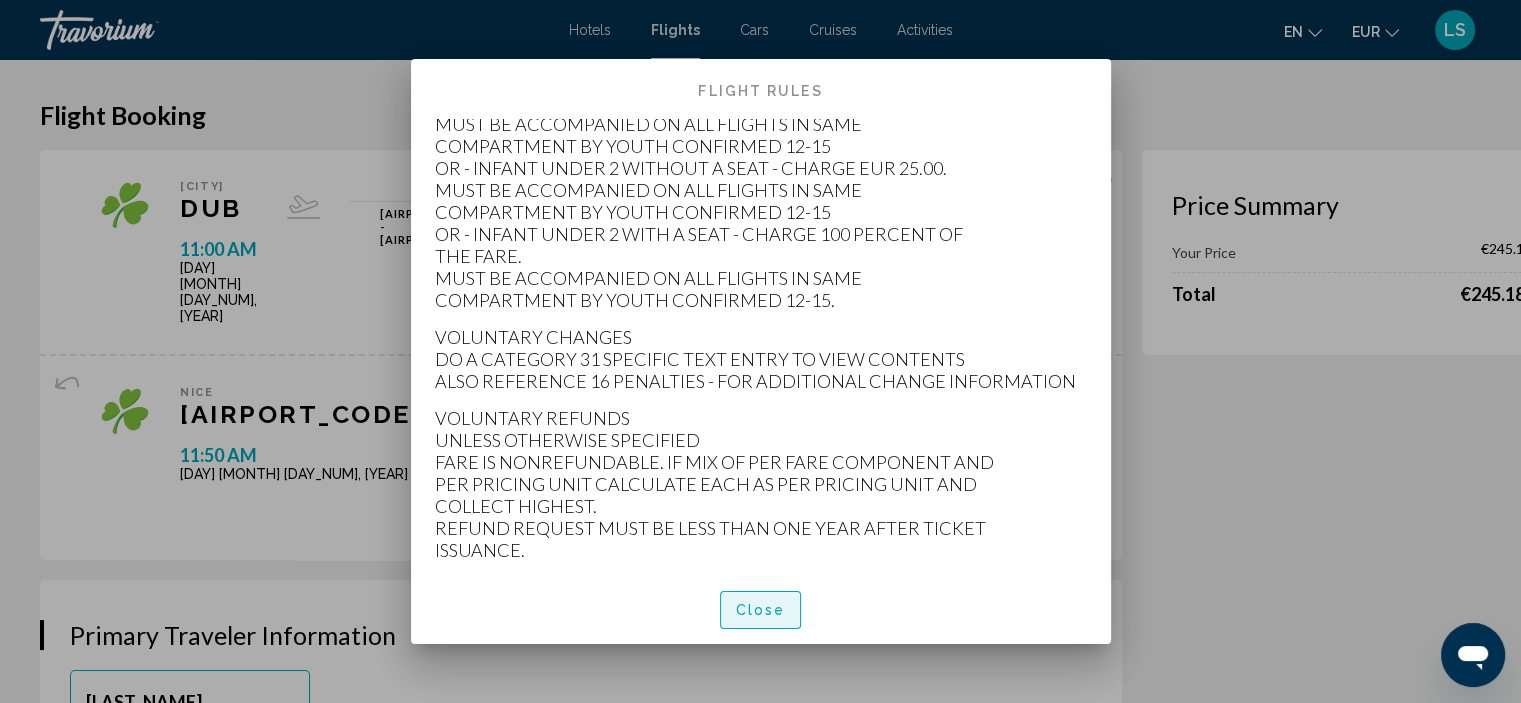 click on "Close" at bounding box center [761, 611] 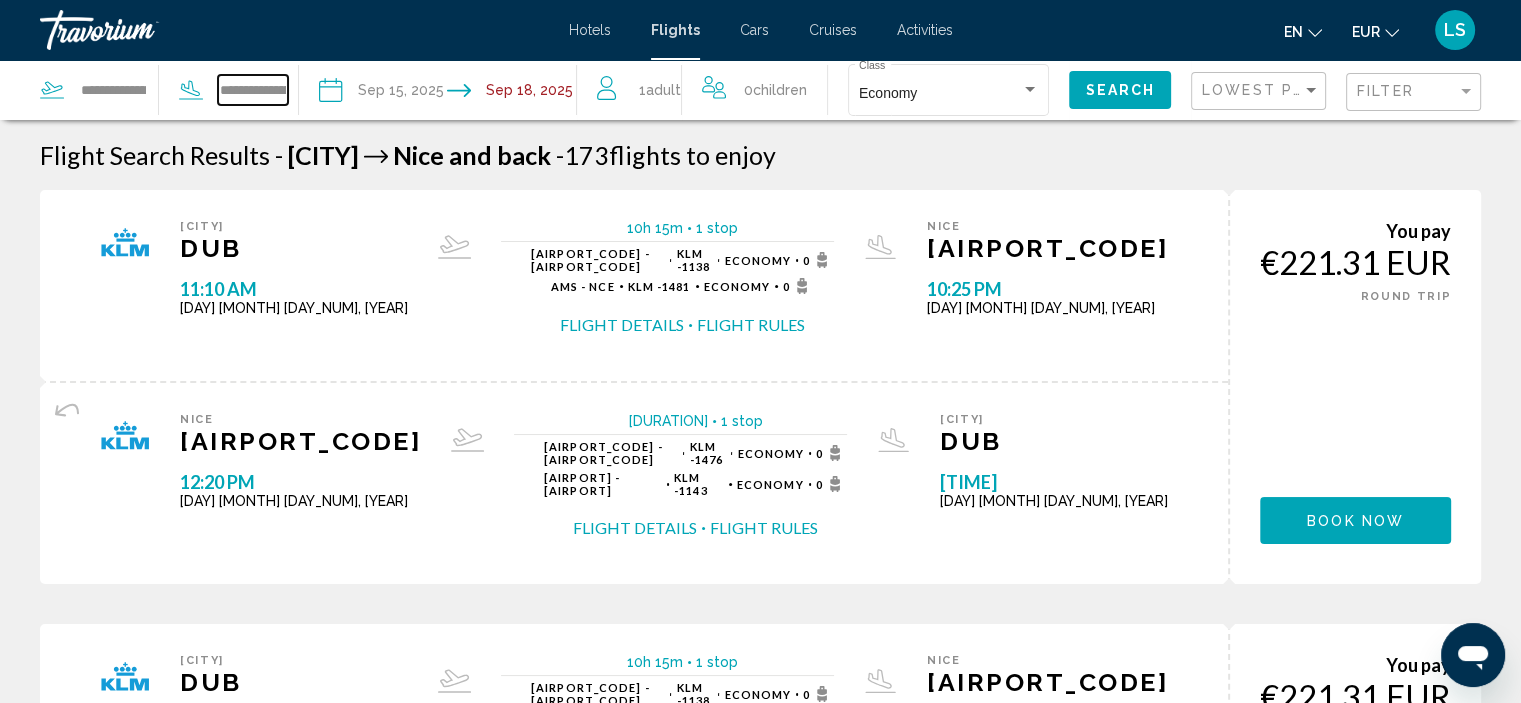 click on "**********" at bounding box center (252, 90) 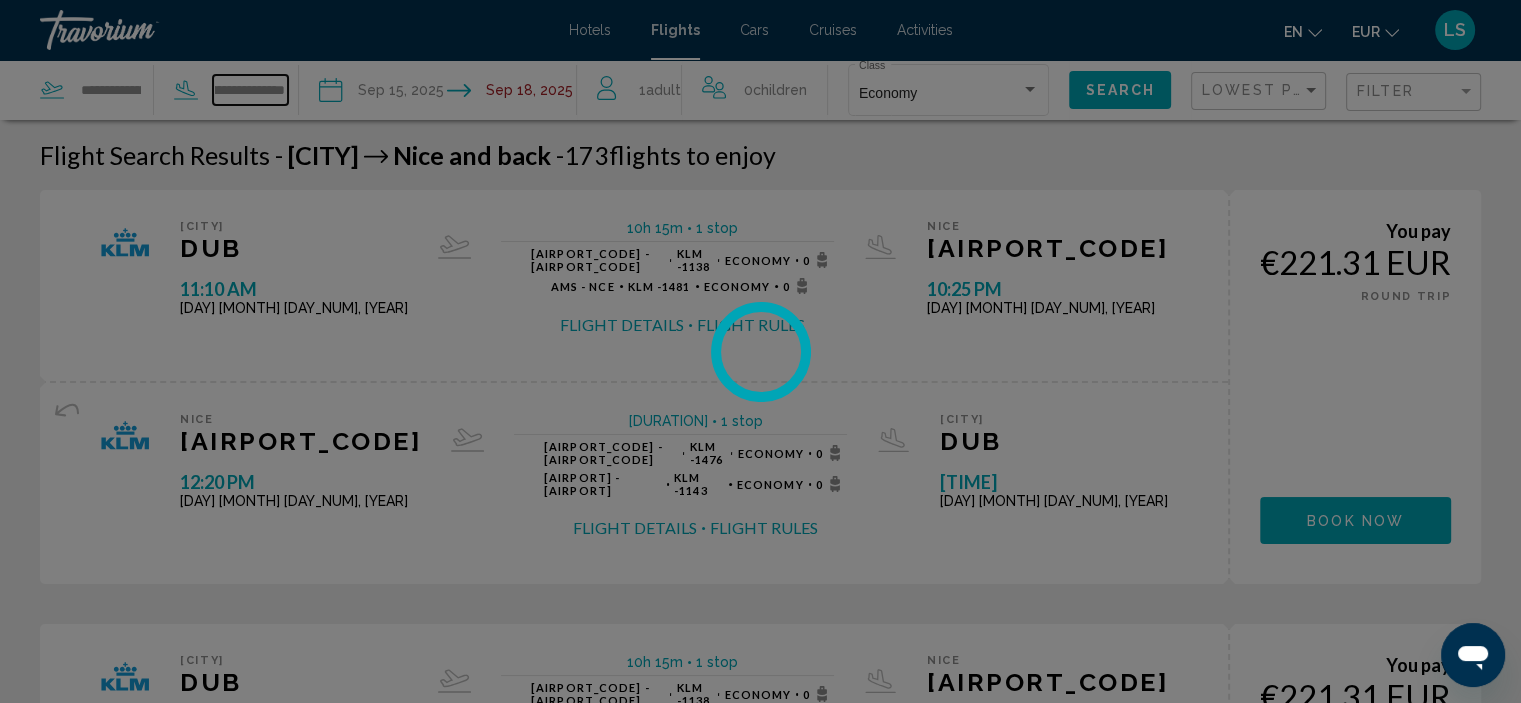scroll, scrollTop: 0, scrollLeft: 217, axis: horizontal 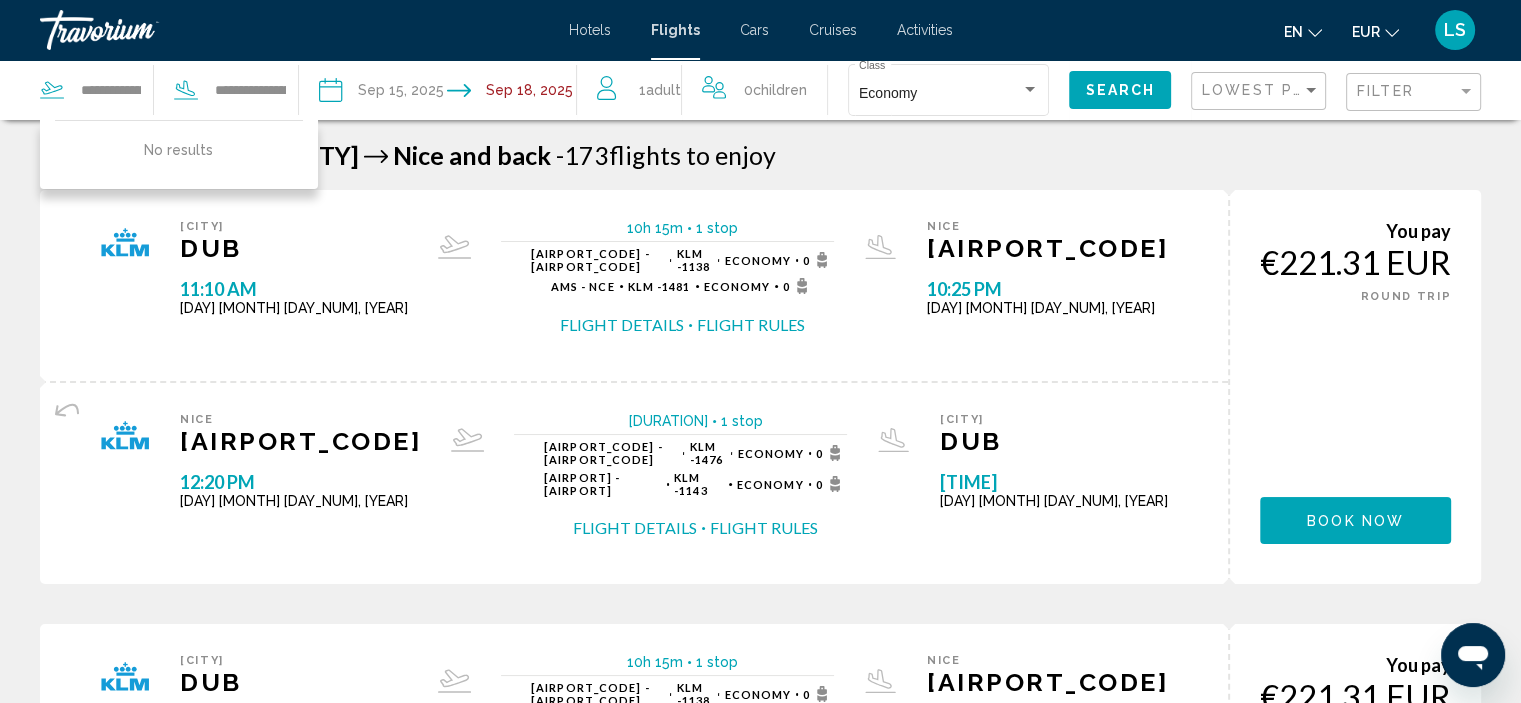 click on "Flight Search Results  -  [CITY]
[CITY] and back -  173  flights to enjoy" at bounding box center [760, 155] 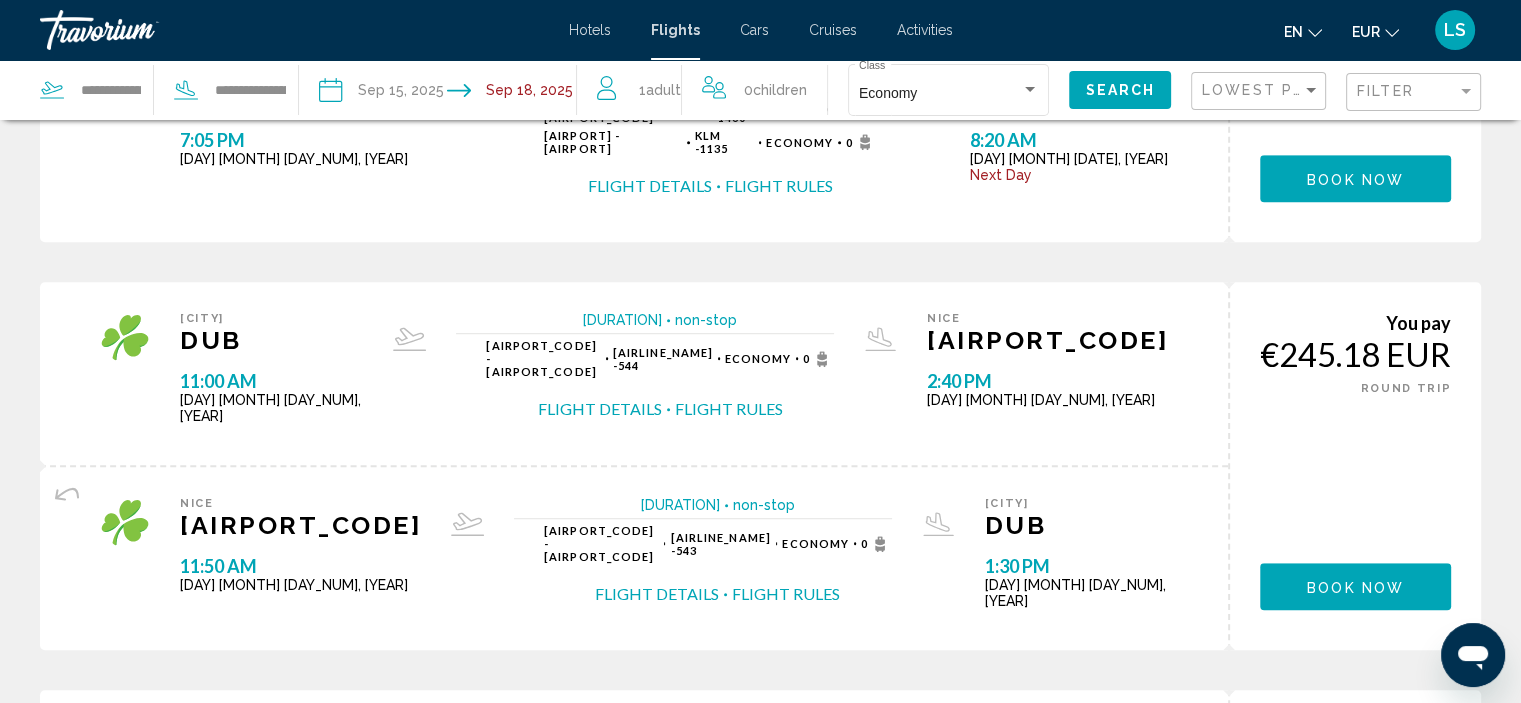 scroll, scrollTop: 1216, scrollLeft: 0, axis: vertical 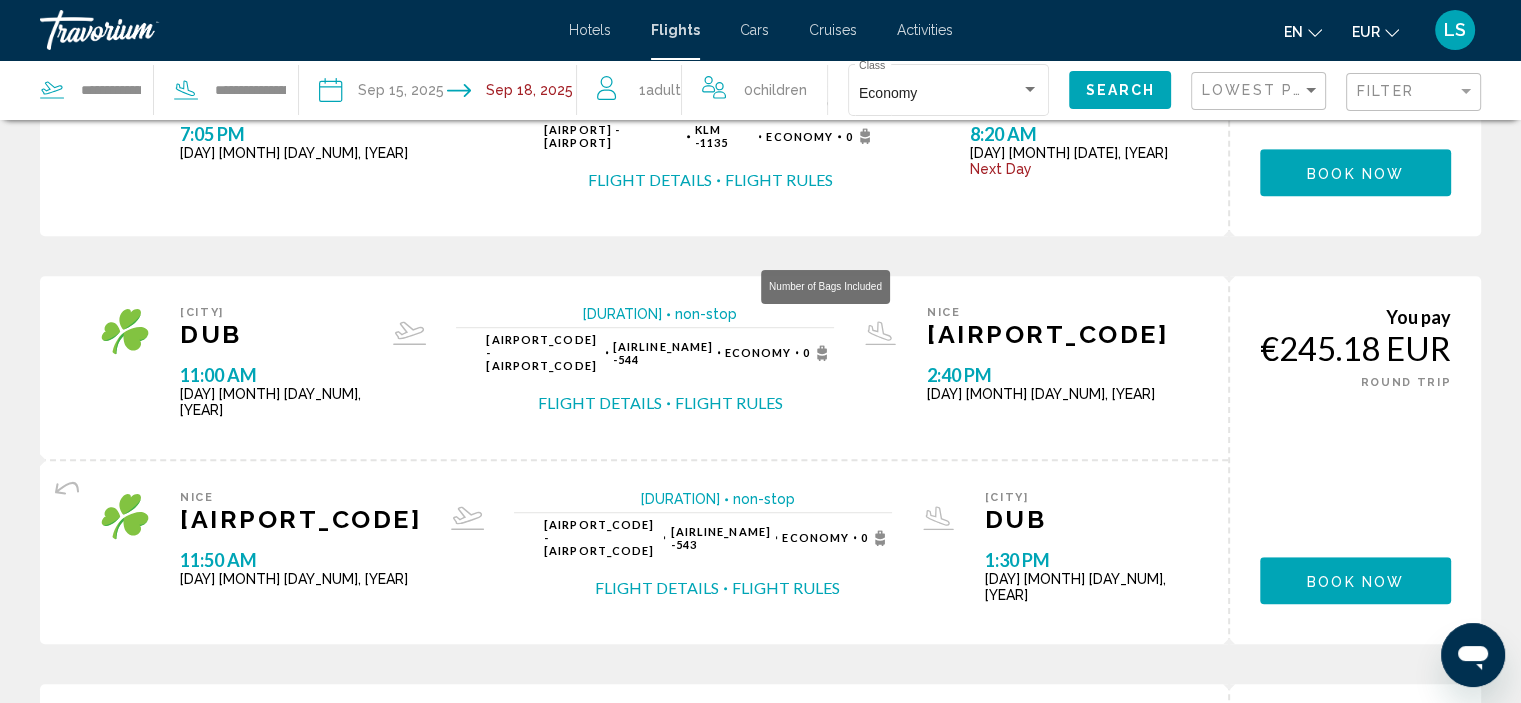 click 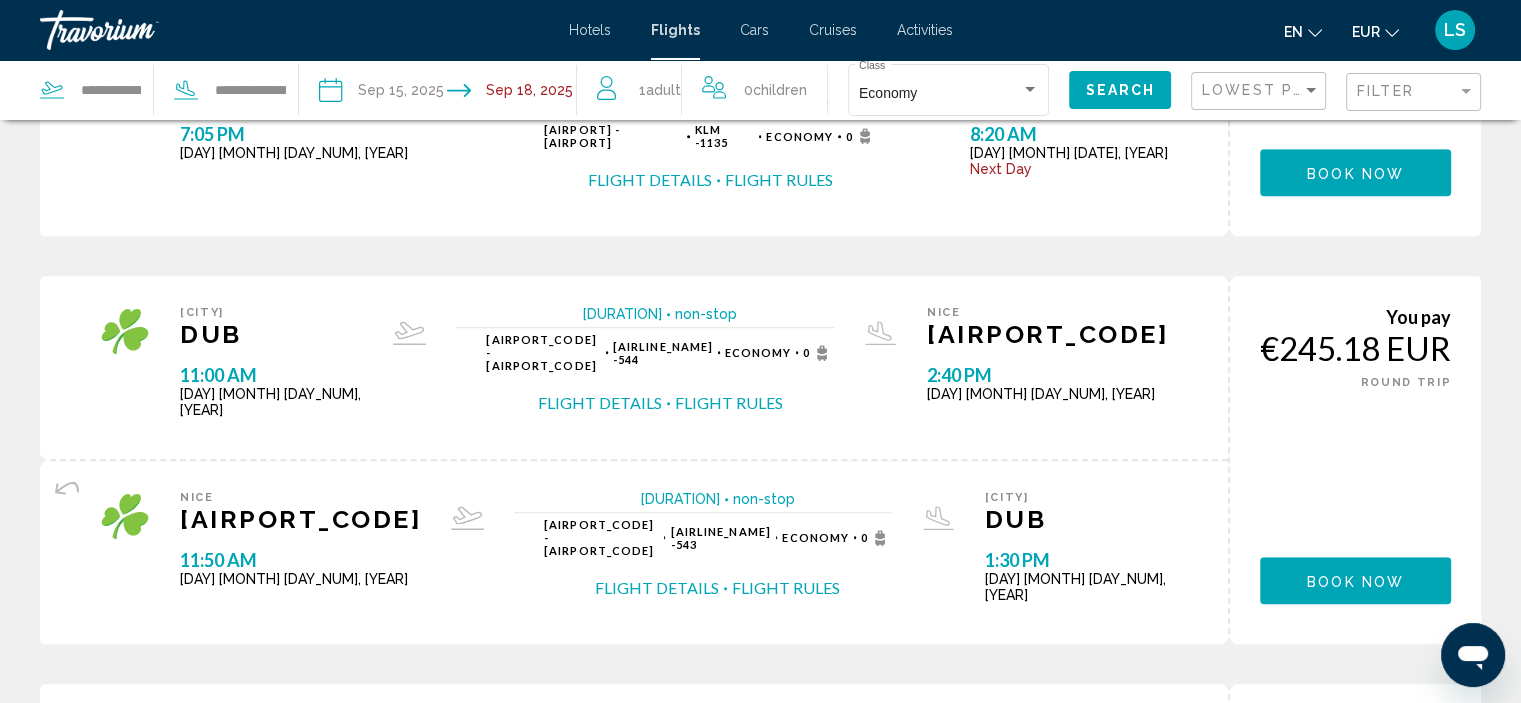 click on "0" at bounding box center [818, 353] 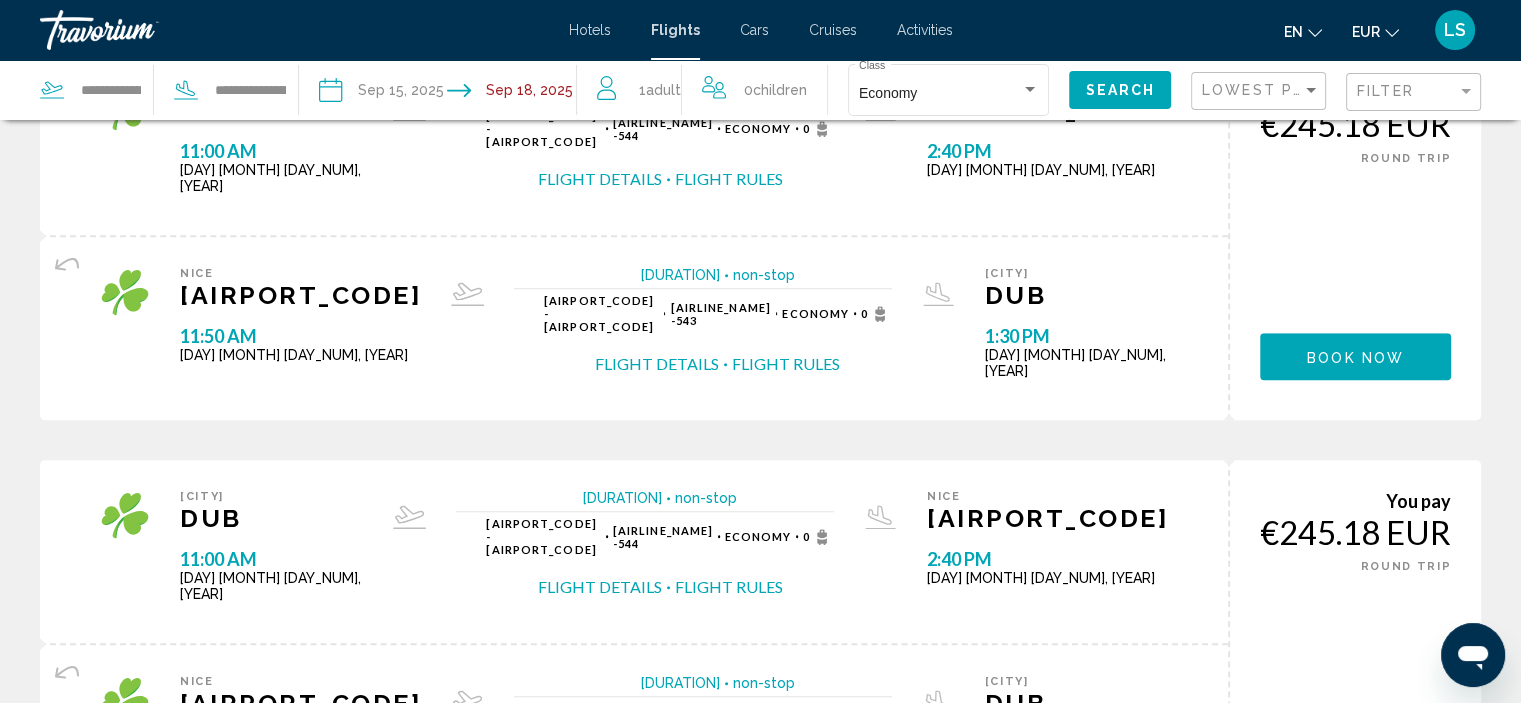 scroll, scrollTop: 1439, scrollLeft: 0, axis: vertical 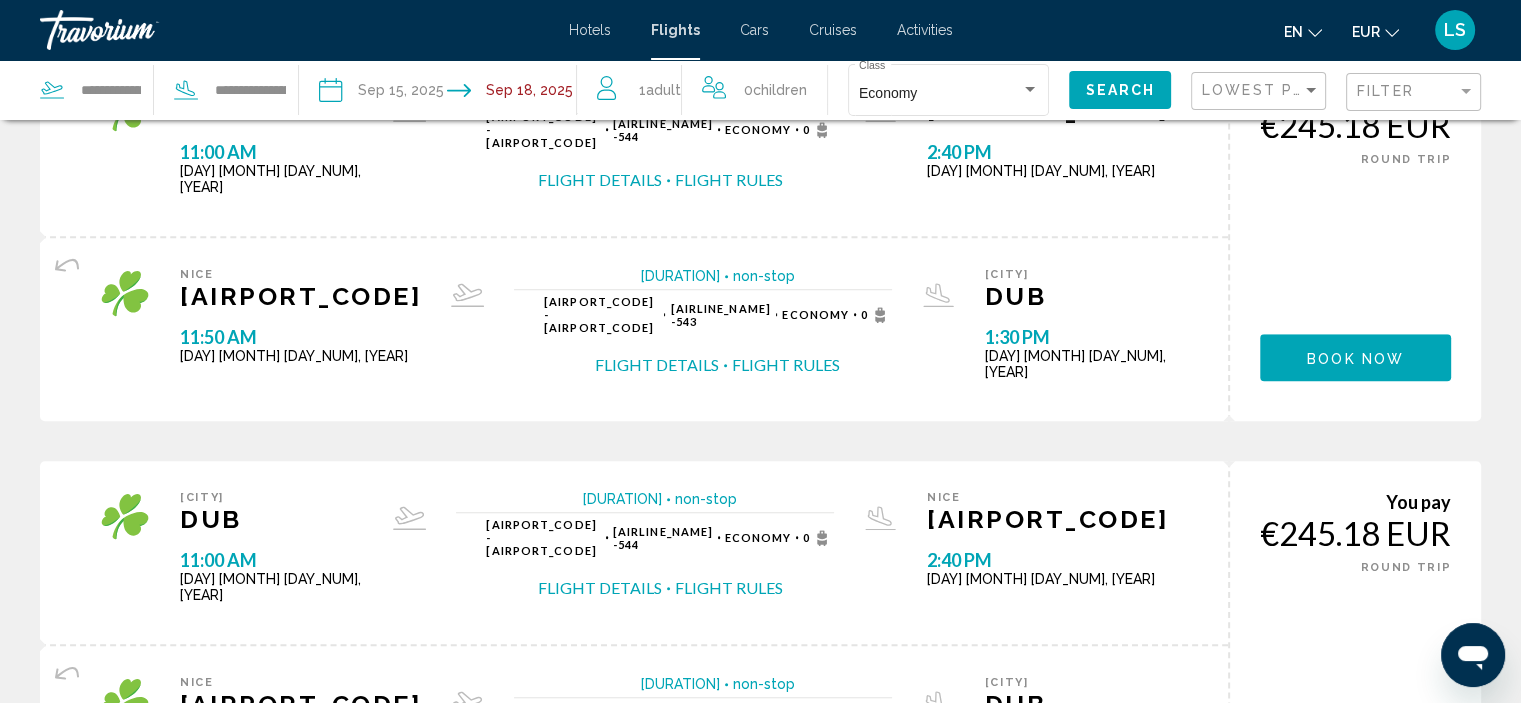 click on "Flight Details" at bounding box center (600, 588) 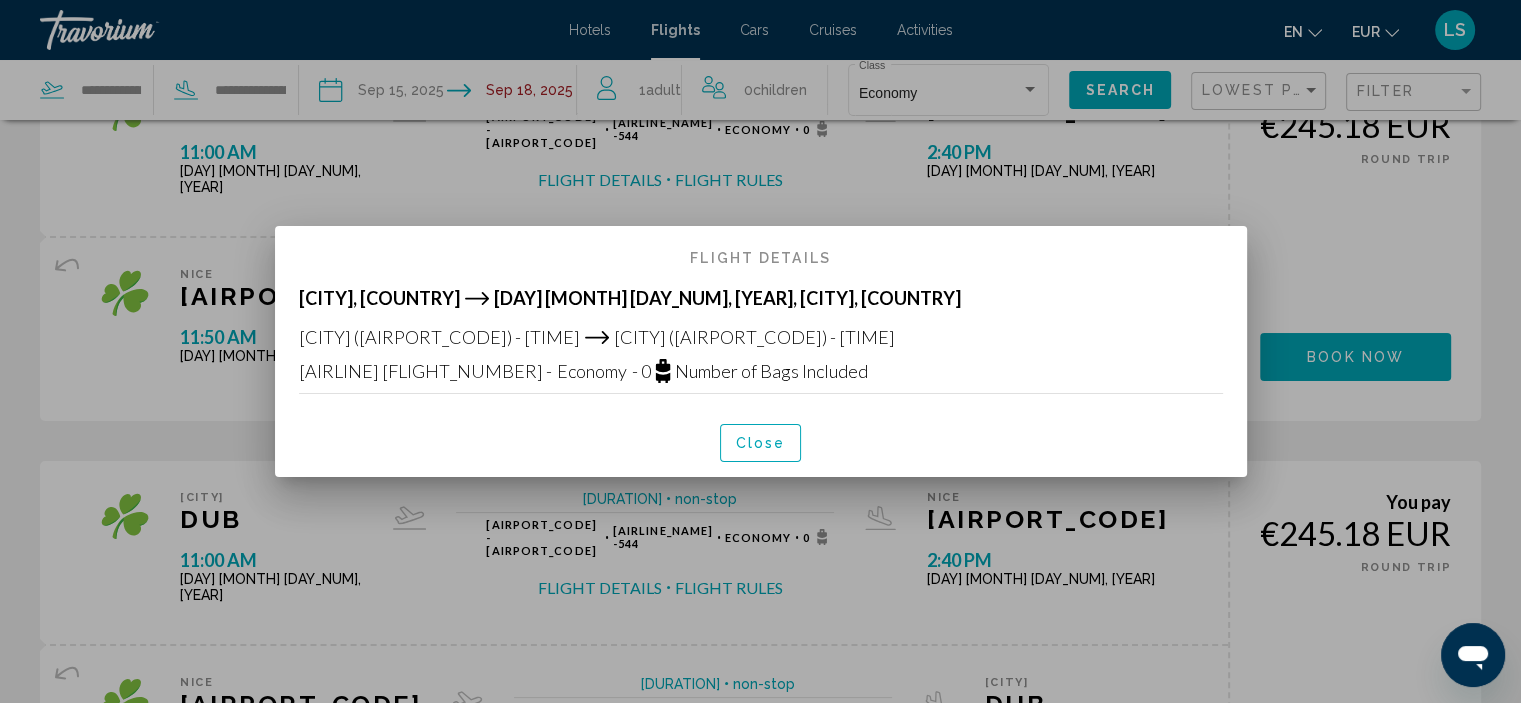click on "Close" at bounding box center [761, 444] 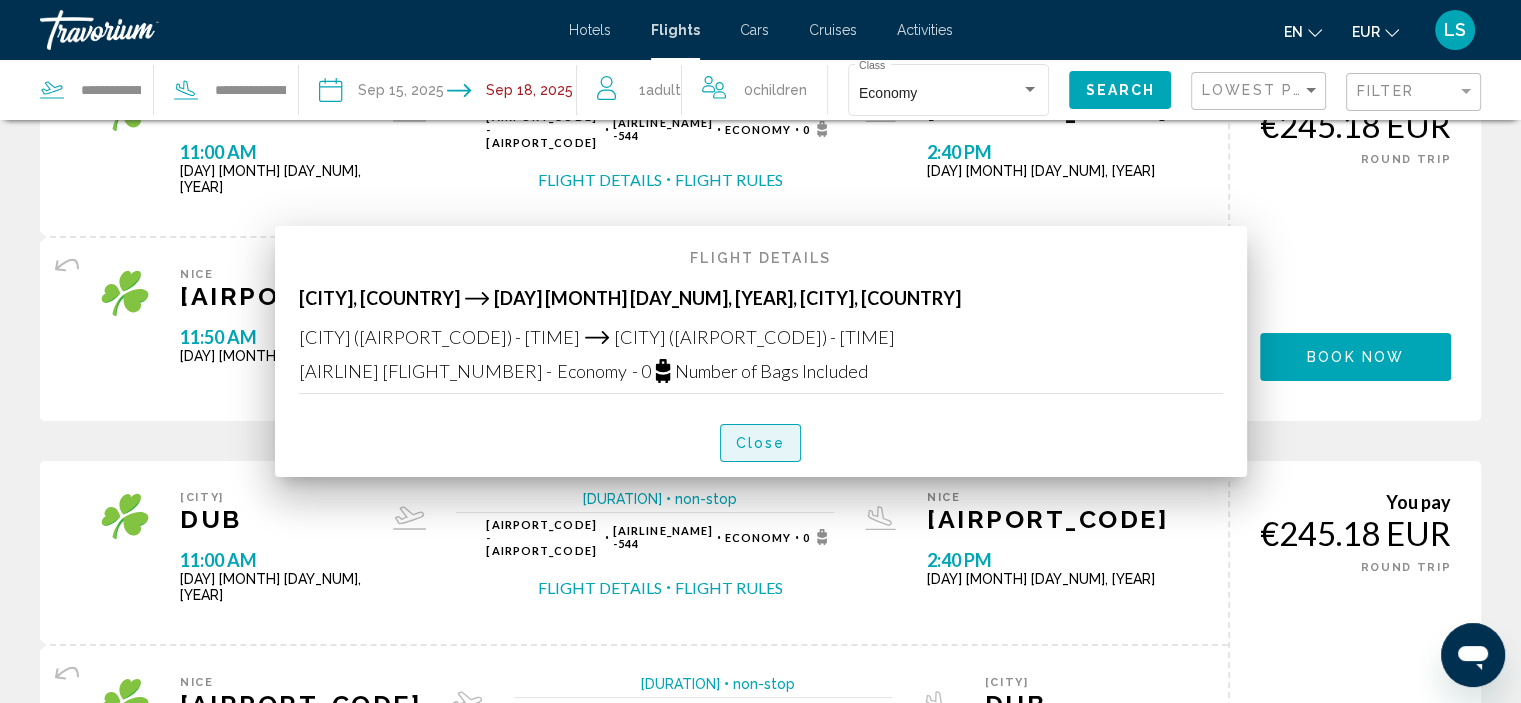 scroll, scrollTop: 1439, scrollLeft: 0, axis: vertical 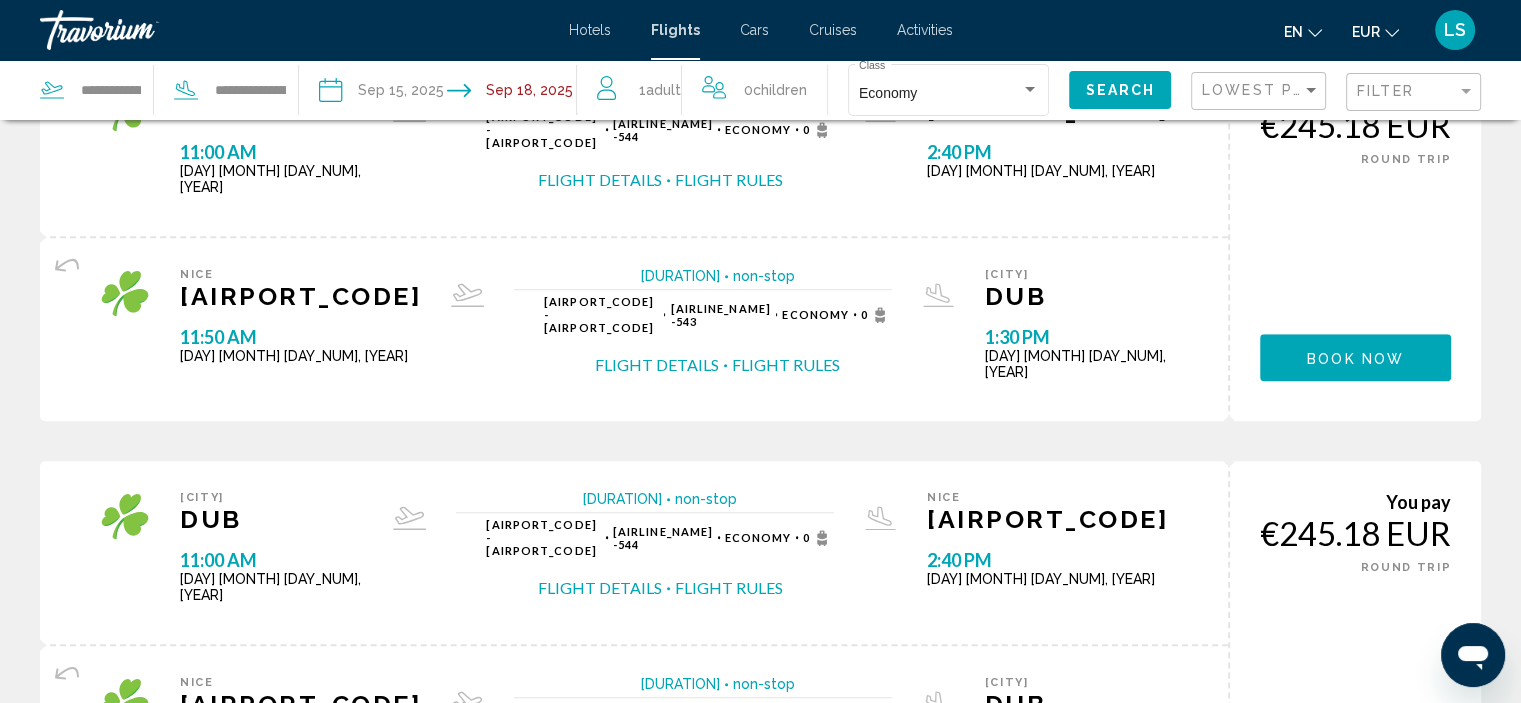 click on "Flight Rules" at bounding box center (729, 588) 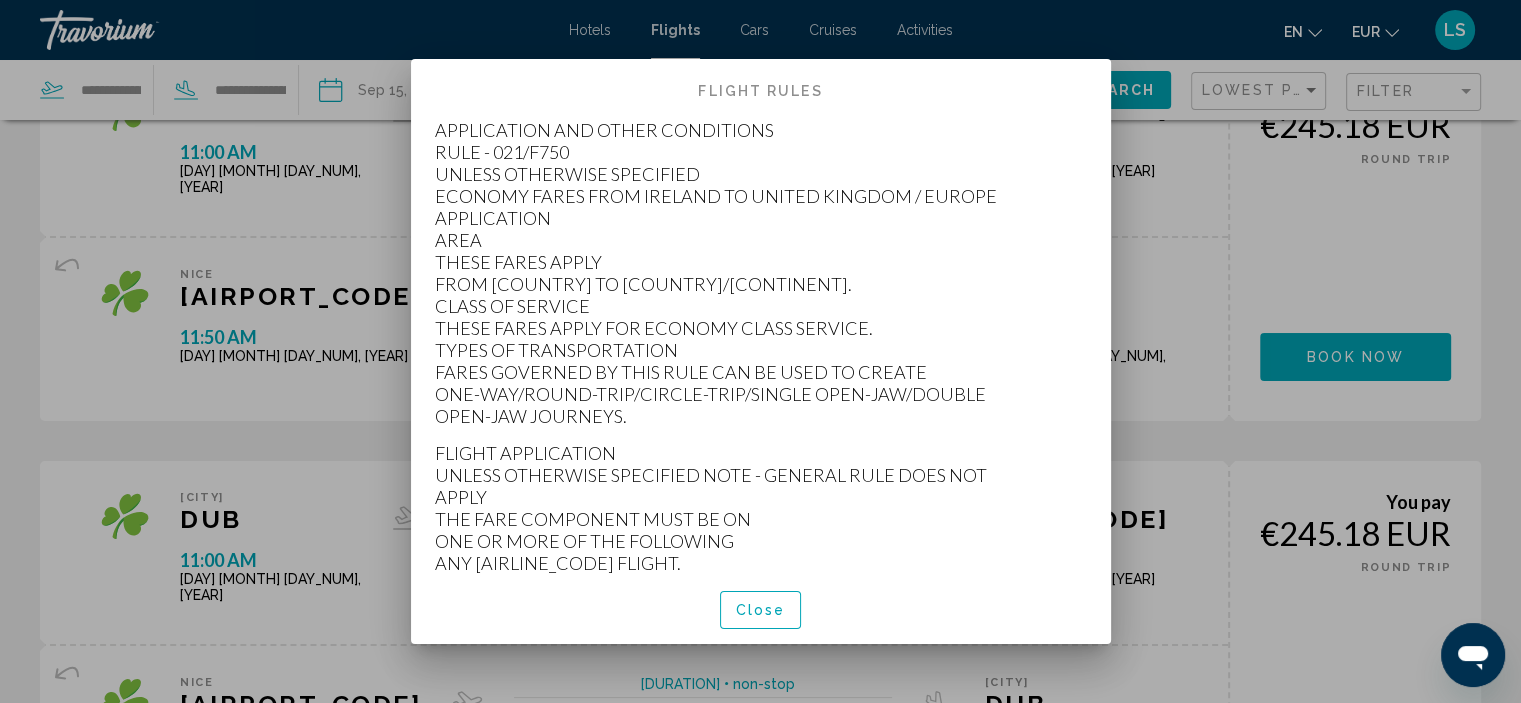 scroll, scrollTop: 0, scrollLeft: 0, axis: both 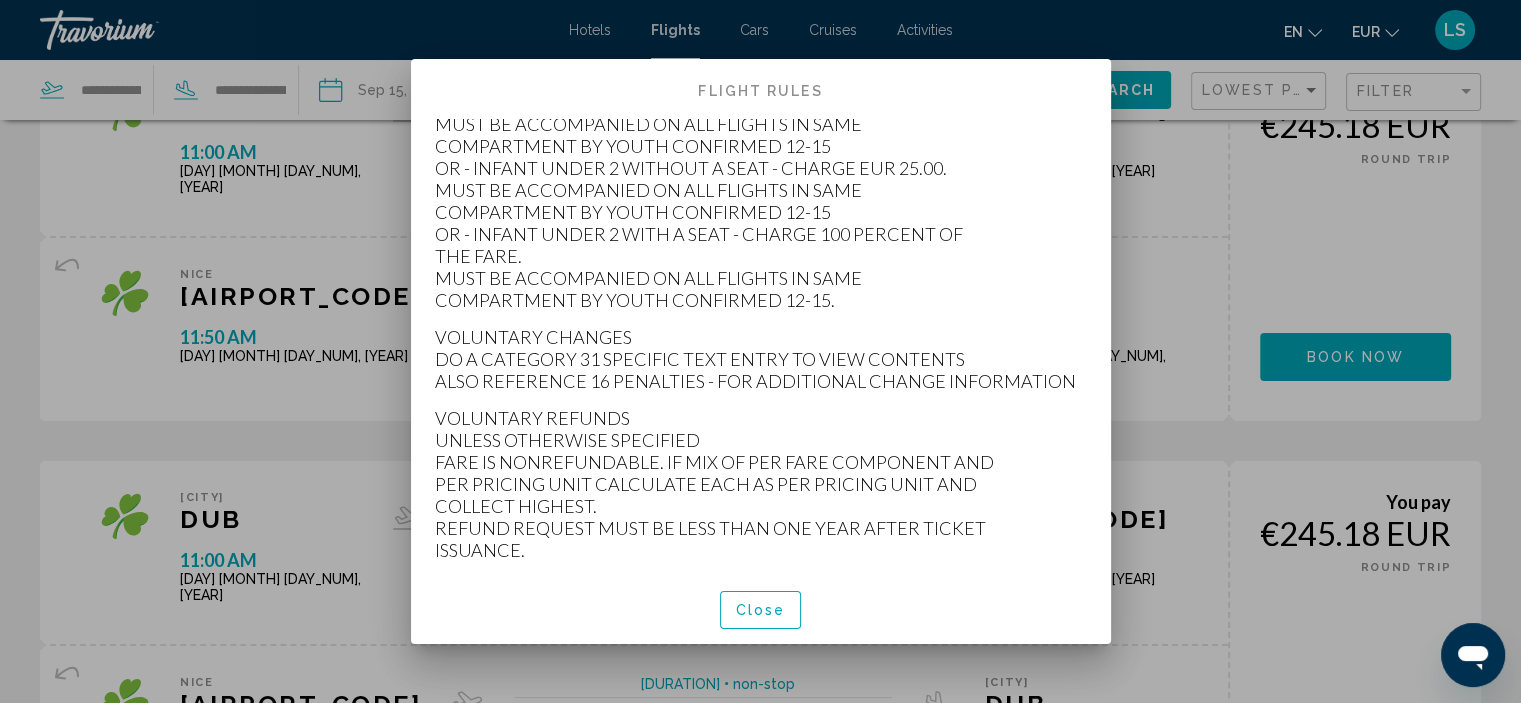 click on "Close" at bounding box center [761, 611] 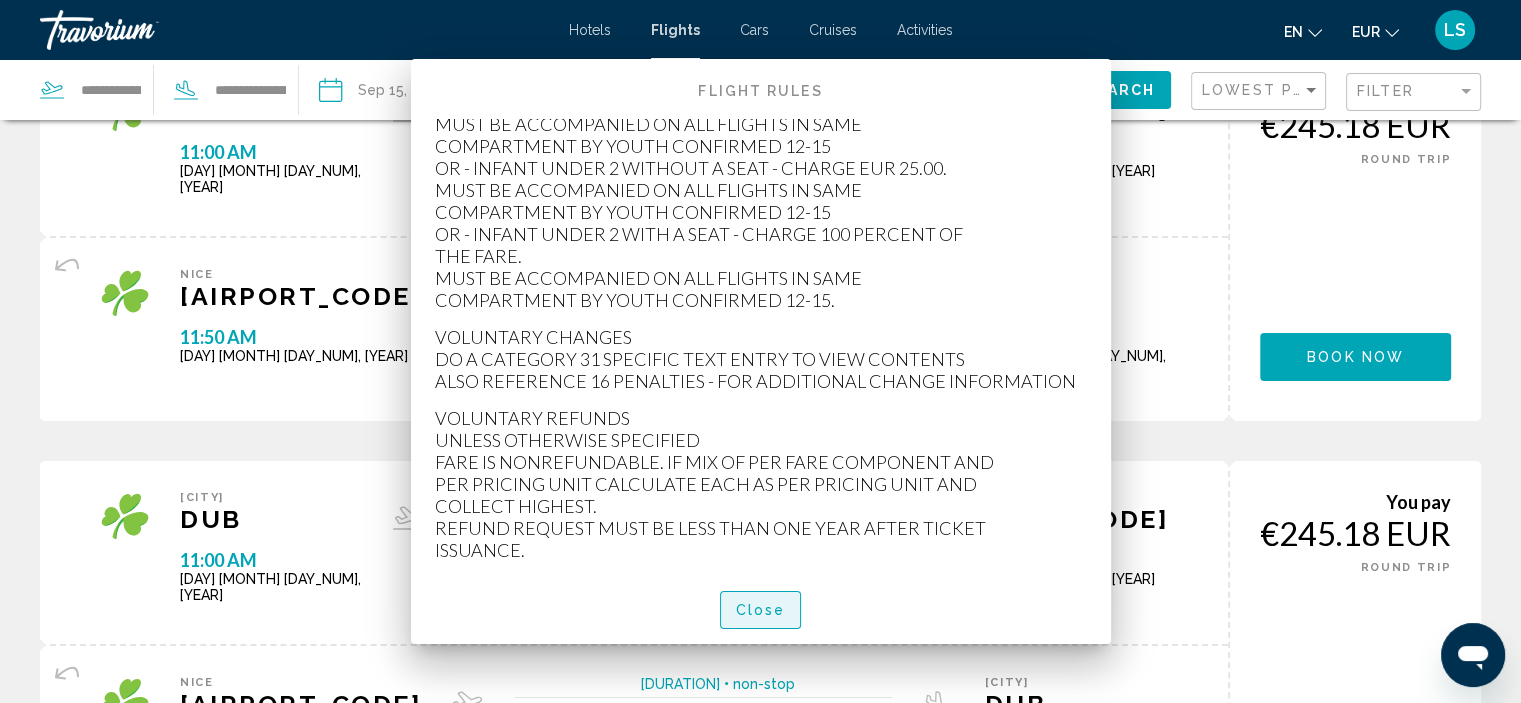 scroll, scrollTop: 1439, scrollLeft: 0, axis: vertical 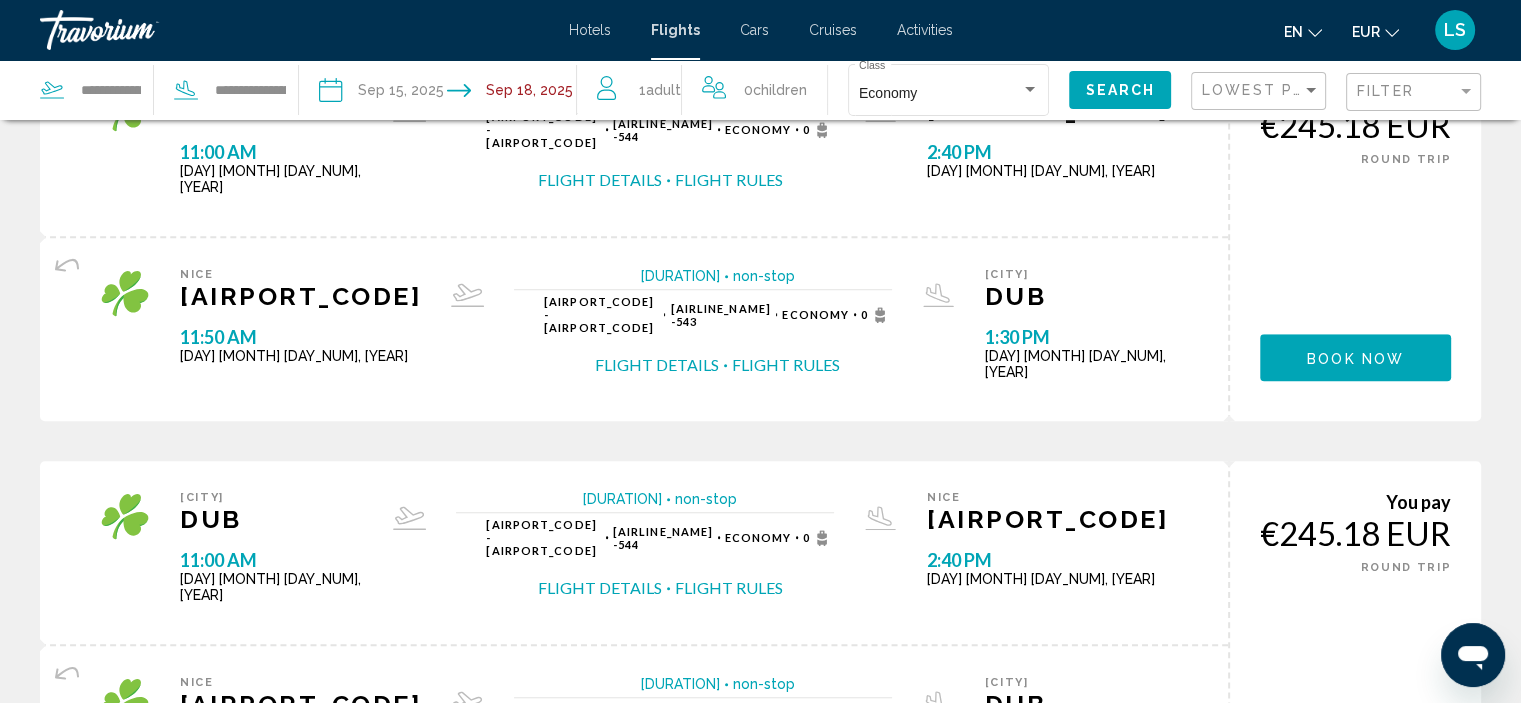 click on "Book now" at bounding box center [1355, 765] 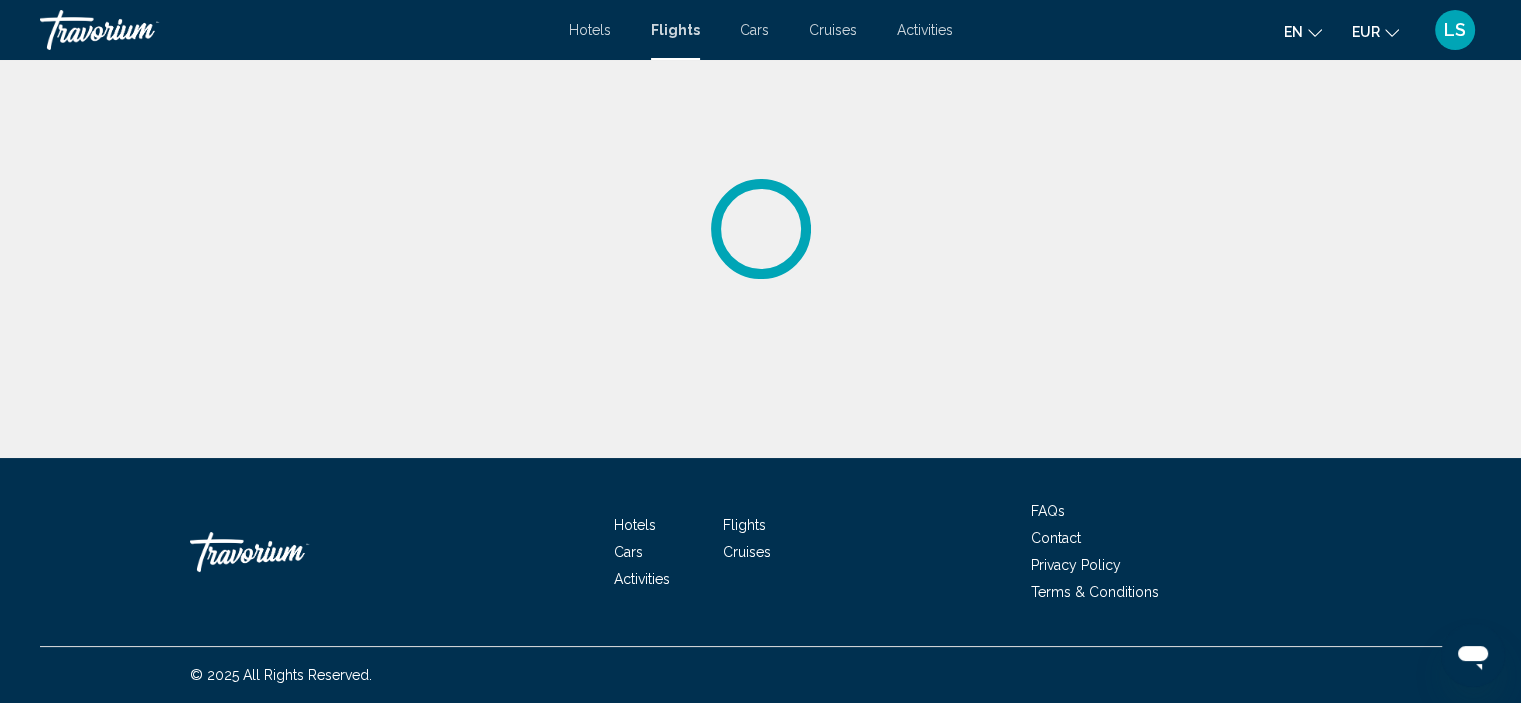 scroll, scrollTop: 0, scrollLeft: 0, axis: both 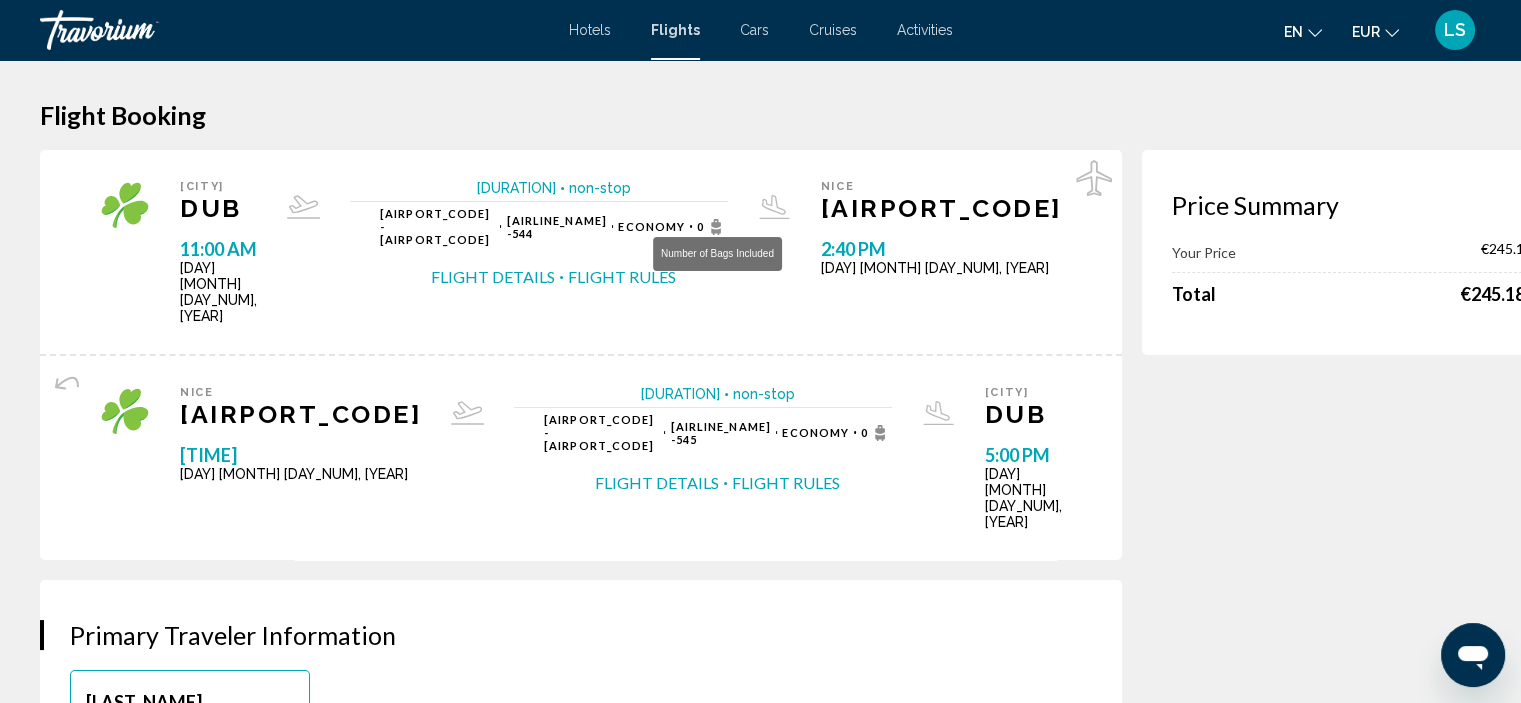click 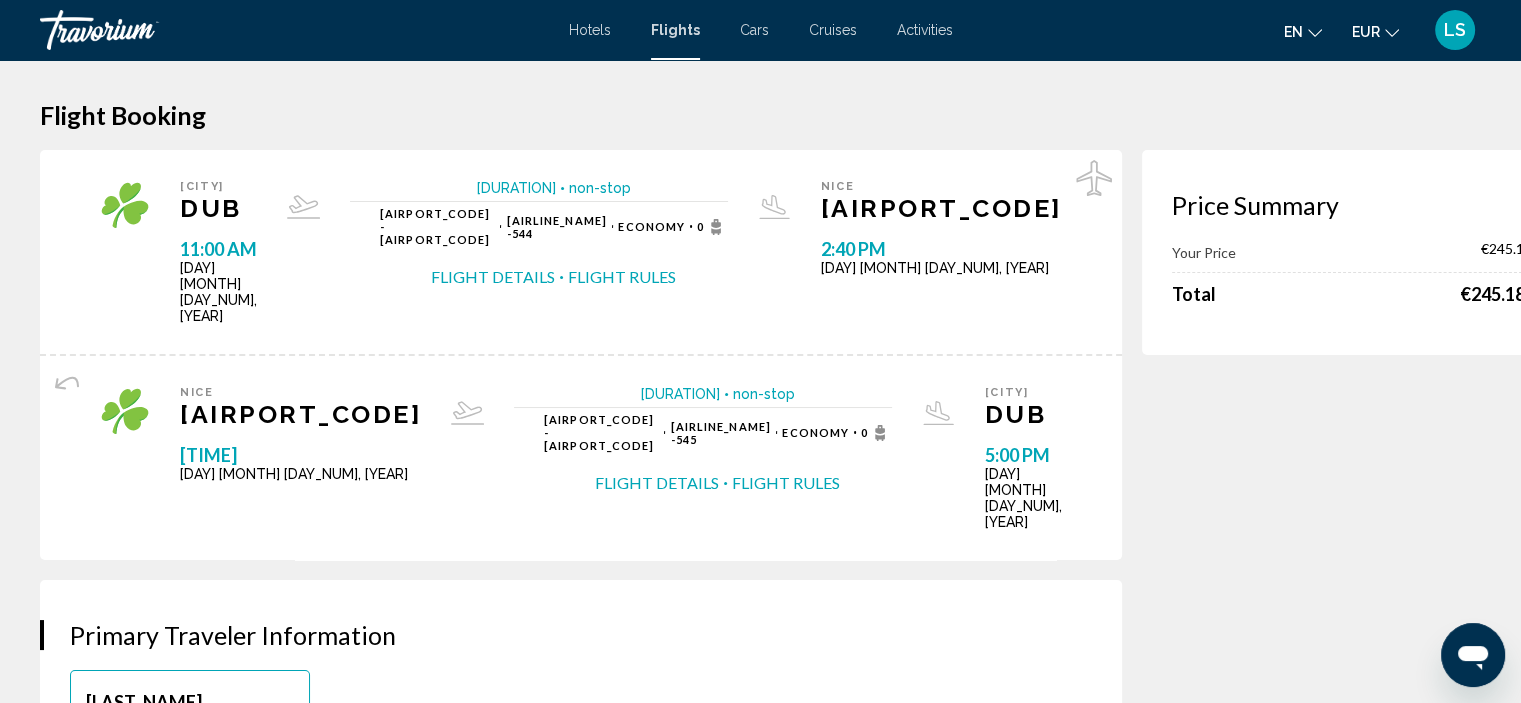 click 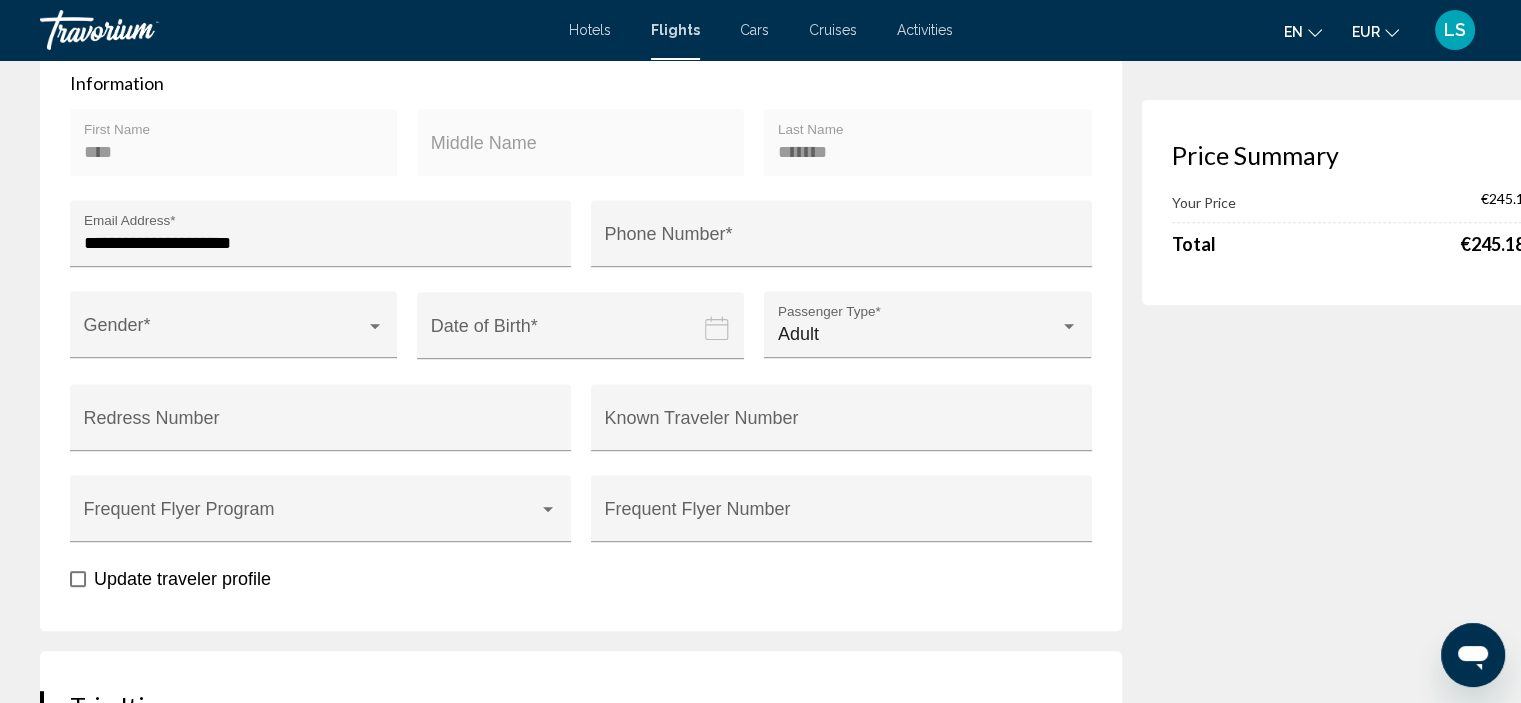 scroll, scrollTop: 760, scrollLeft: 0, axis: vertical 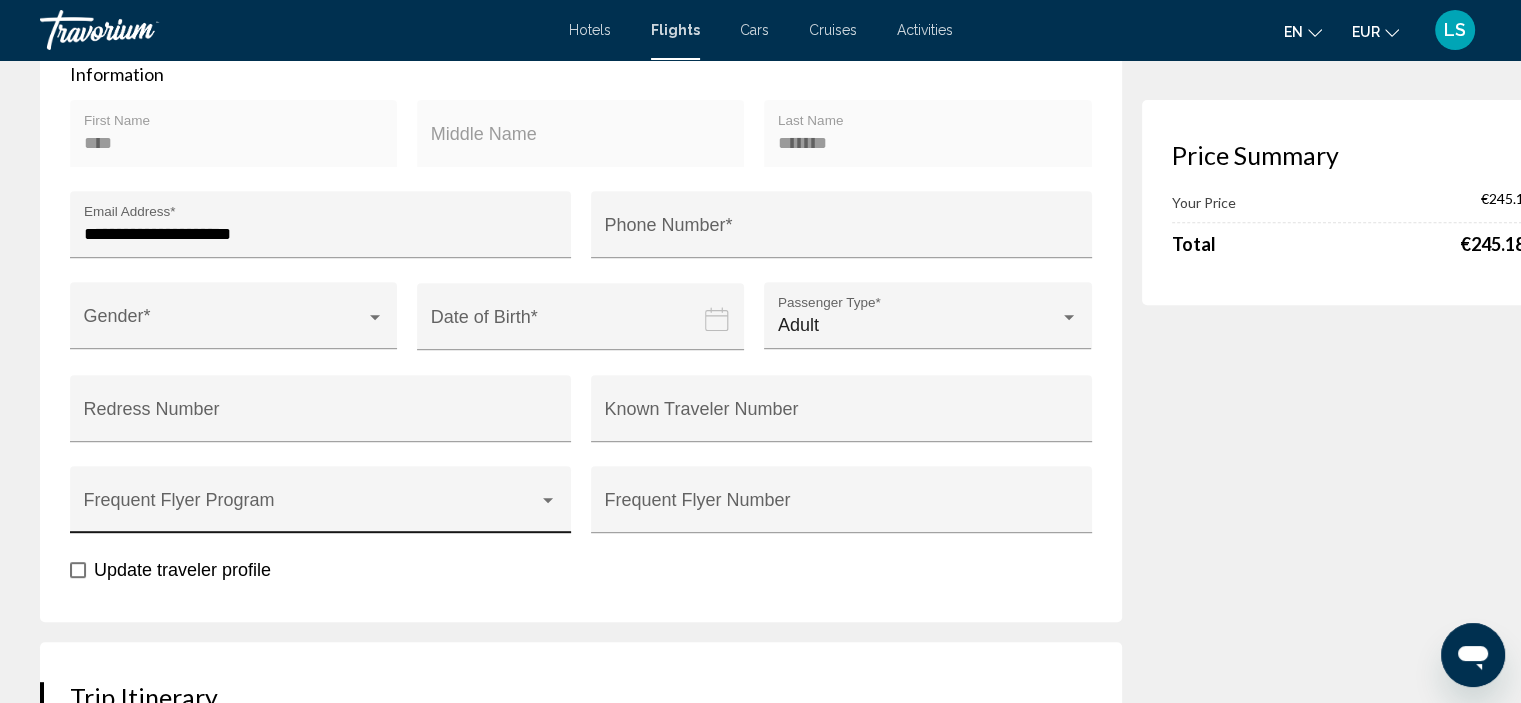 click at bounding box center [312, 509] 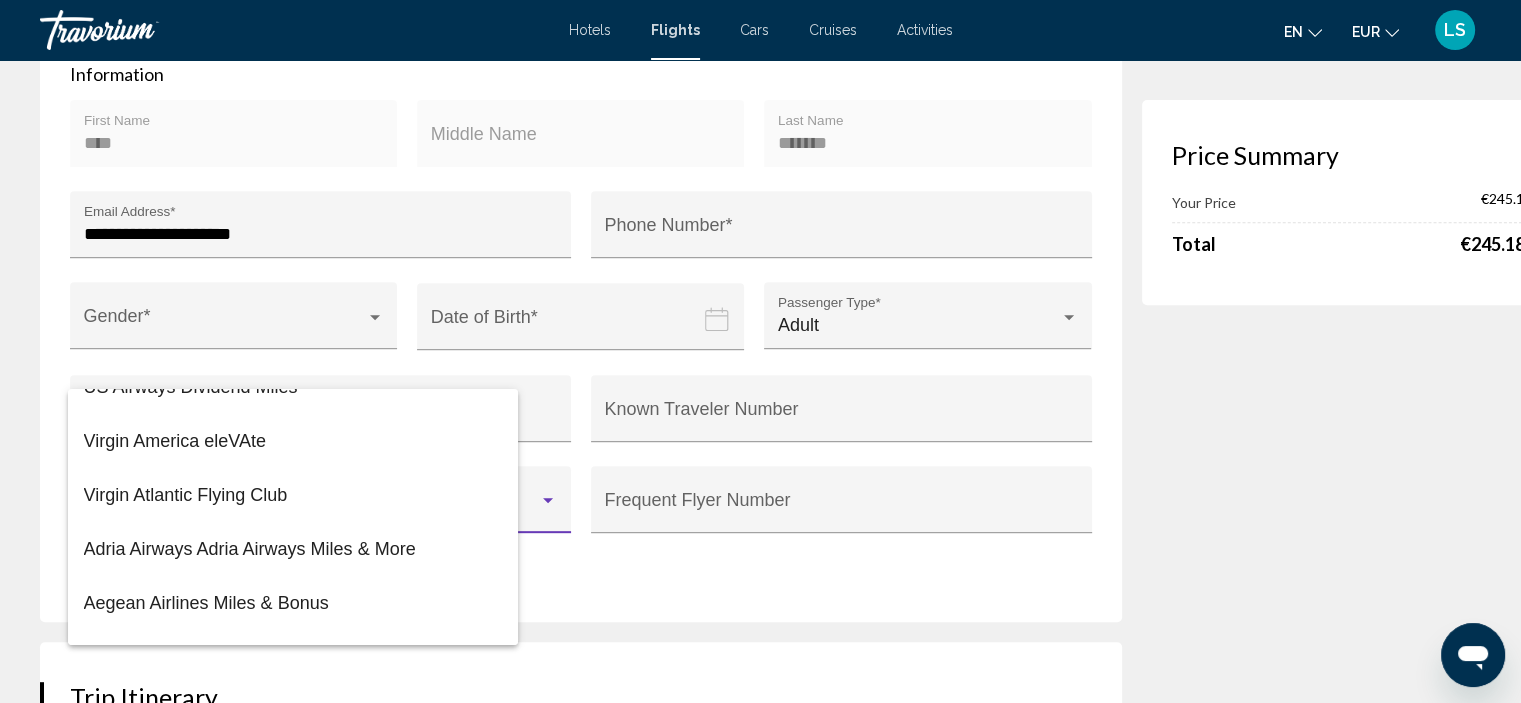 scroll, scrollTop: 1818, scrollLeft: 0, axis: vertical 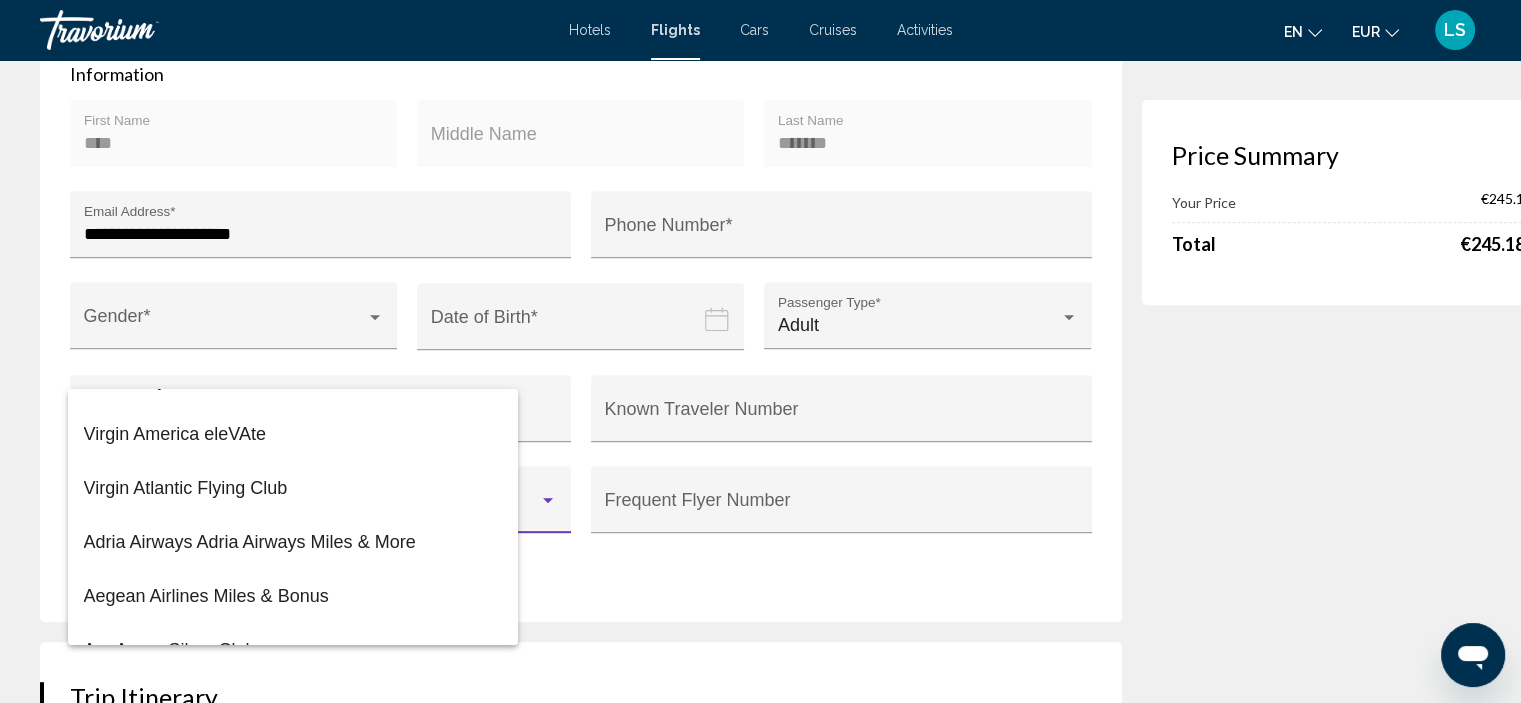 click at bounding box center (760, 351) 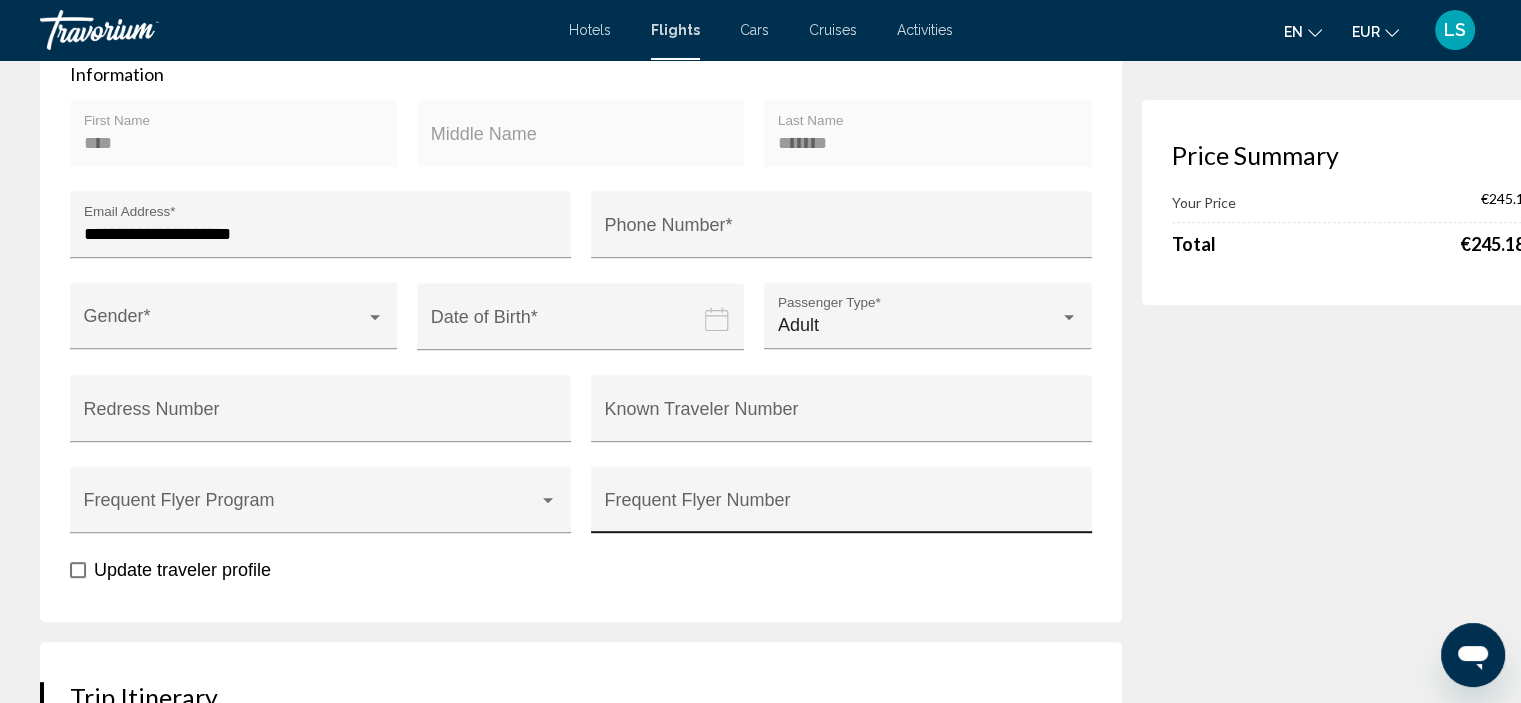 click on "Frequent Flyer Number" at bounding box center [841, 505] 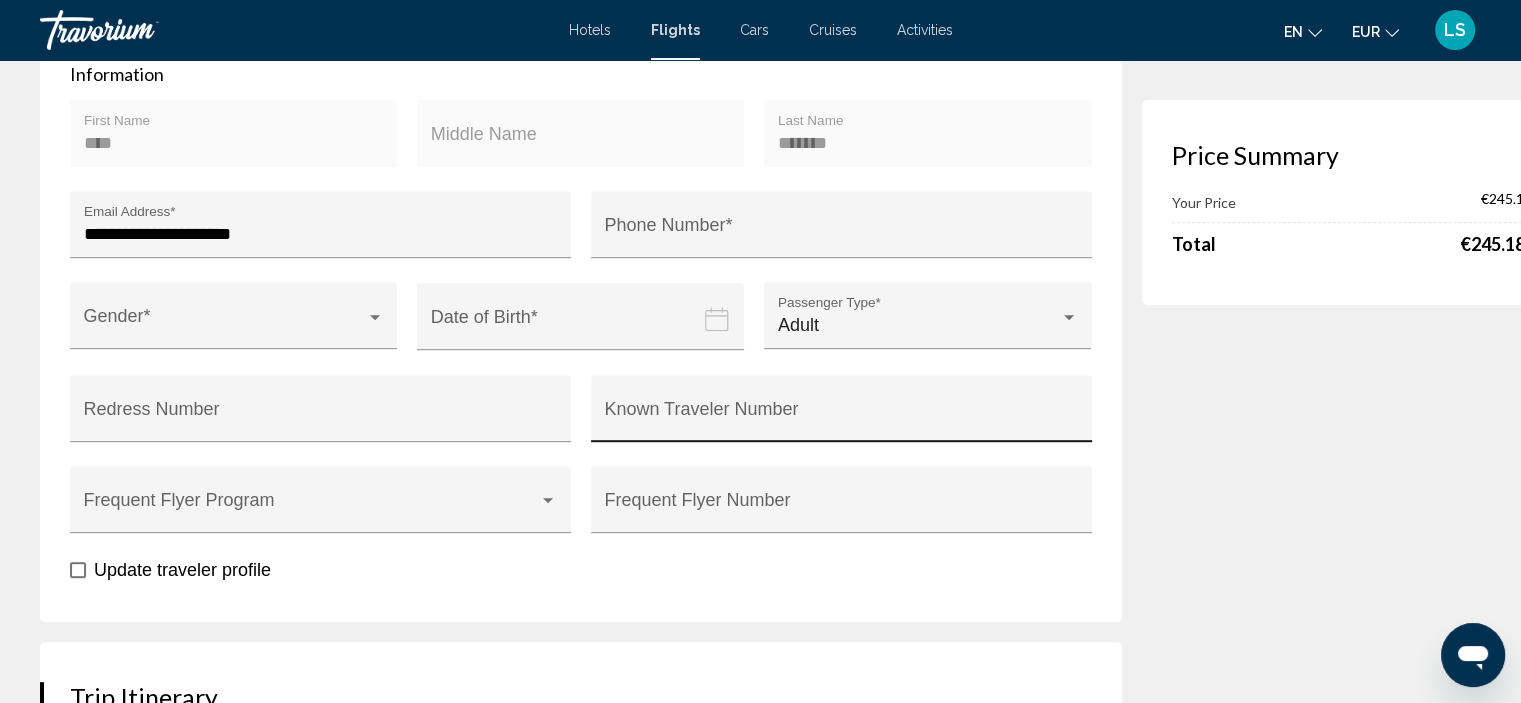 click on "Known Traveler Number" at bounding box center (841, 414) 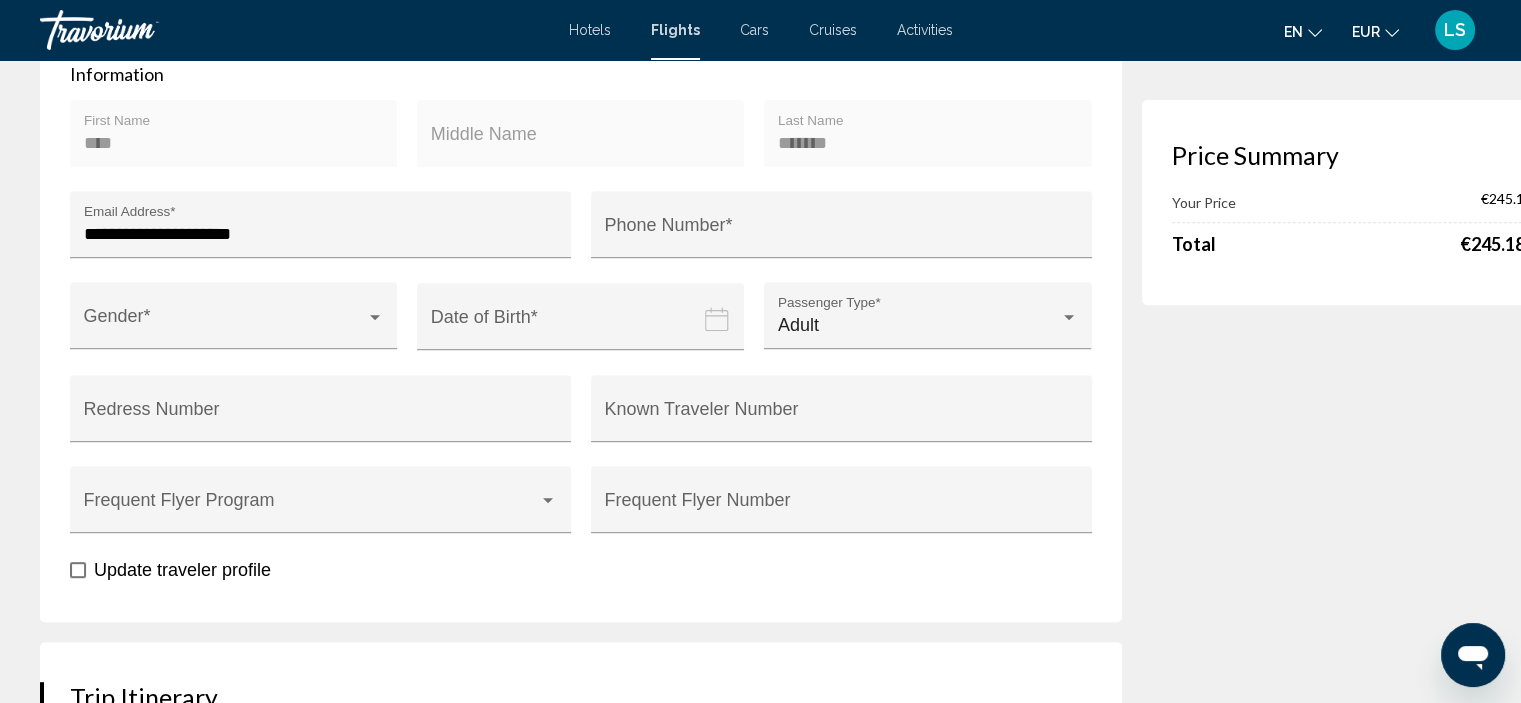 click on "Price Summary Your Price €245.18 EUR Total  €245.18 EUR" at bounding box center [1367, 842] 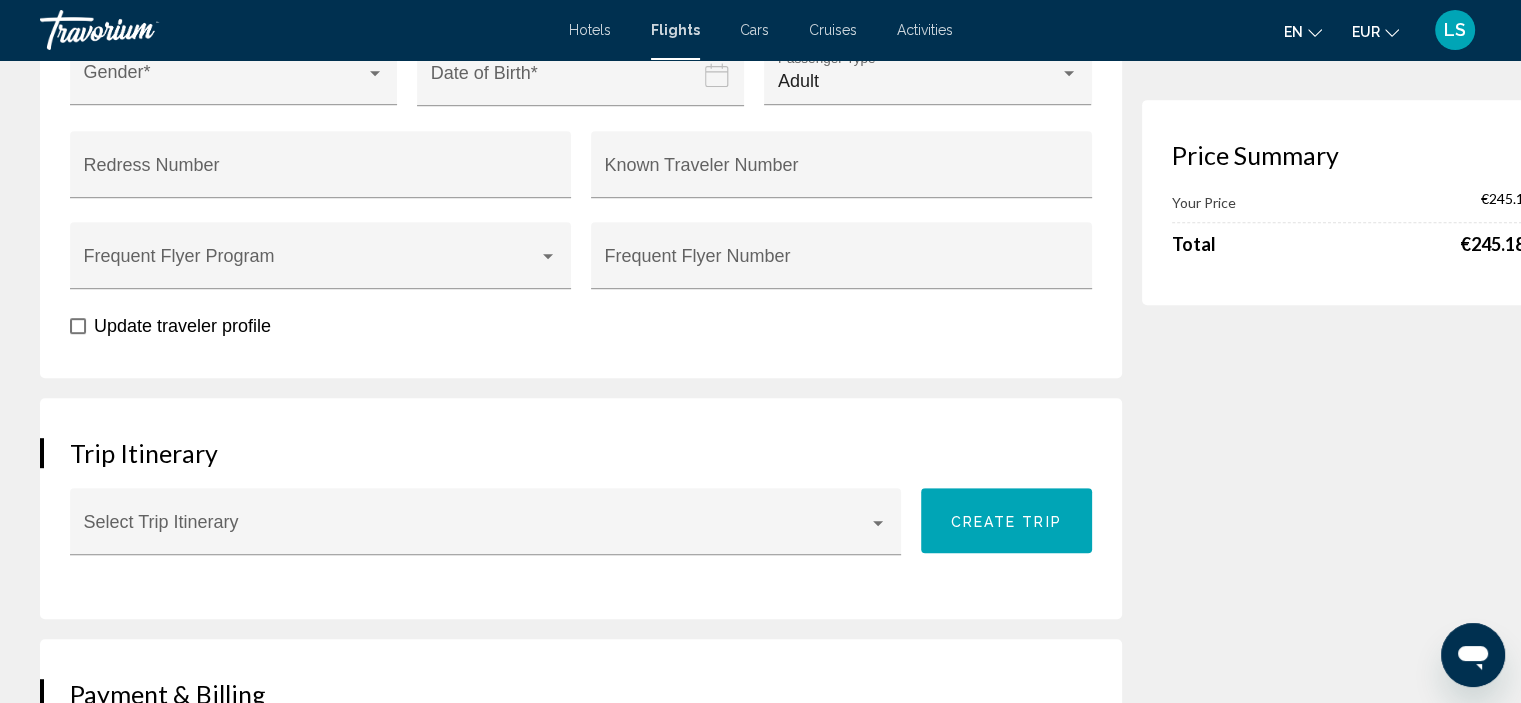 scroll, scrollTop: 1028, scrollLeft: 0, axis: vertical 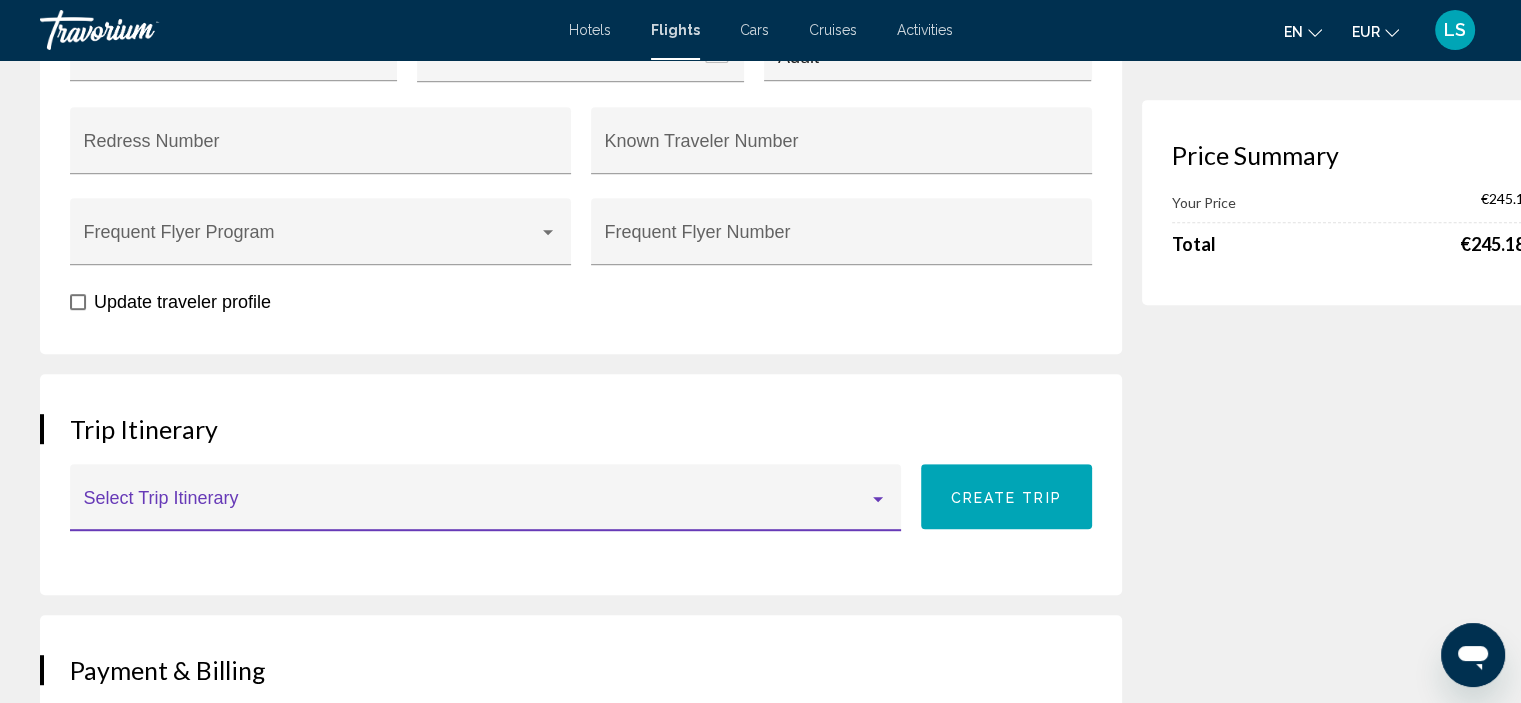 click at bounding box center [477, 507] 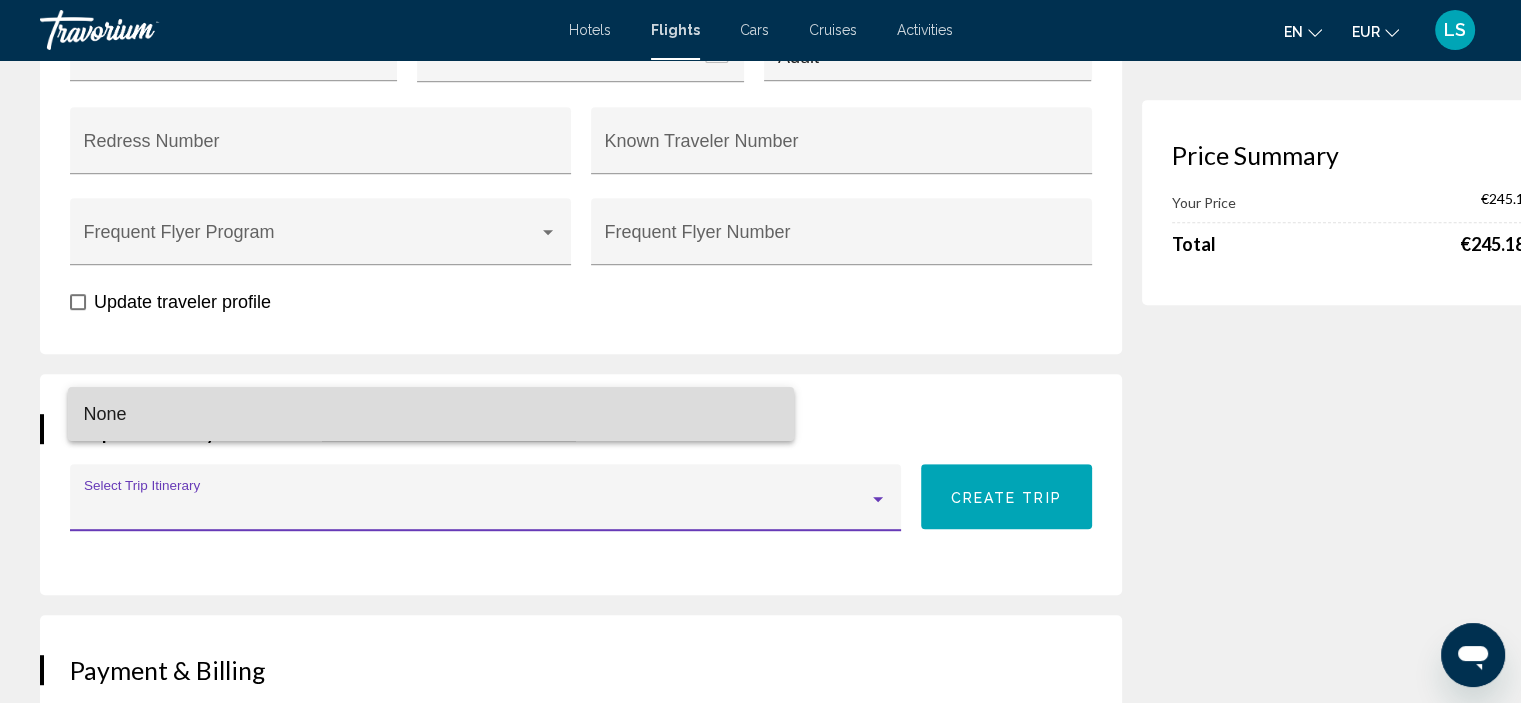 click on "None" at bounding box center [431, 414] 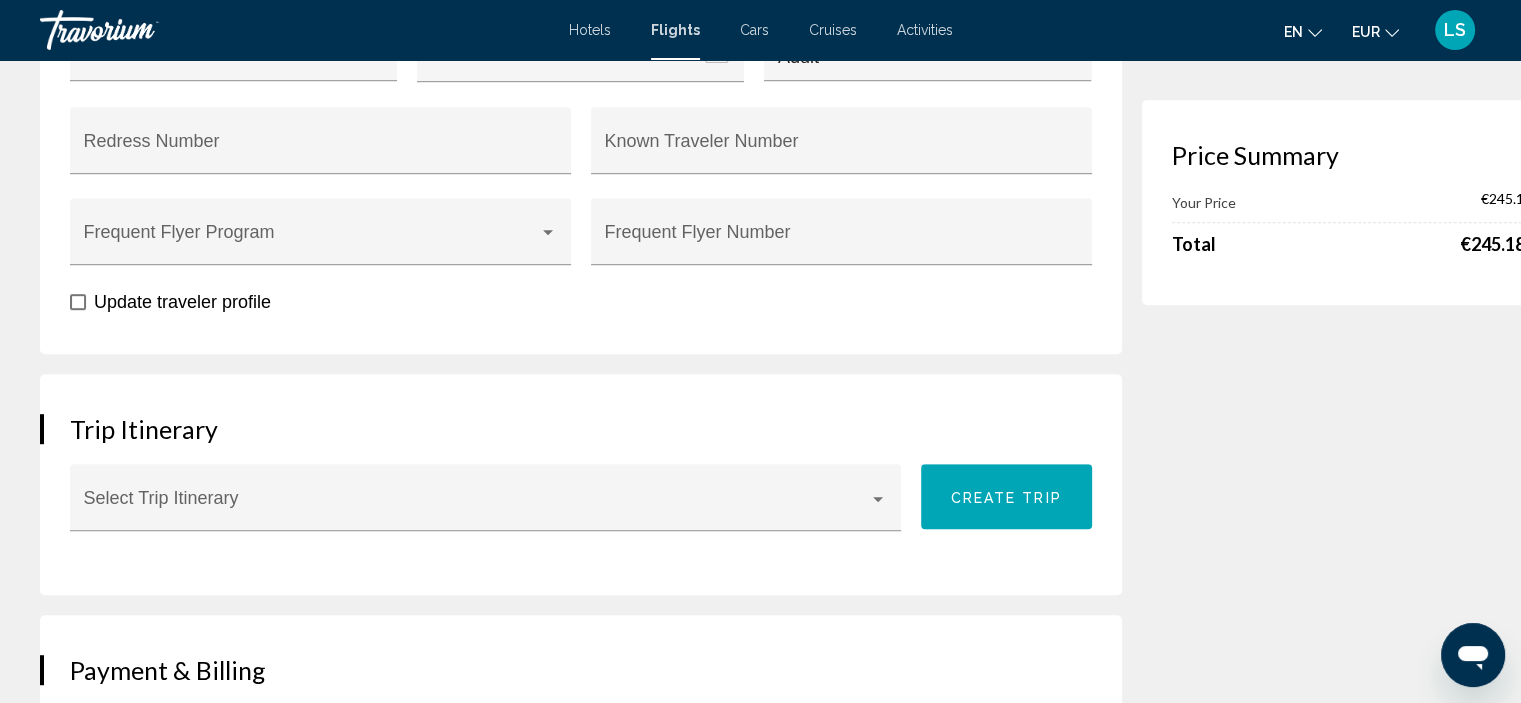 click on "Price Summary Your Price €245.18 EUR Total  €245.18 EUR" at bounding box center [1367, 574] 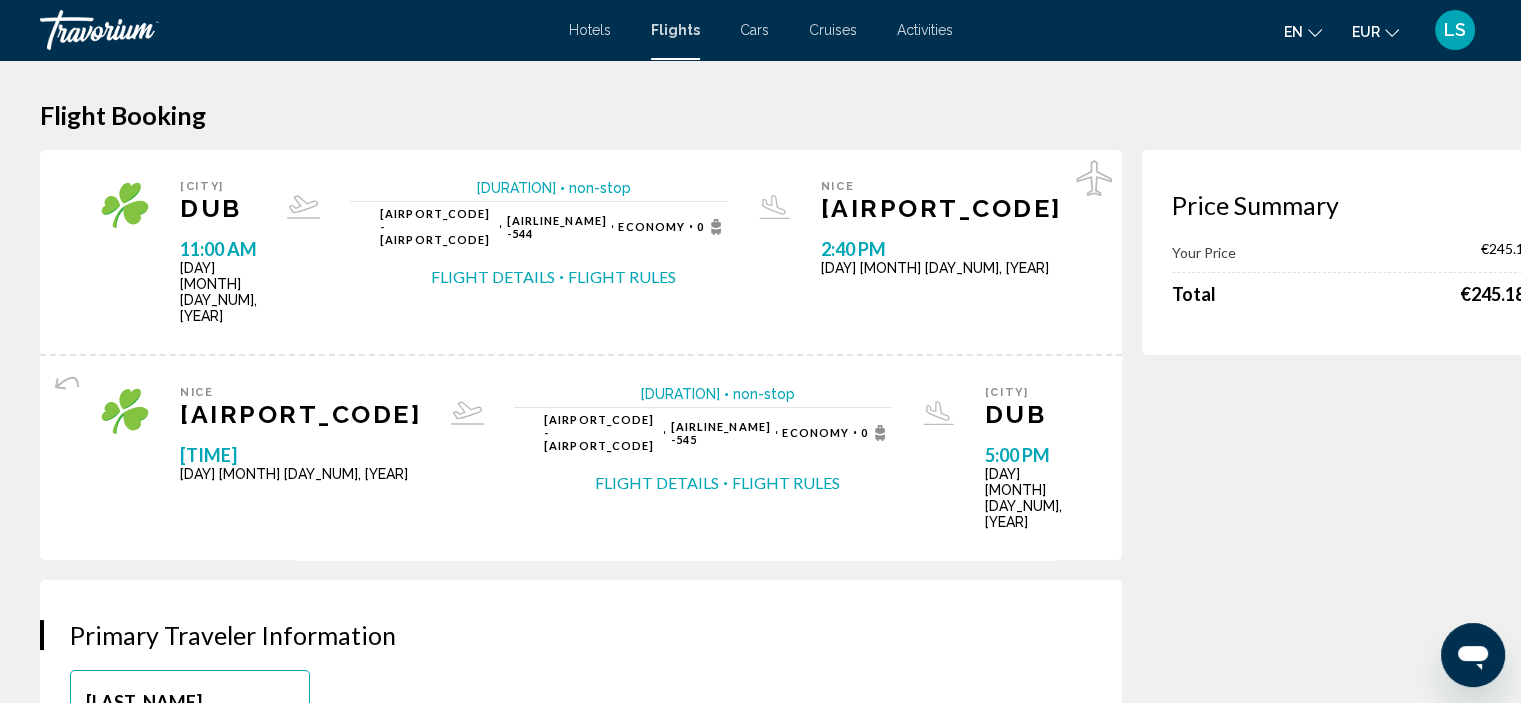 scroll, scrollTop: 0, scrollLeft: 0, axis: both 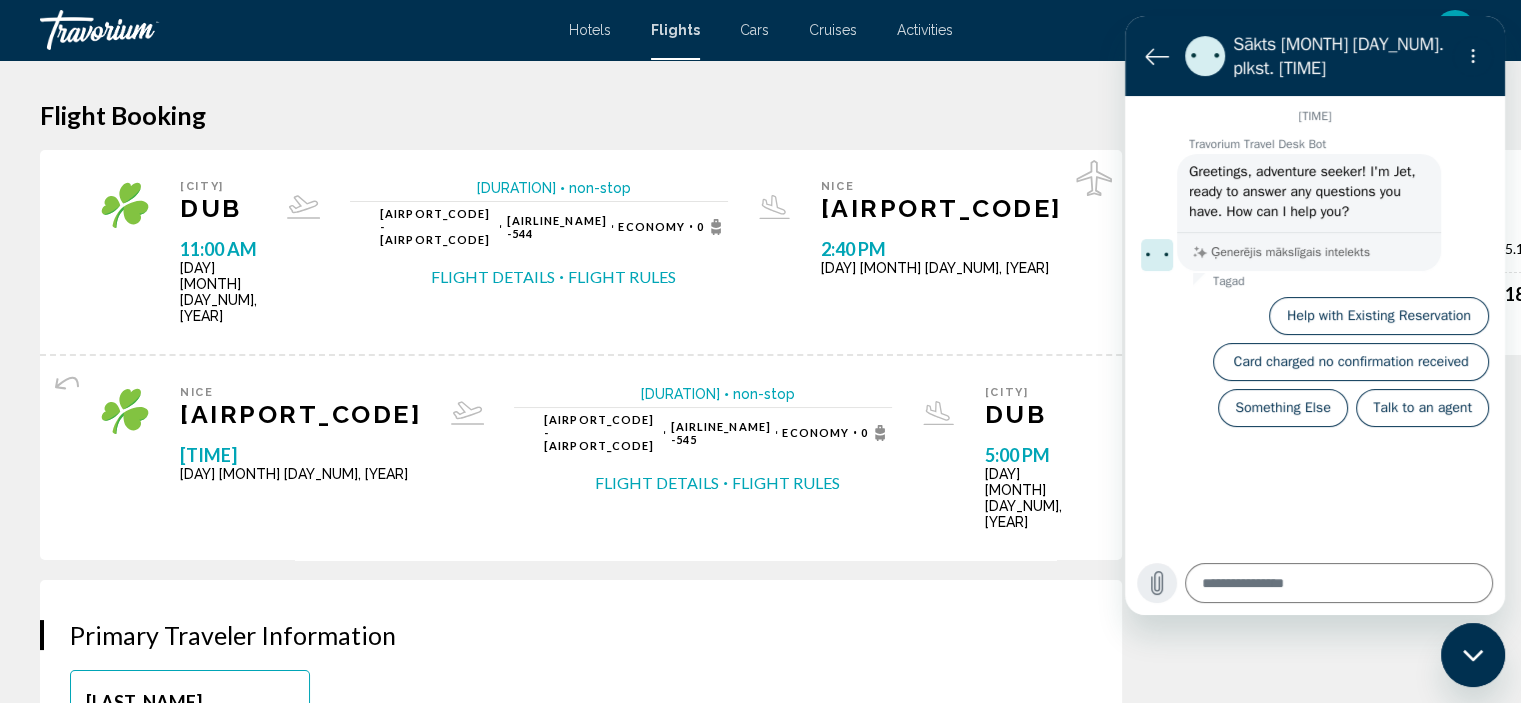 click 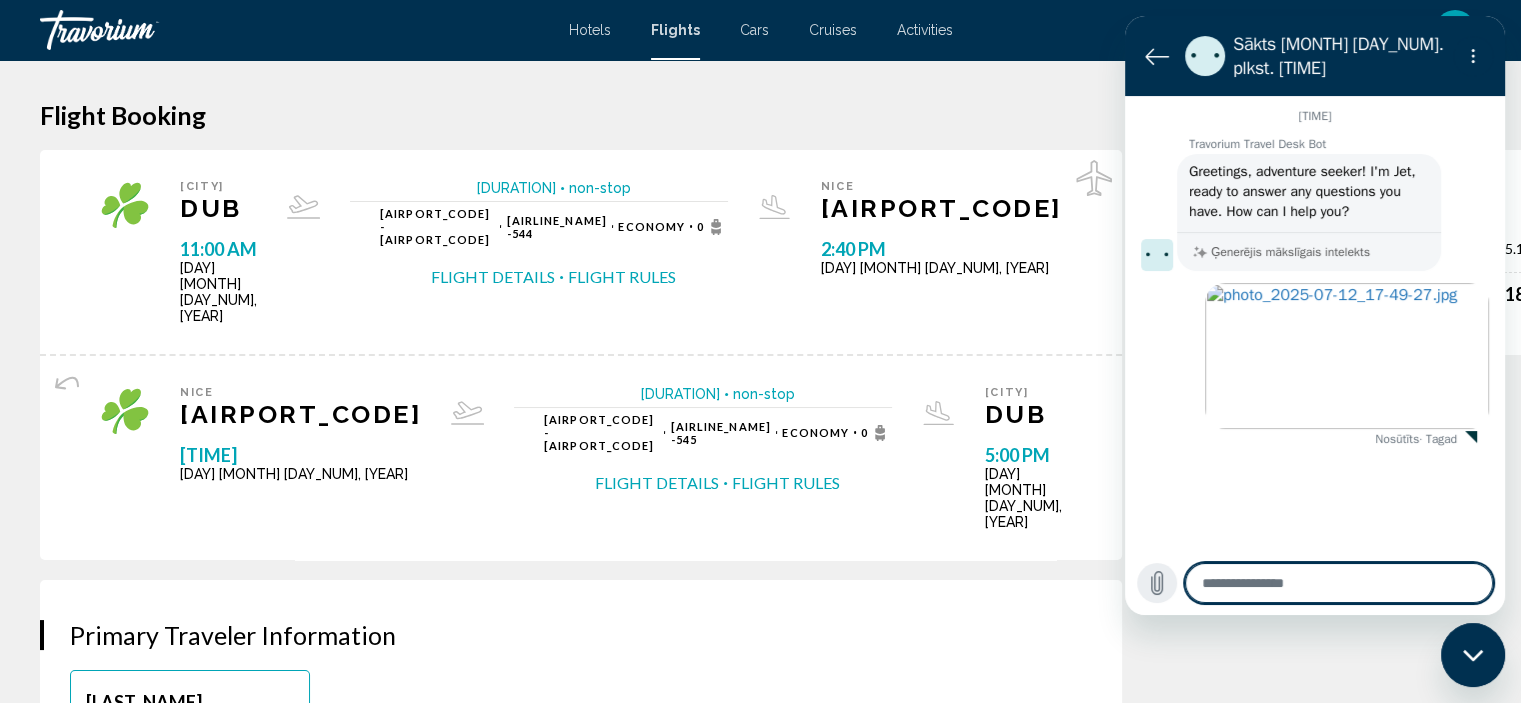 click 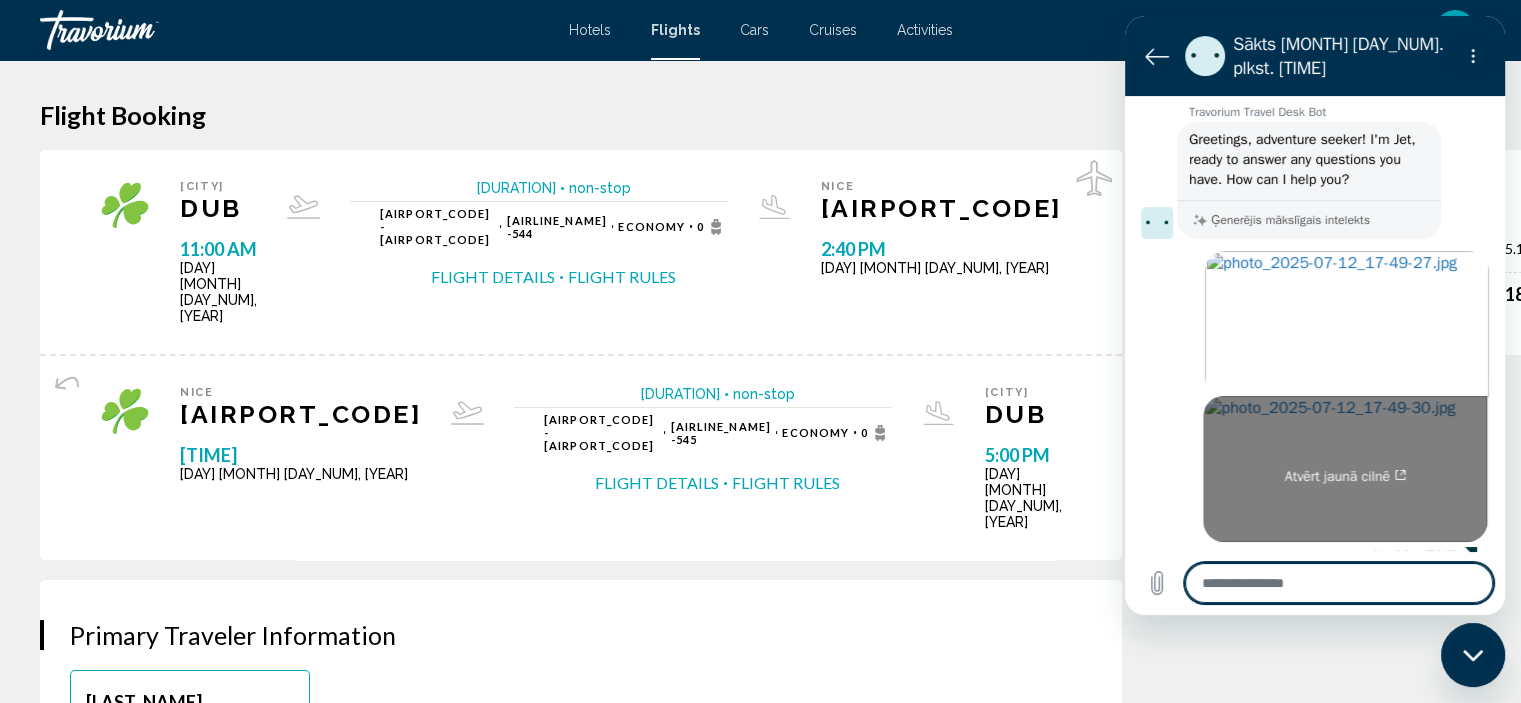 scroll, scrollTop: 32, scrollLeft: 0, axis: vertical 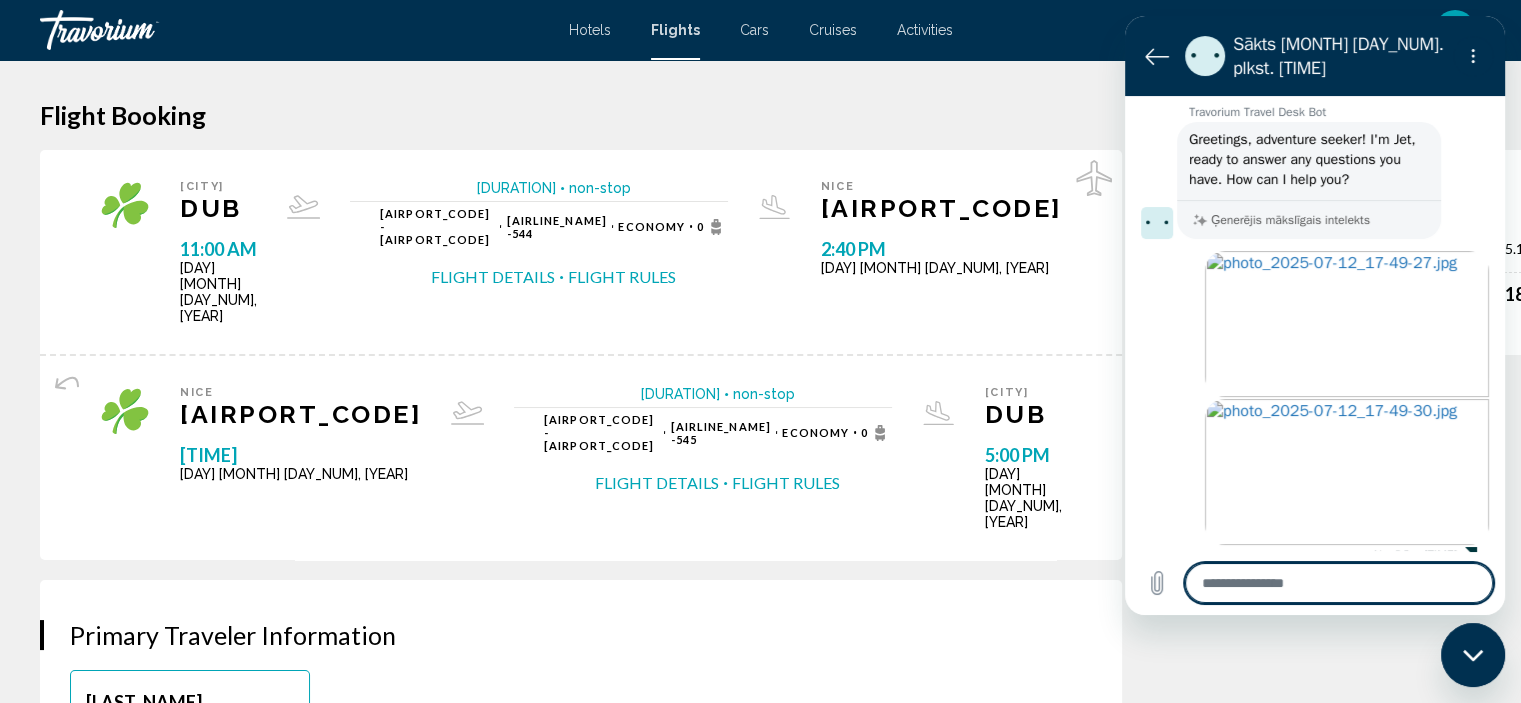 click at bounding box center [1339, 583] 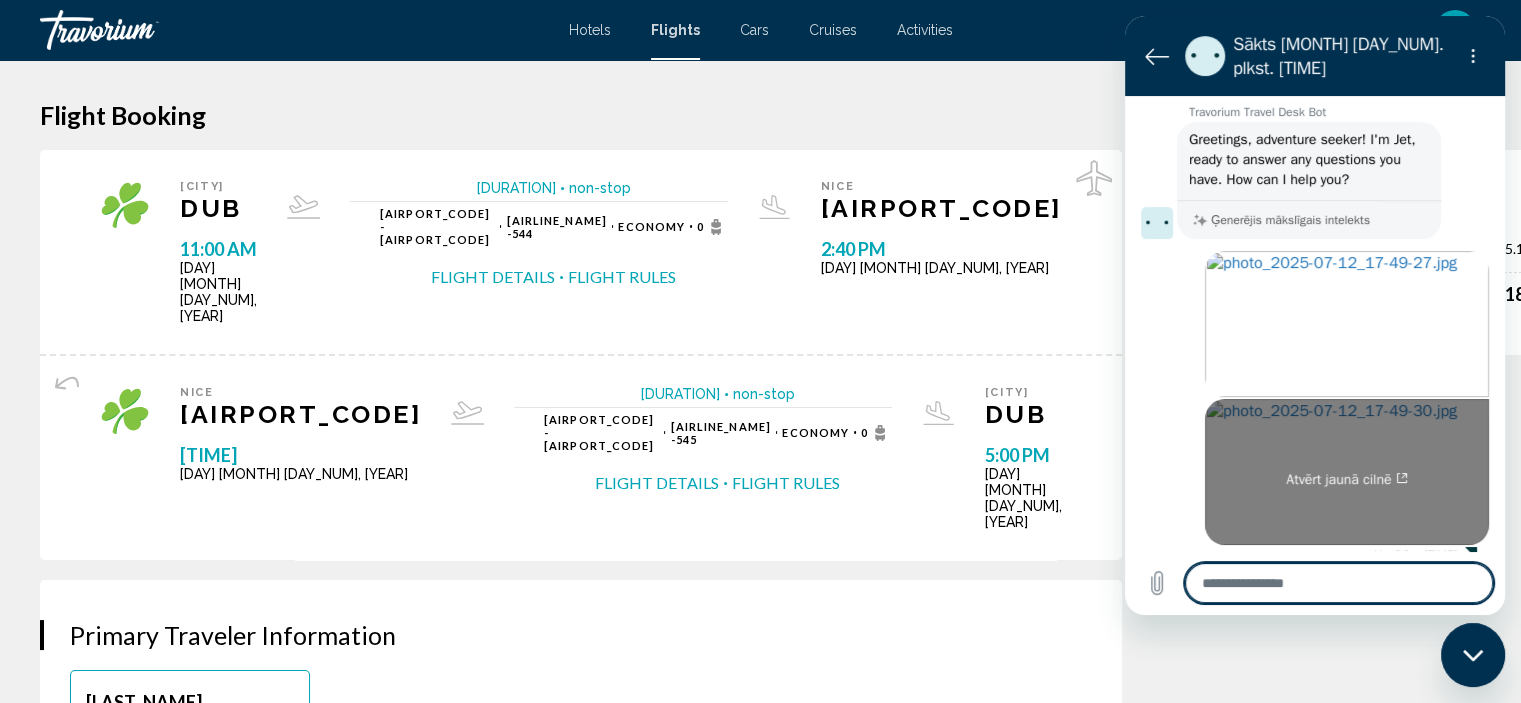 type on "*" 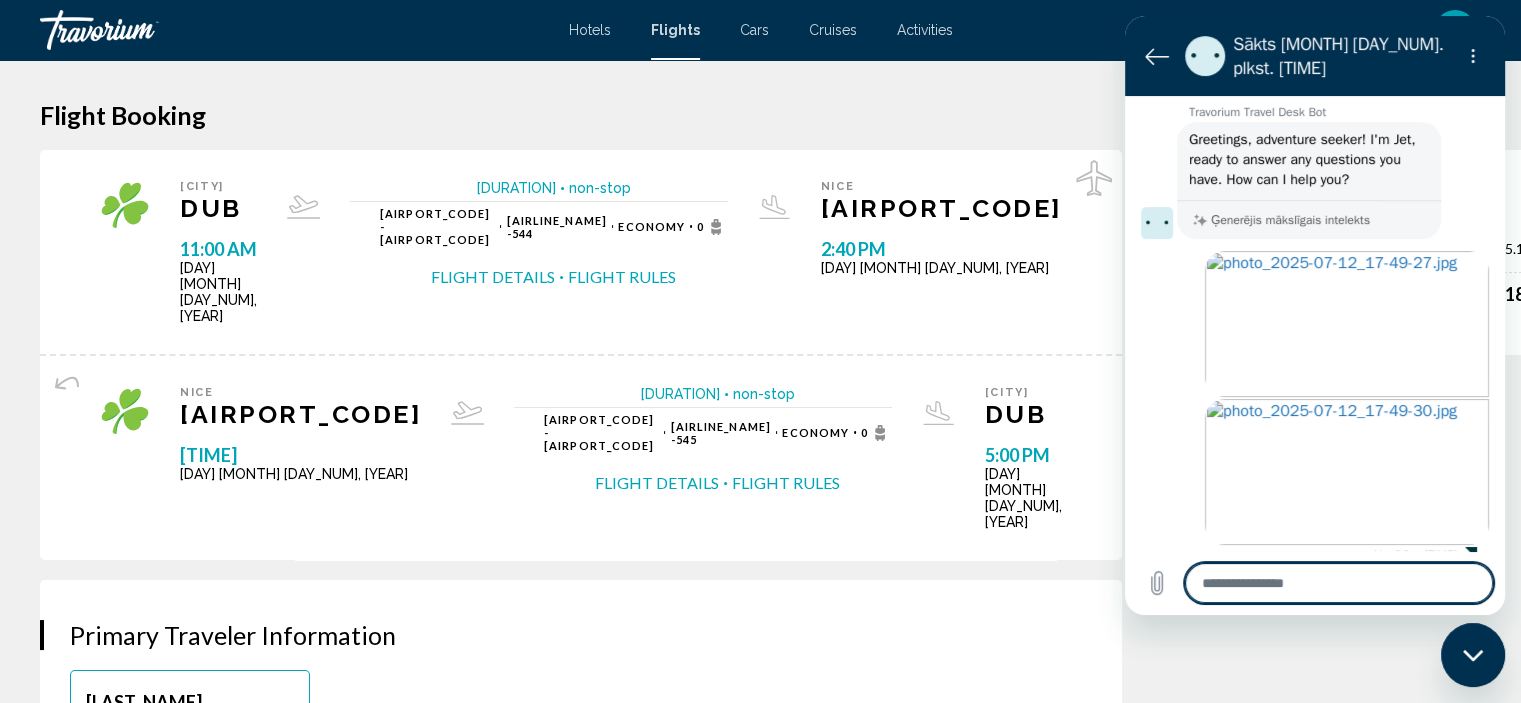 click at bounding box center [1339, 583] 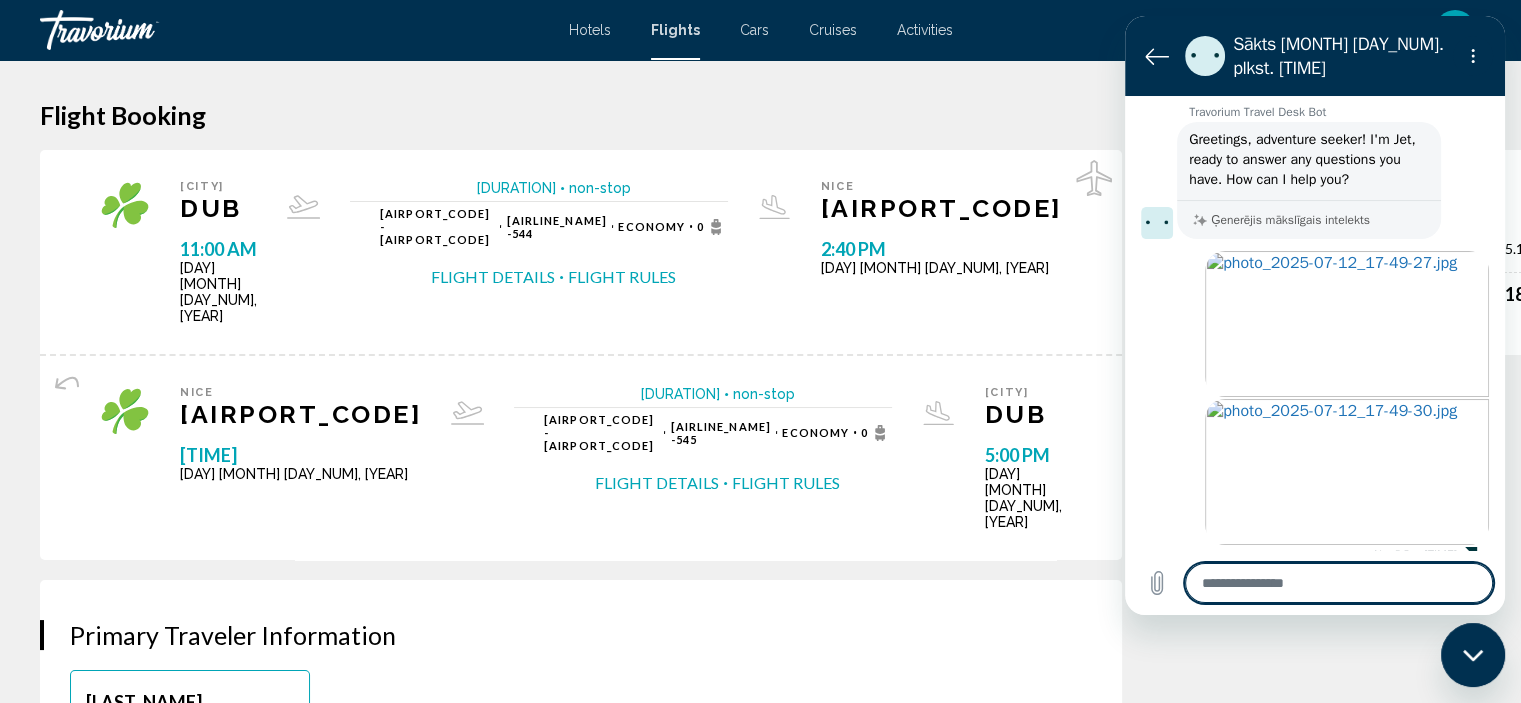 type on "**********" 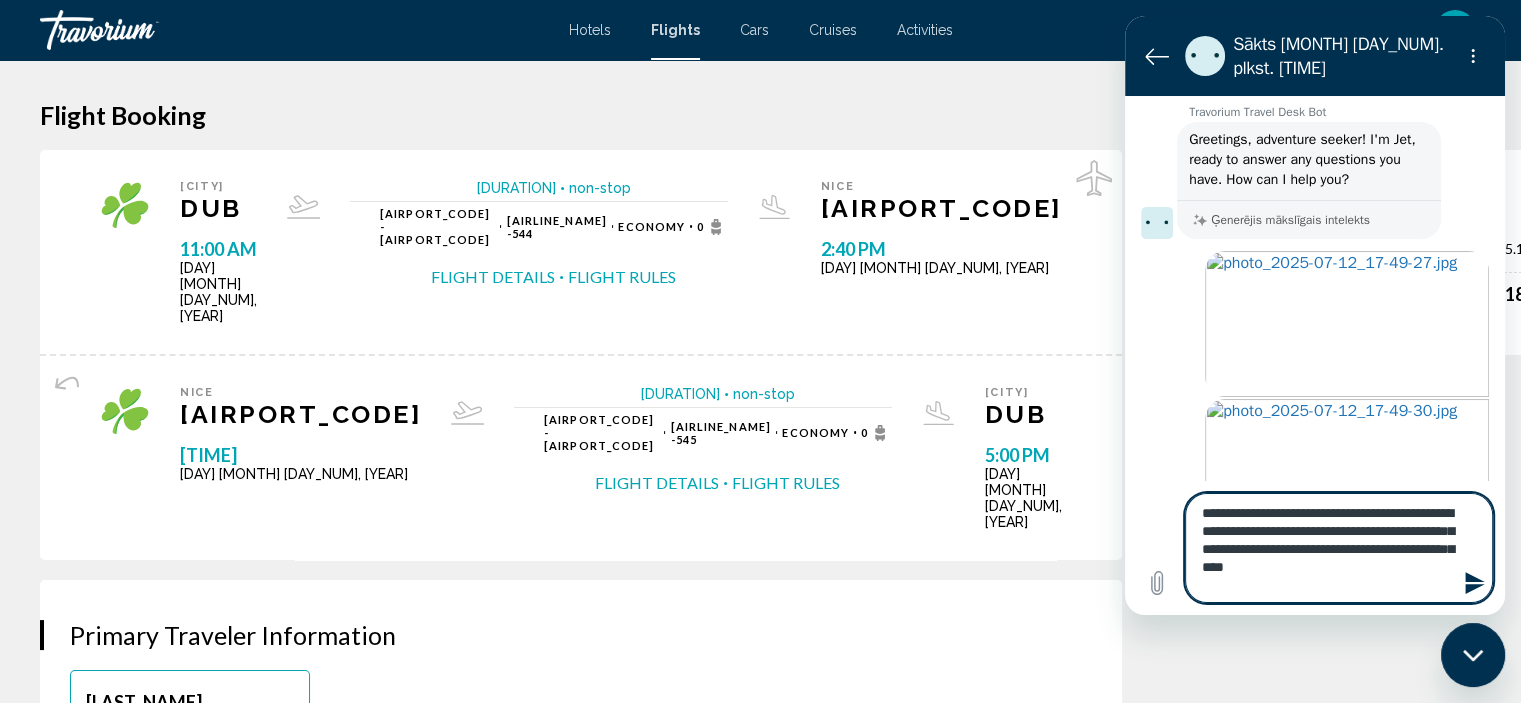 type on "**********" 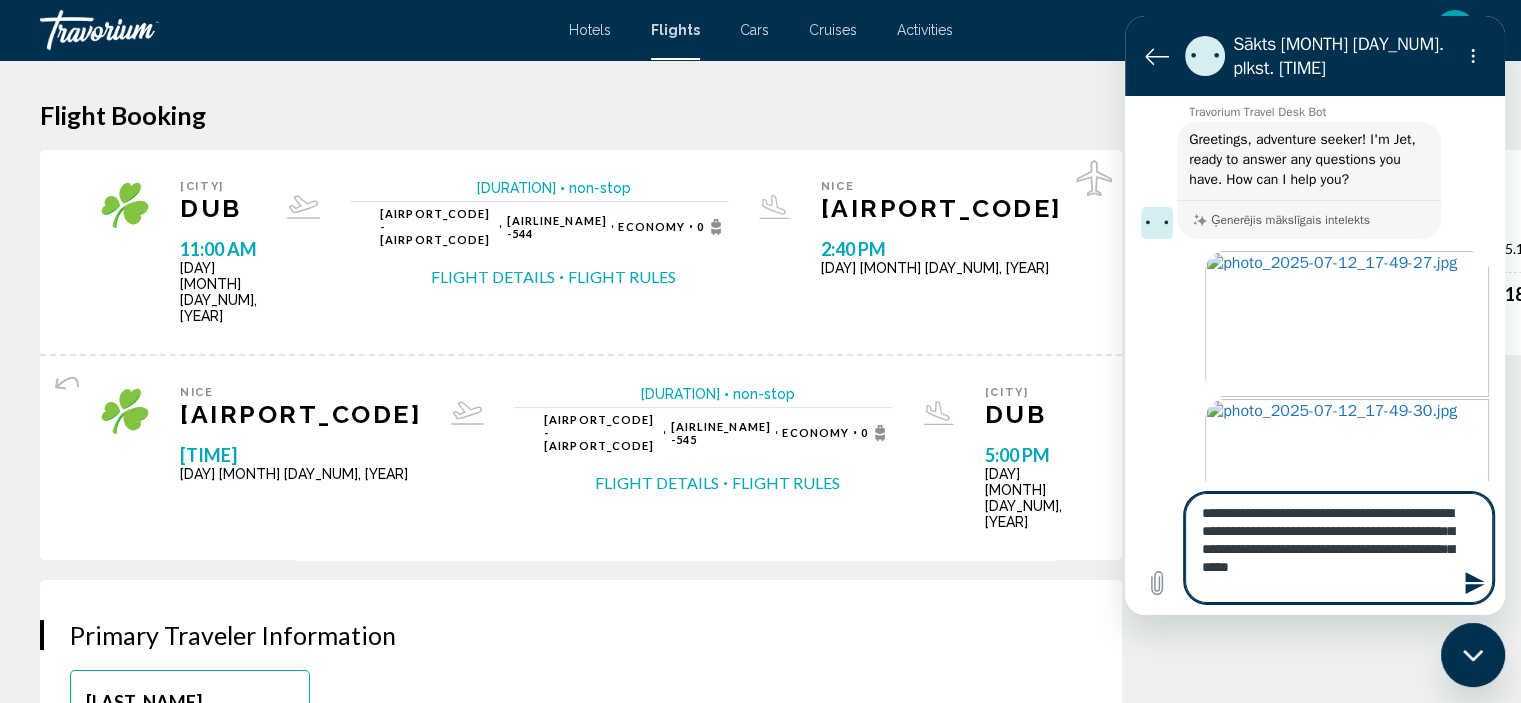 drag, startPoint x: 1365, startPoint y: 516, endPoint x: 1313, endPoint y: 515, distance: 52.009613 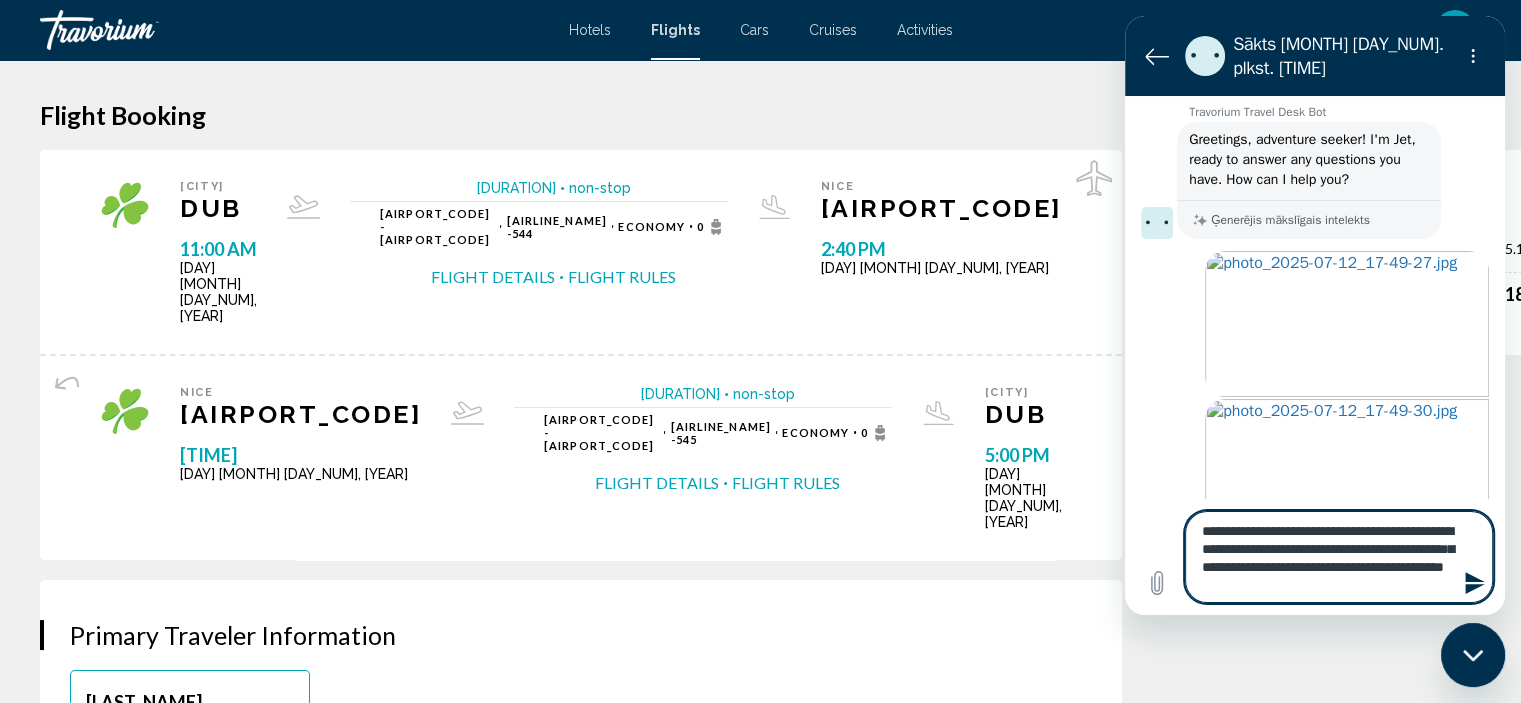 type on "**********" 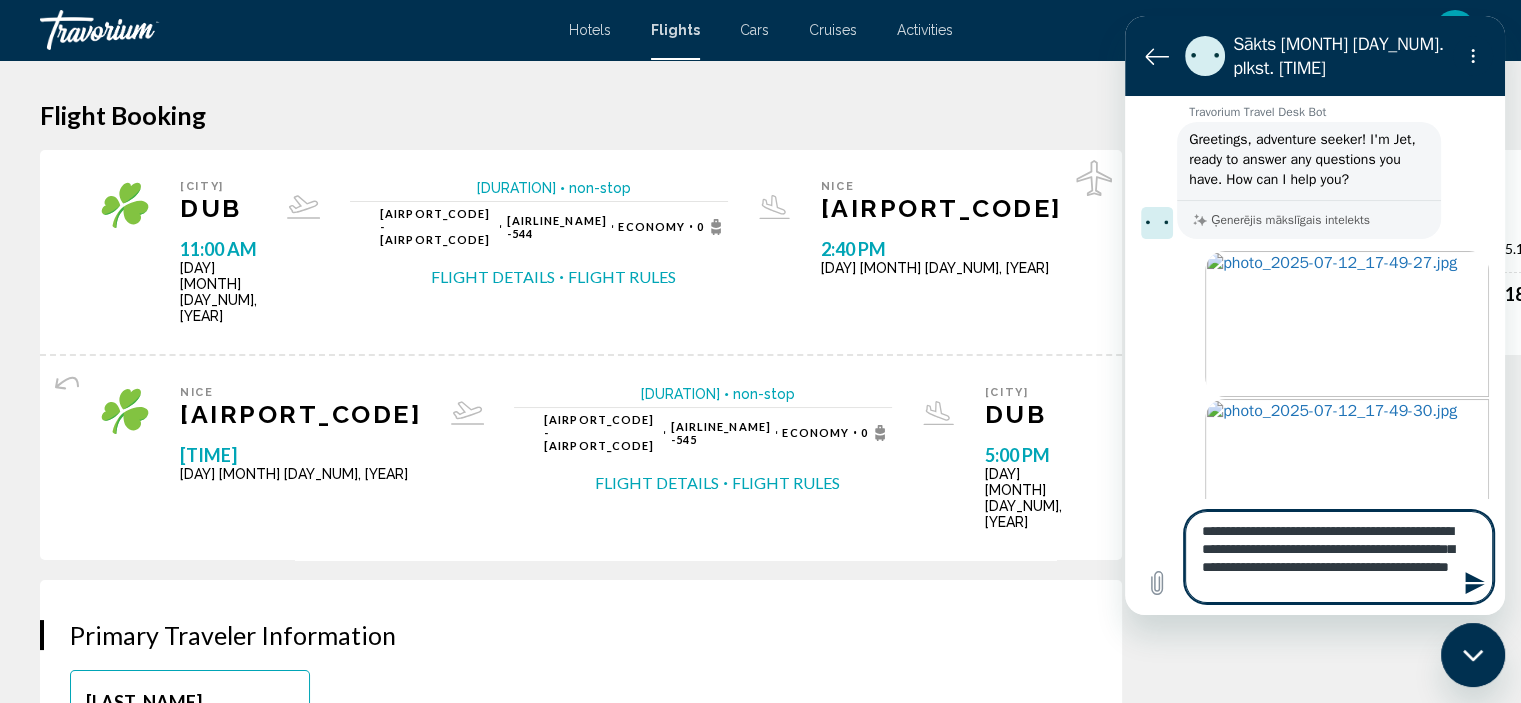 type on "*" 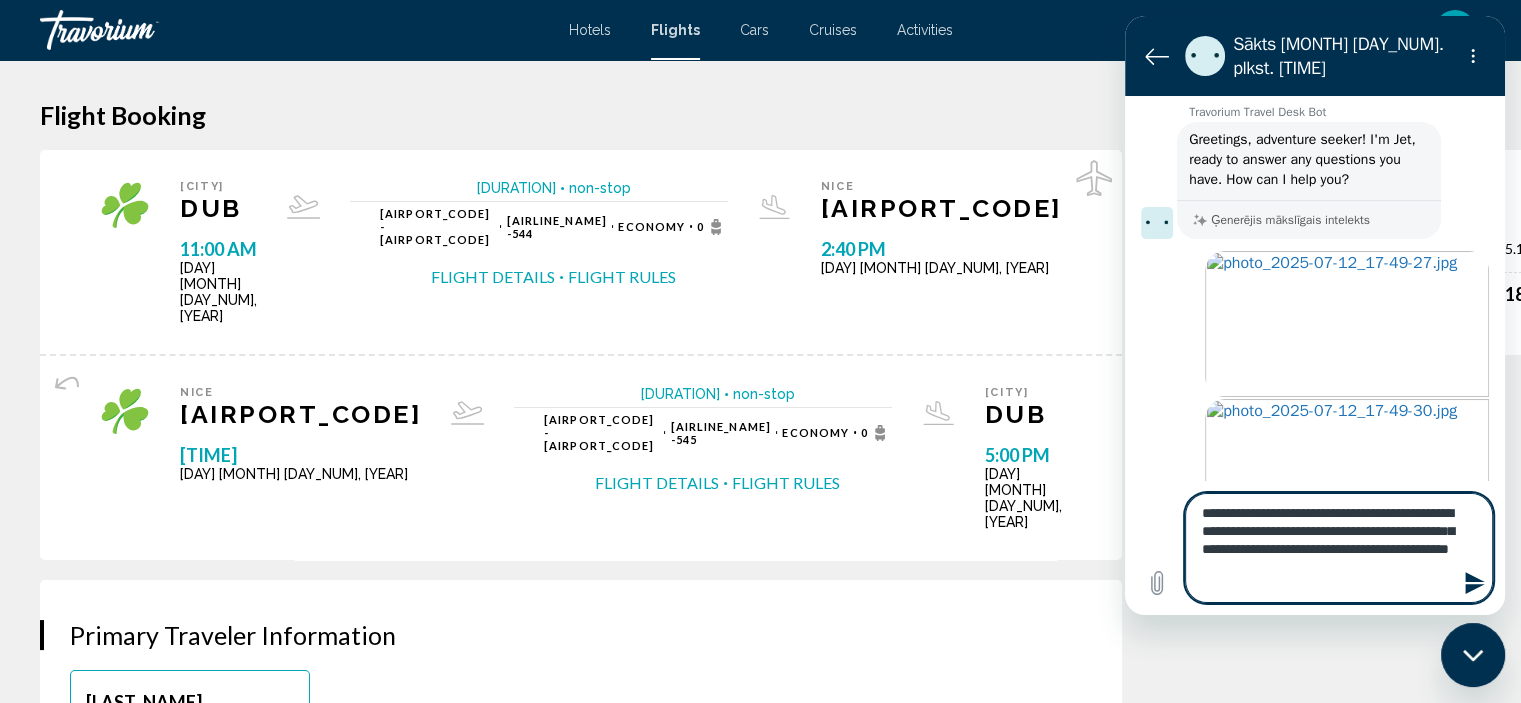 type on "**********" 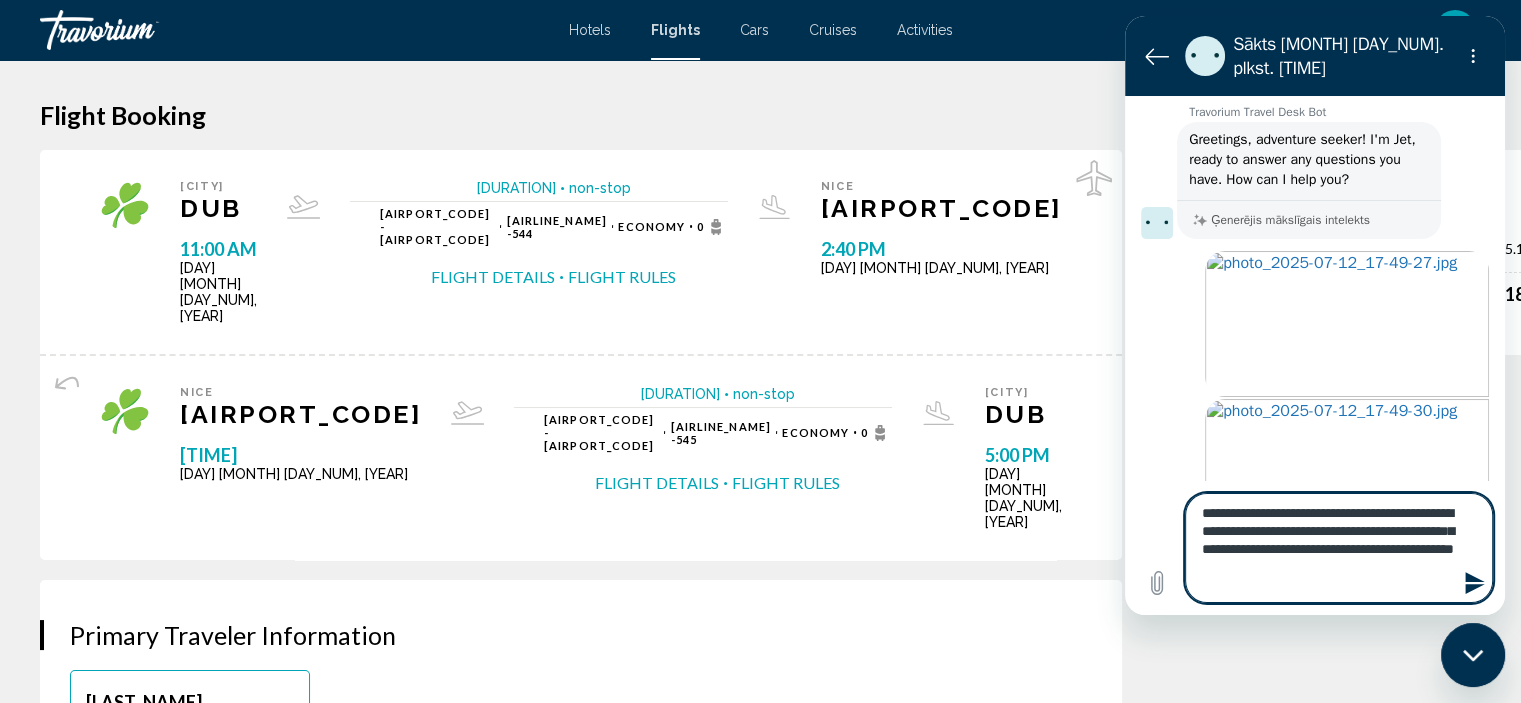type on "**********" 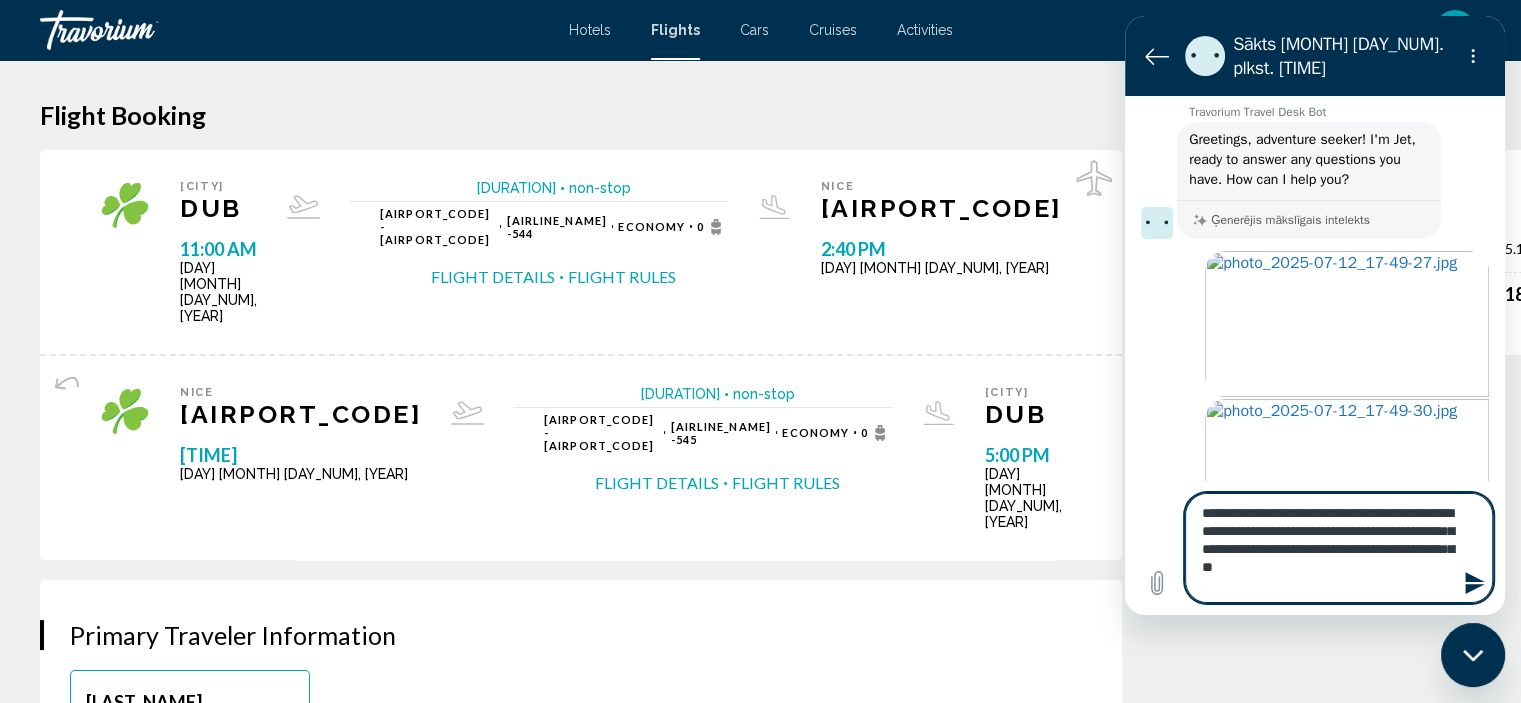 type on "**********" 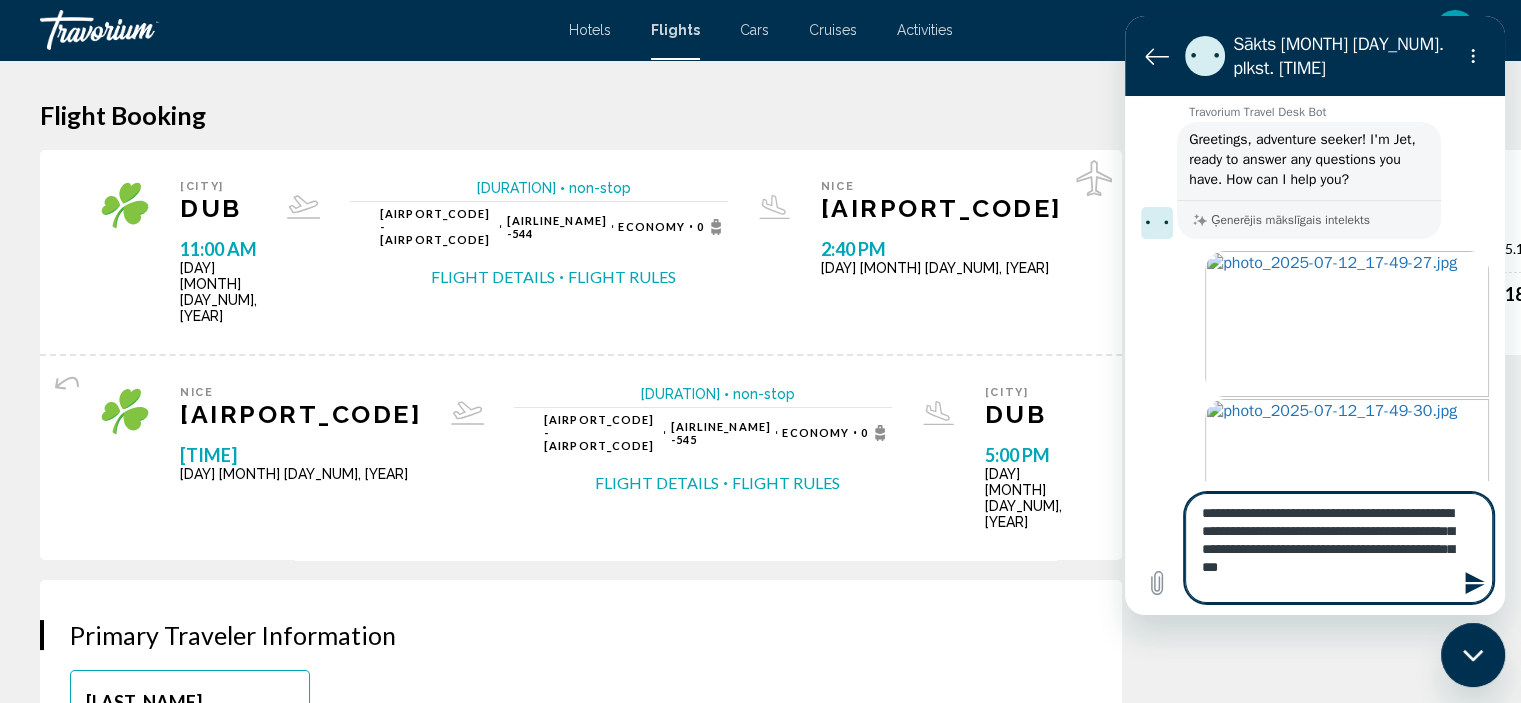 type on "**********" 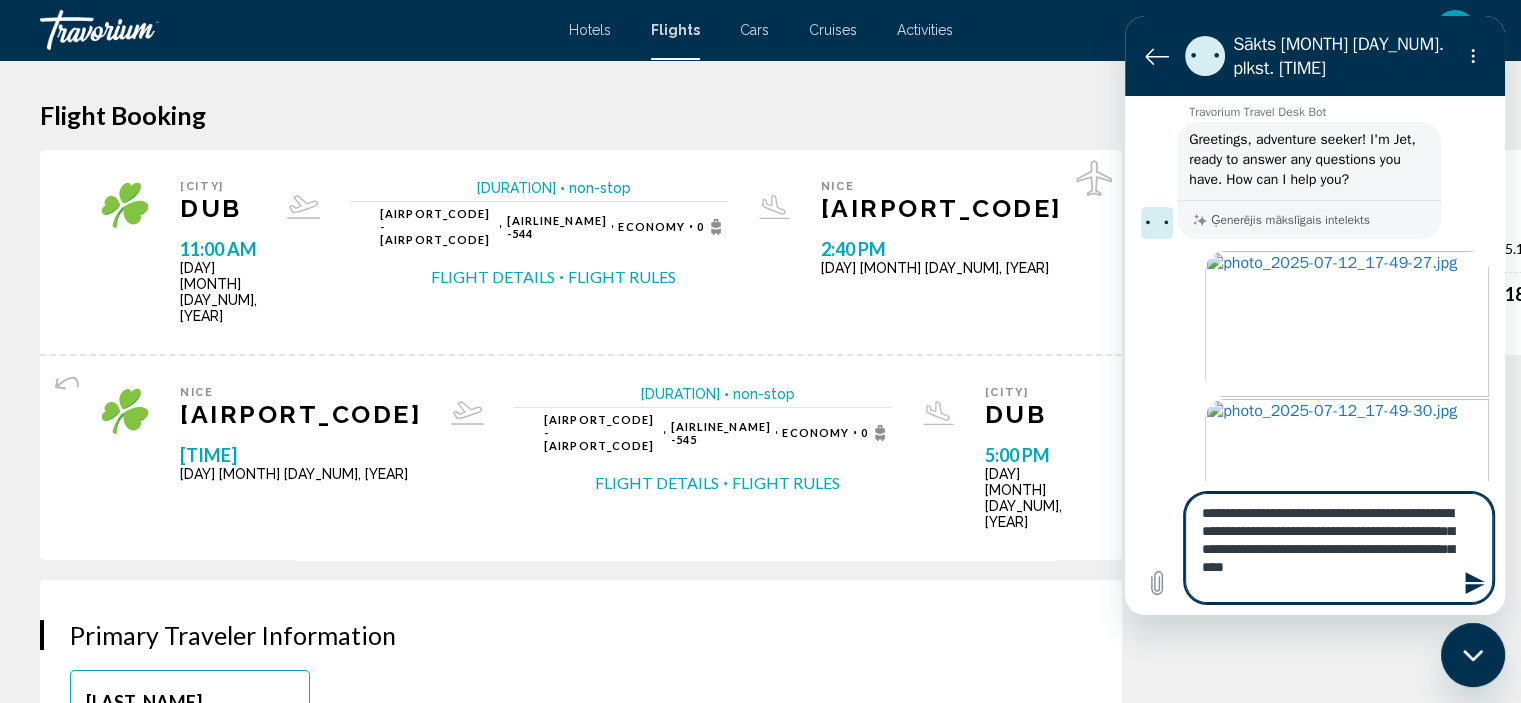 type on "**********" 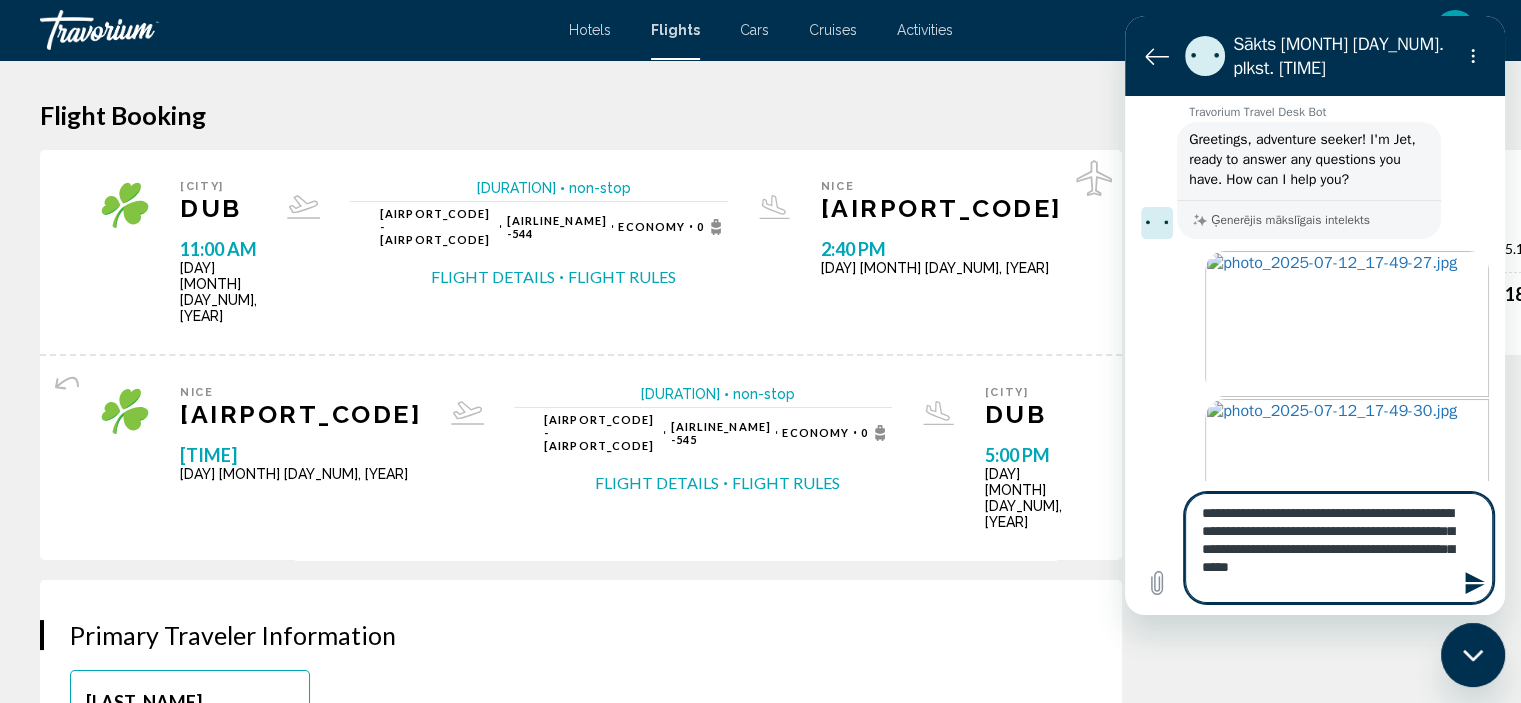 type on "*" 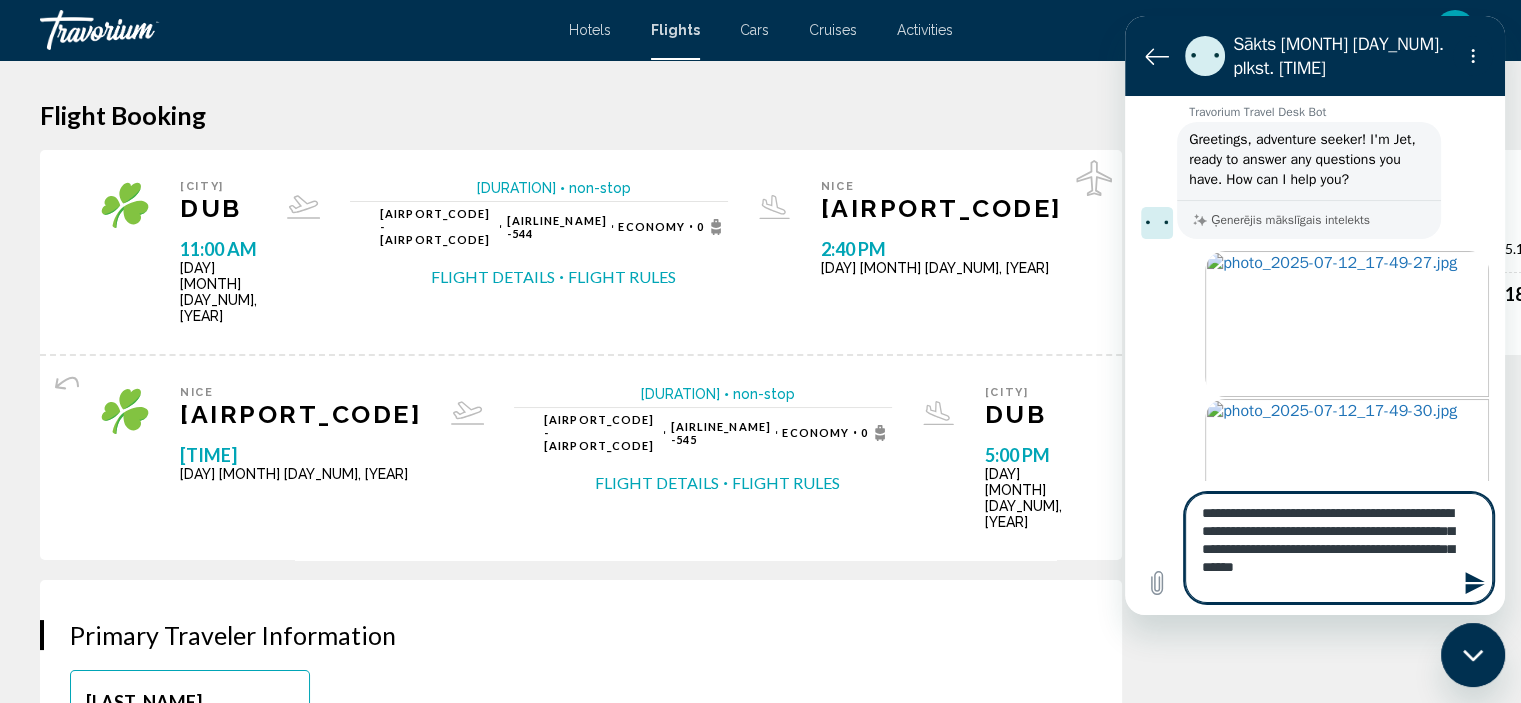 type on "**********" 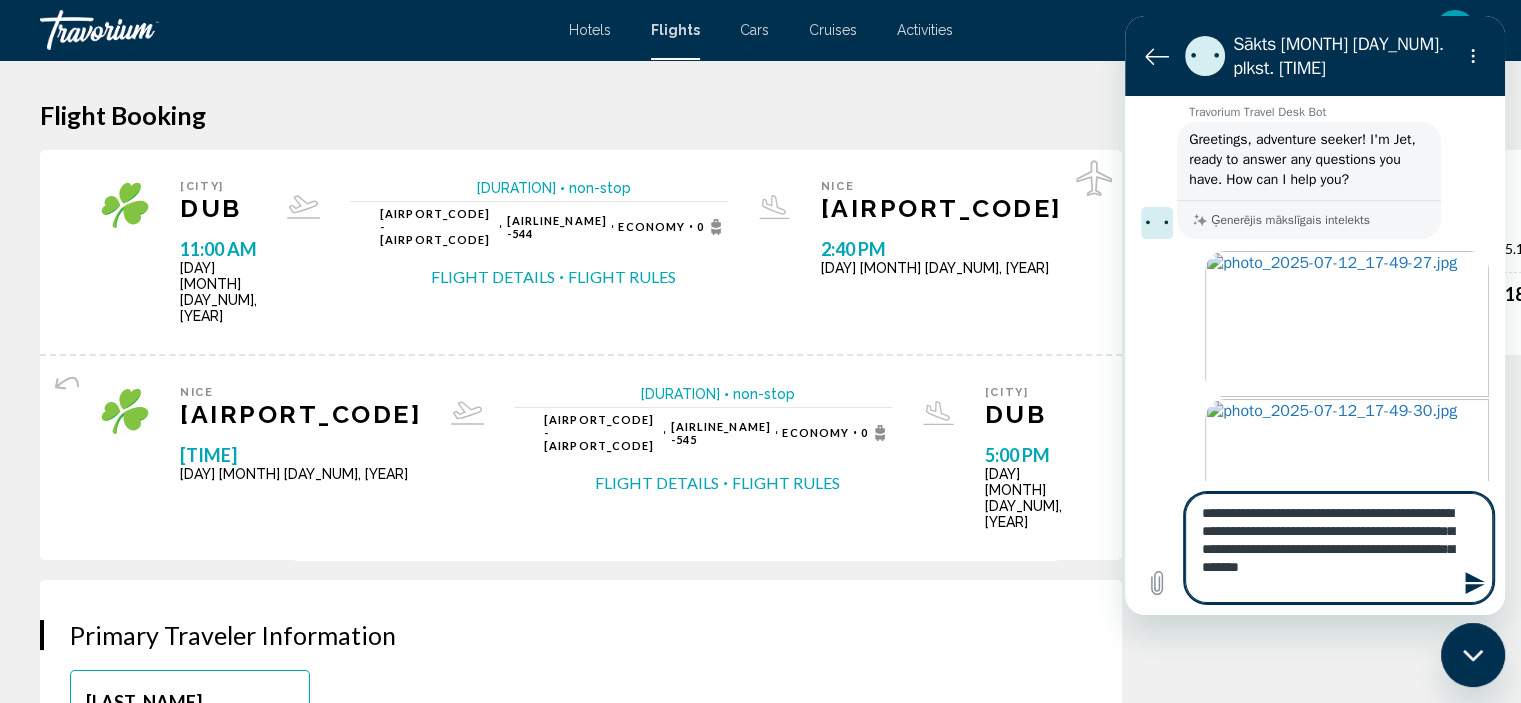 click on "**********" at bounding box center (1339, 548) 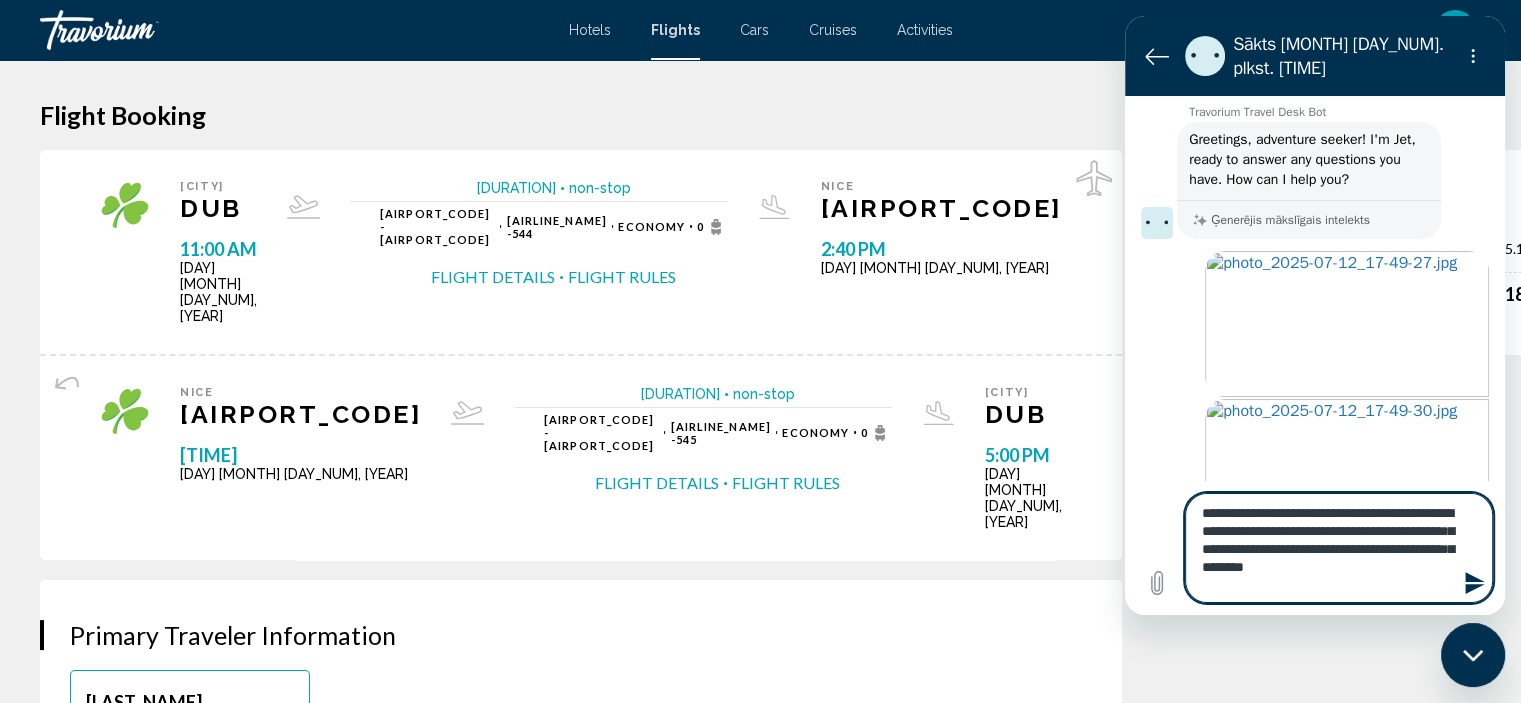 type on "**********" 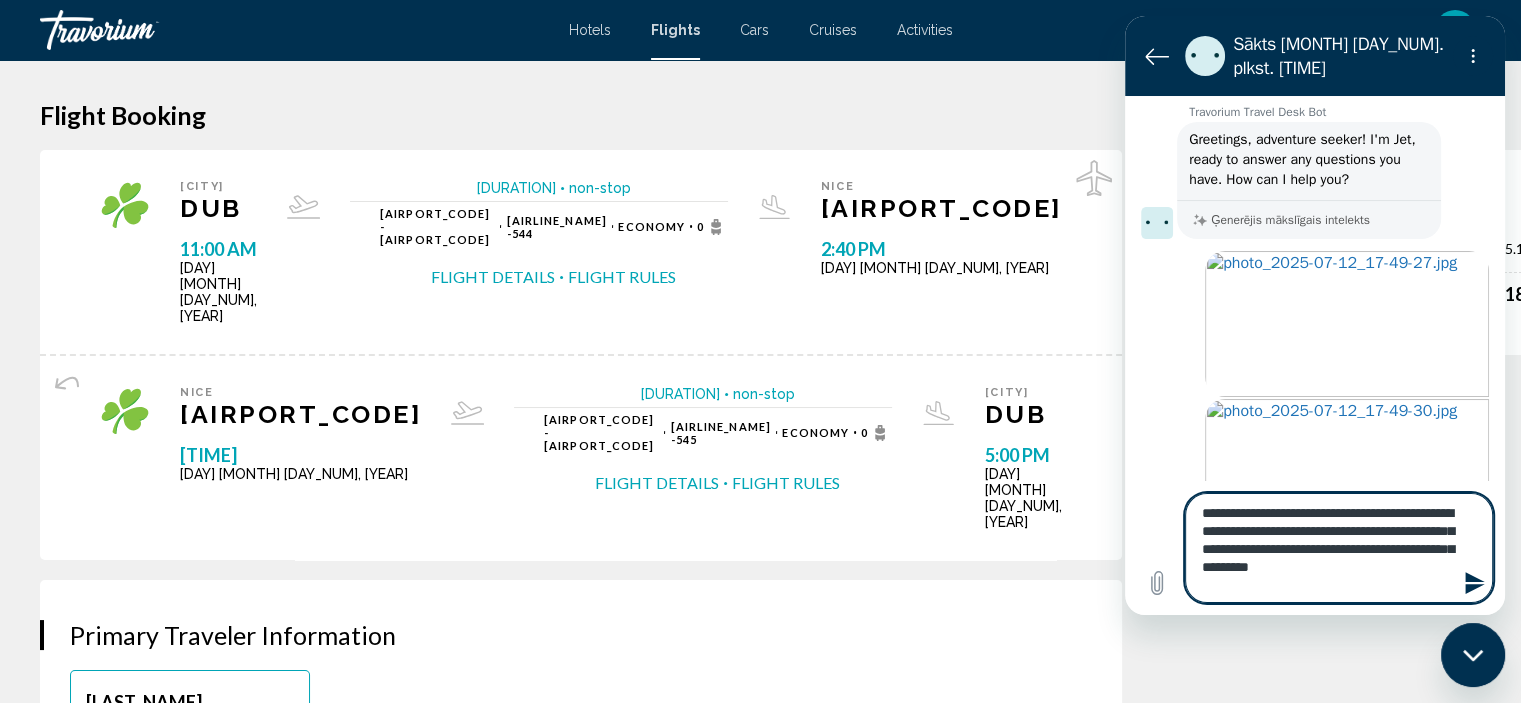 type on "**********" 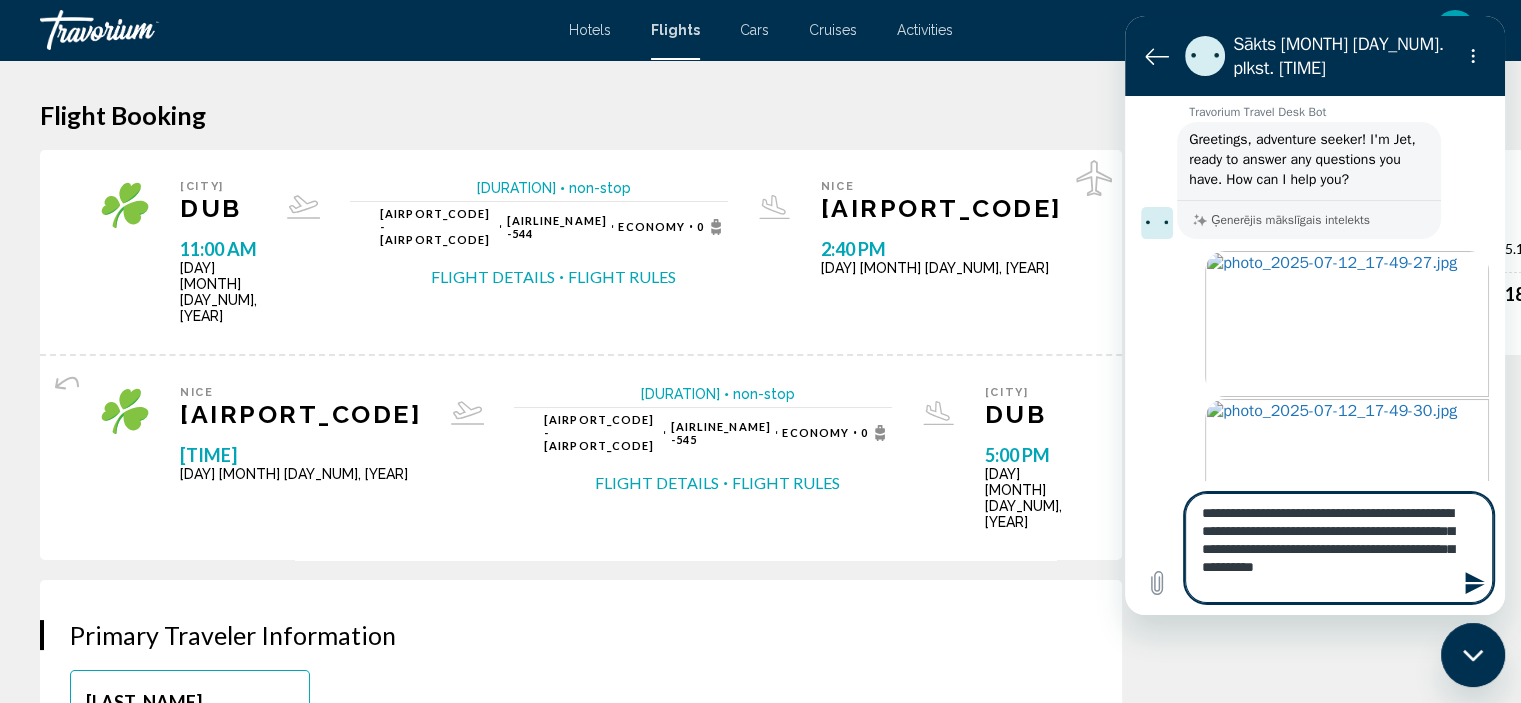 type on "**********" 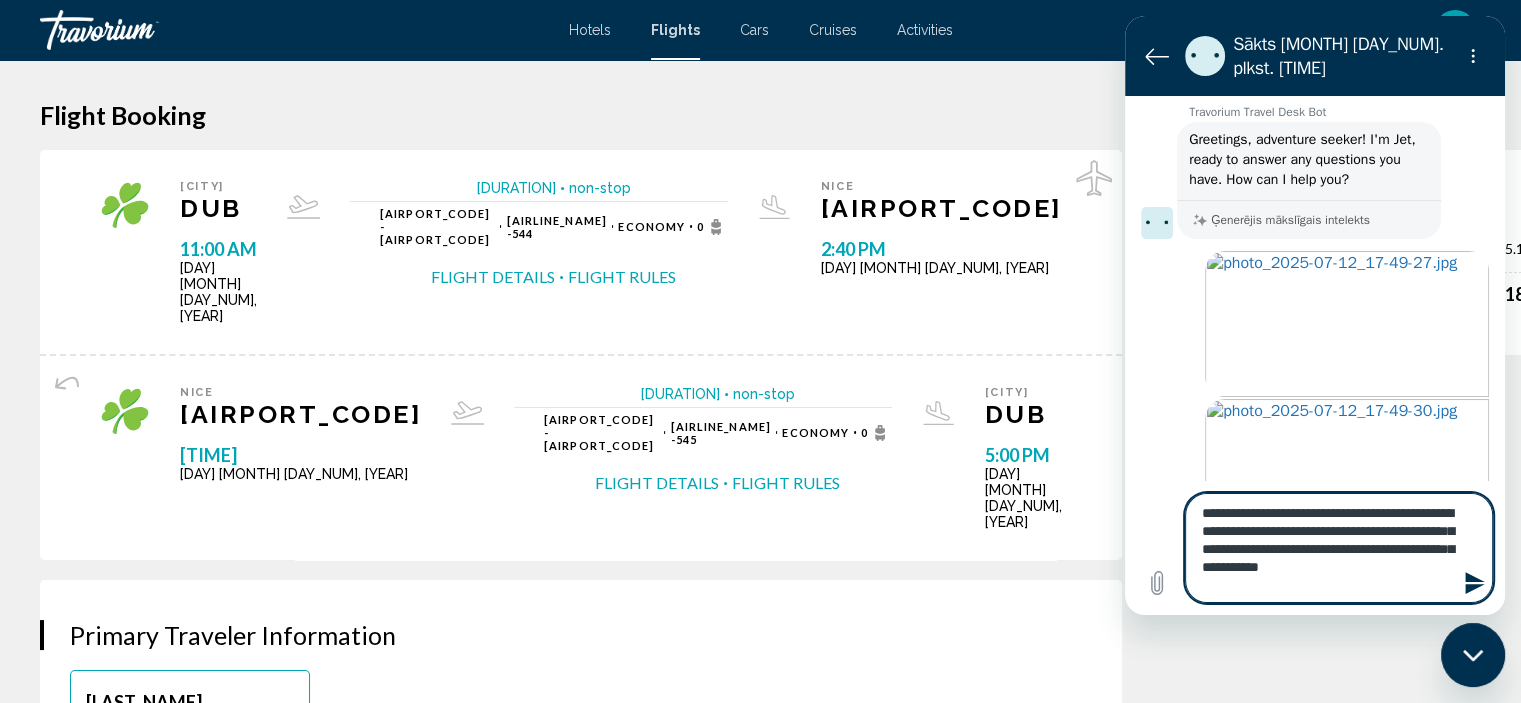 type on "**********" 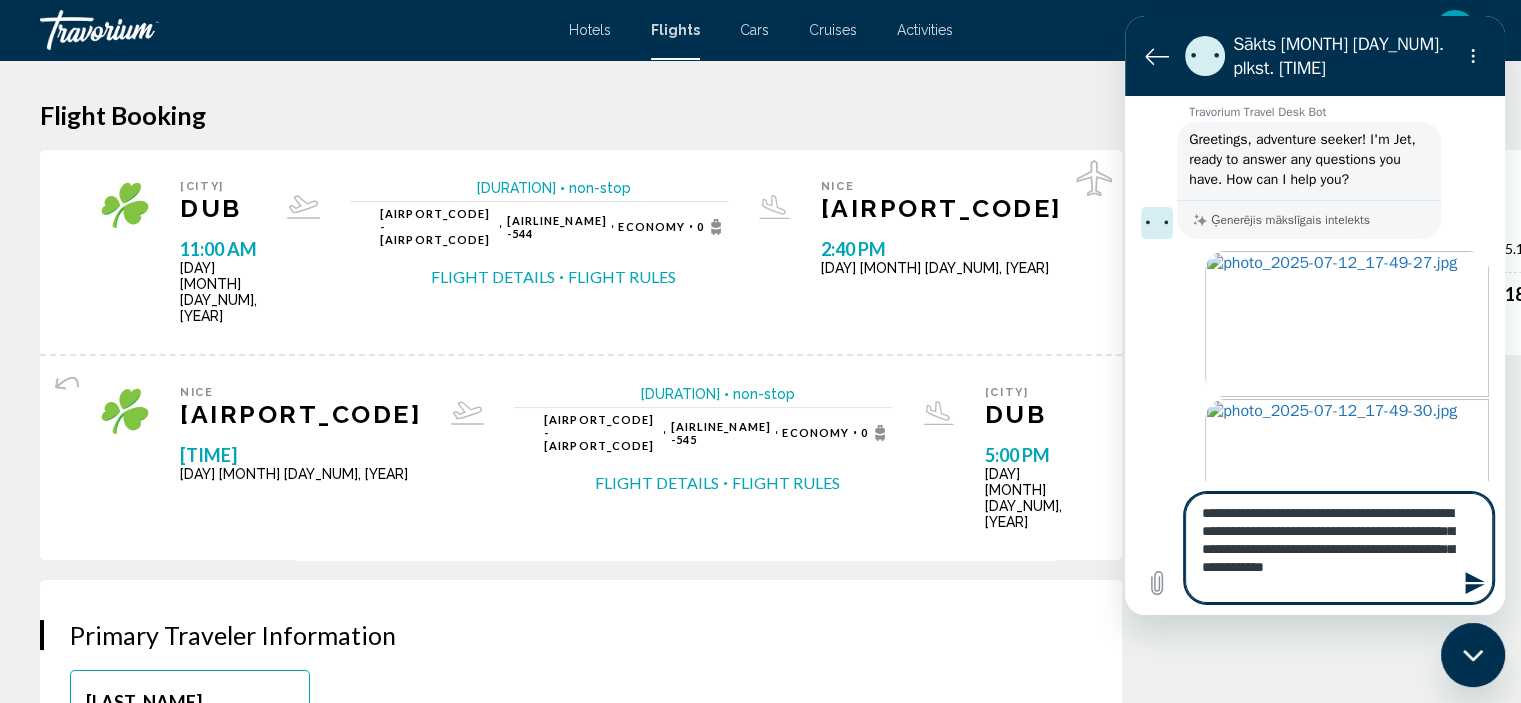 type on "**********" 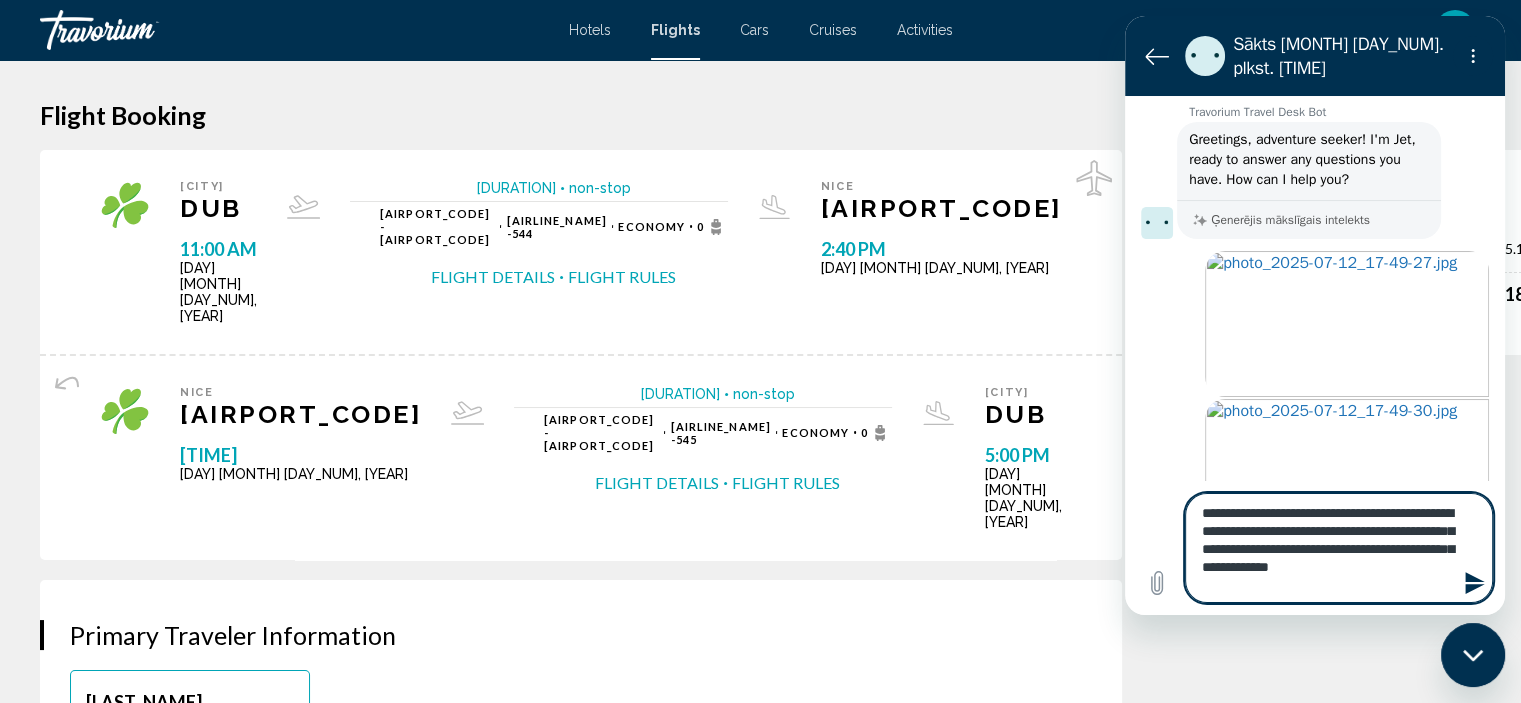 type on "**********" 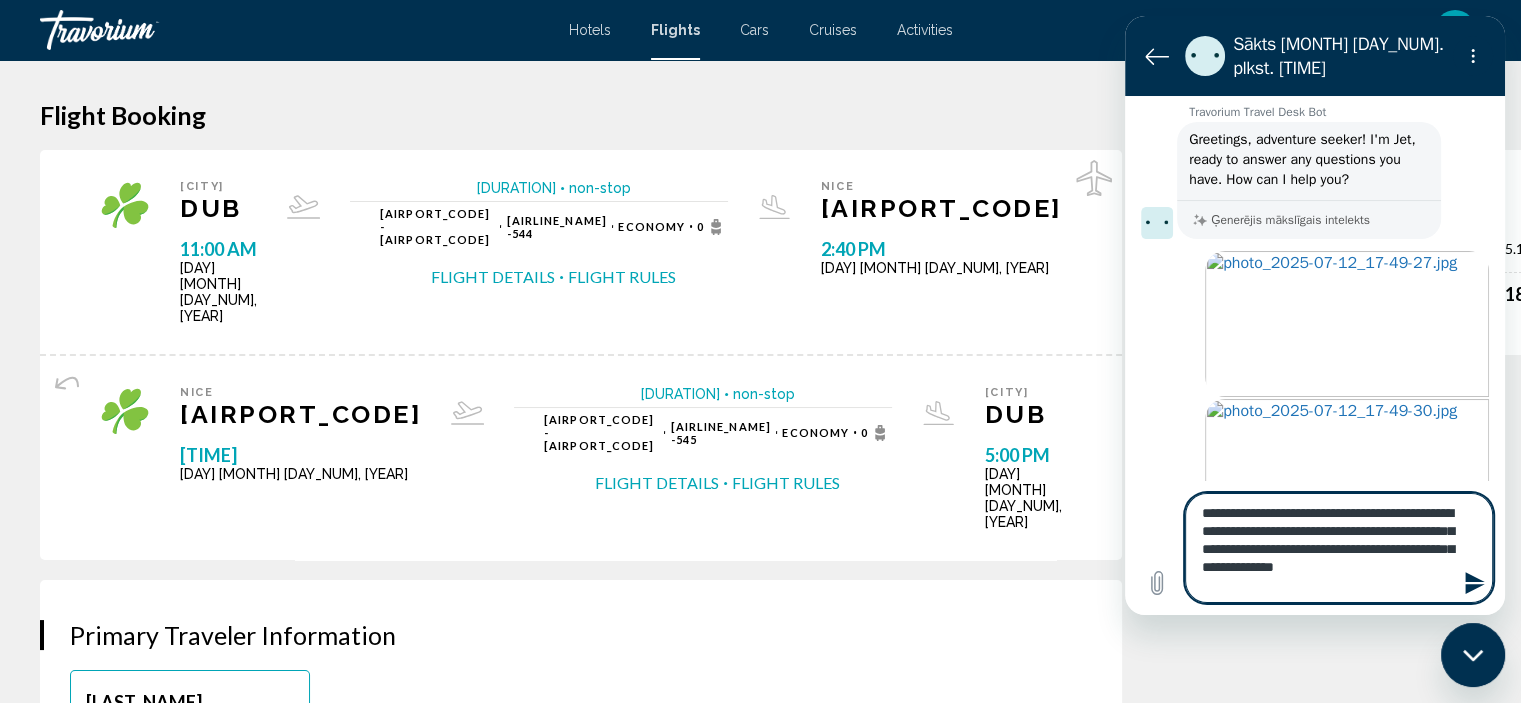 click on "**********" at bounding box center (1339, 548) 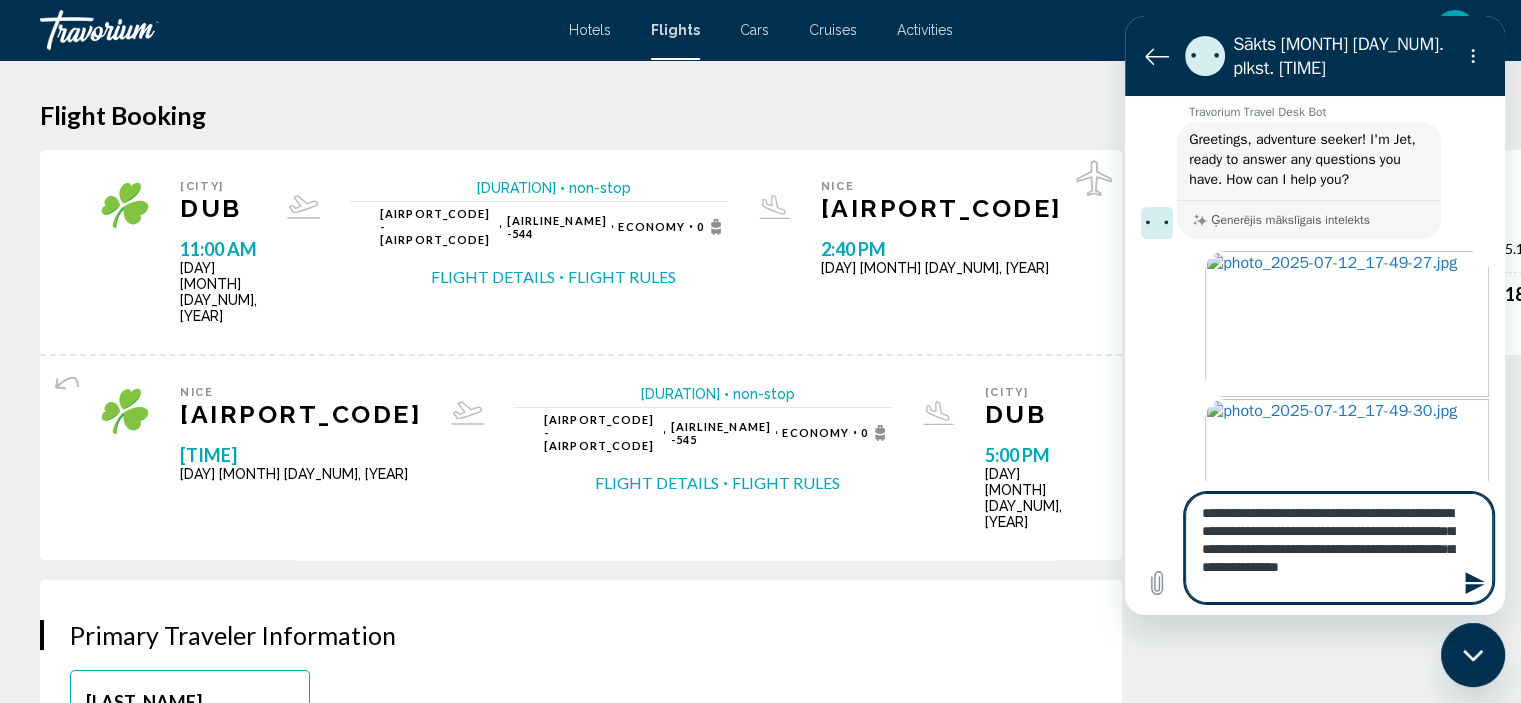 type on "**********" 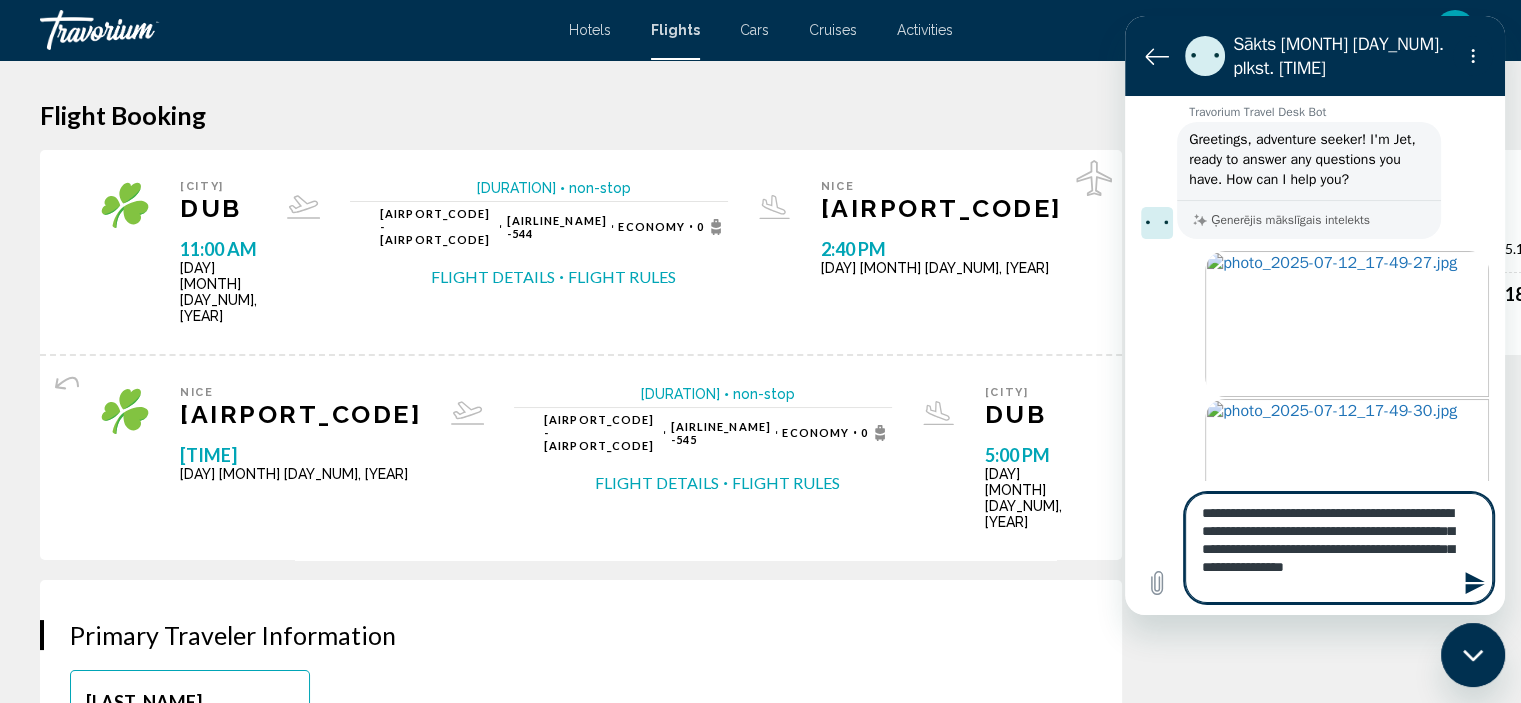 type on "**********" 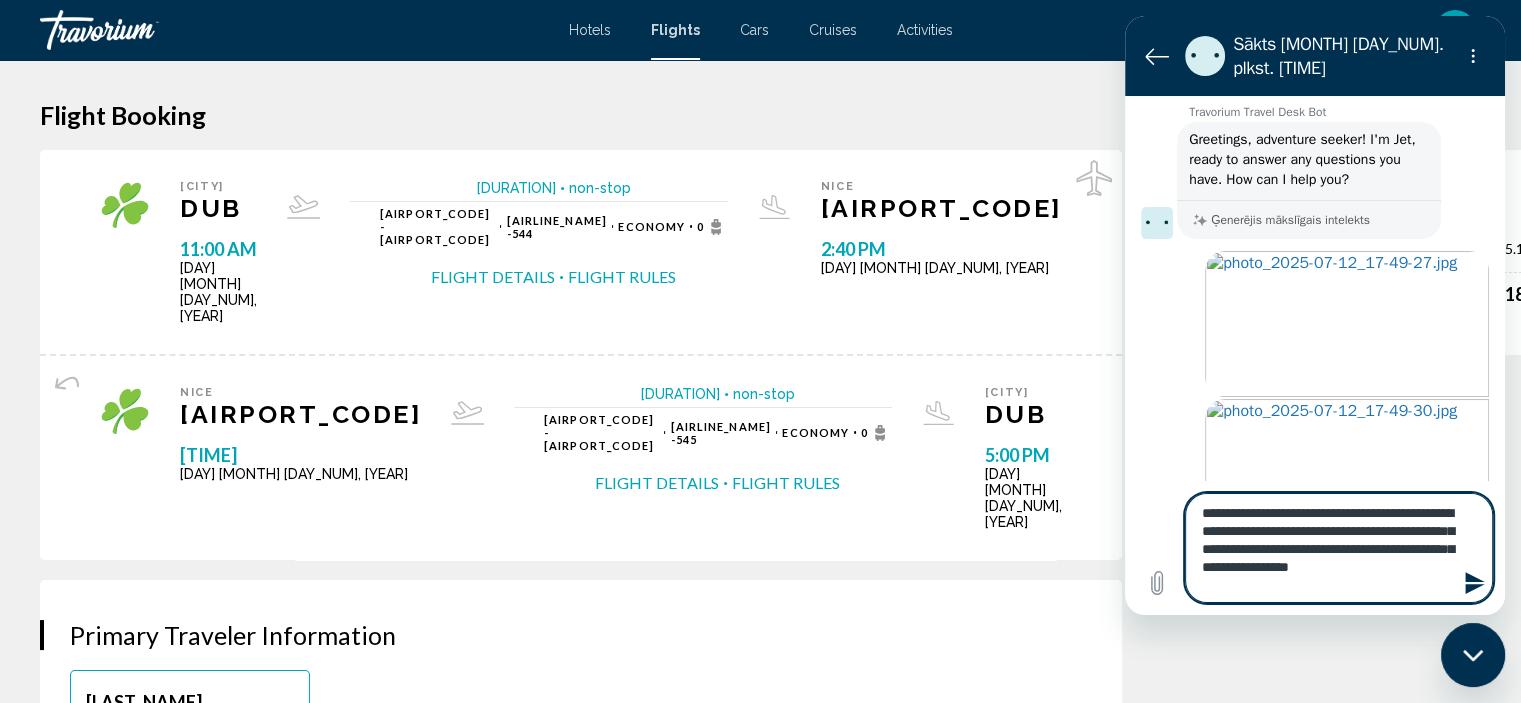 type on "**********" 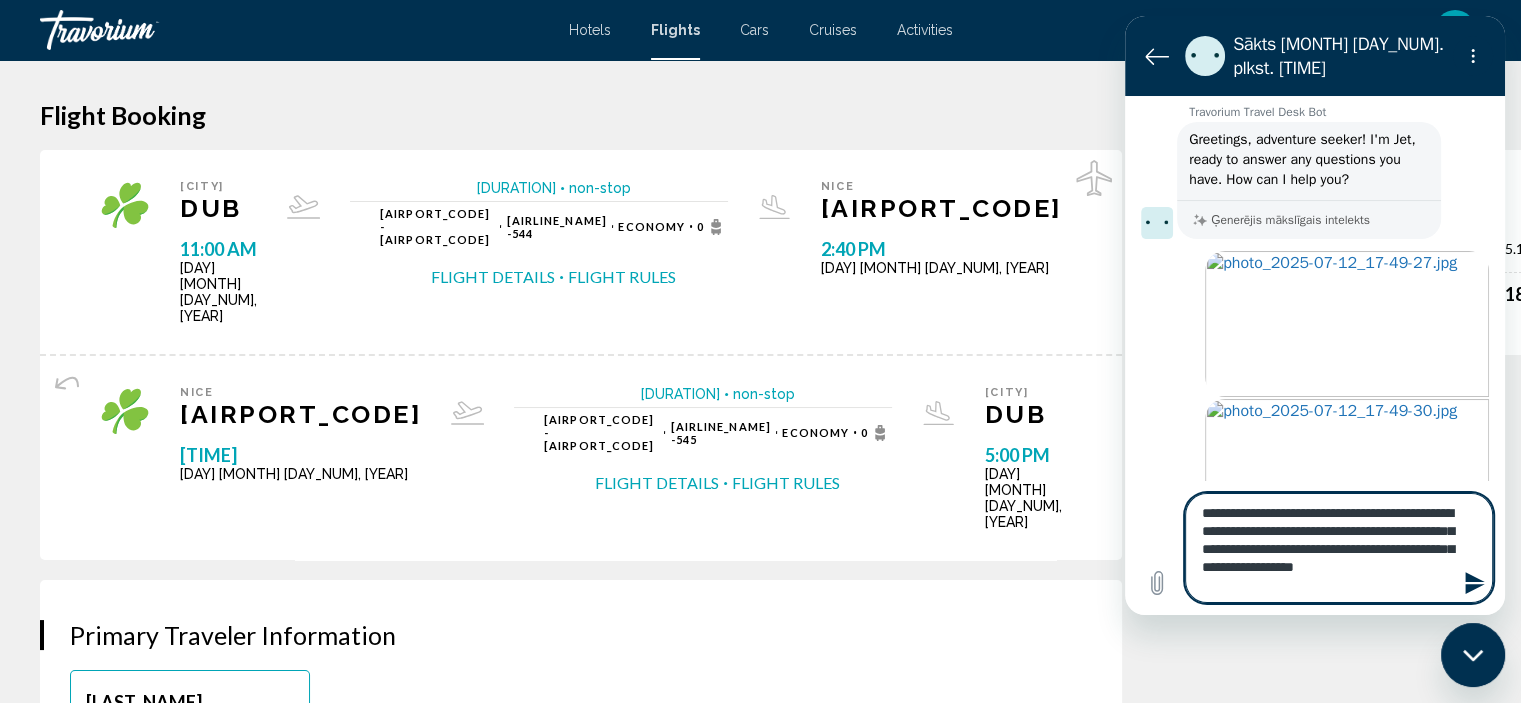 type on "**********" 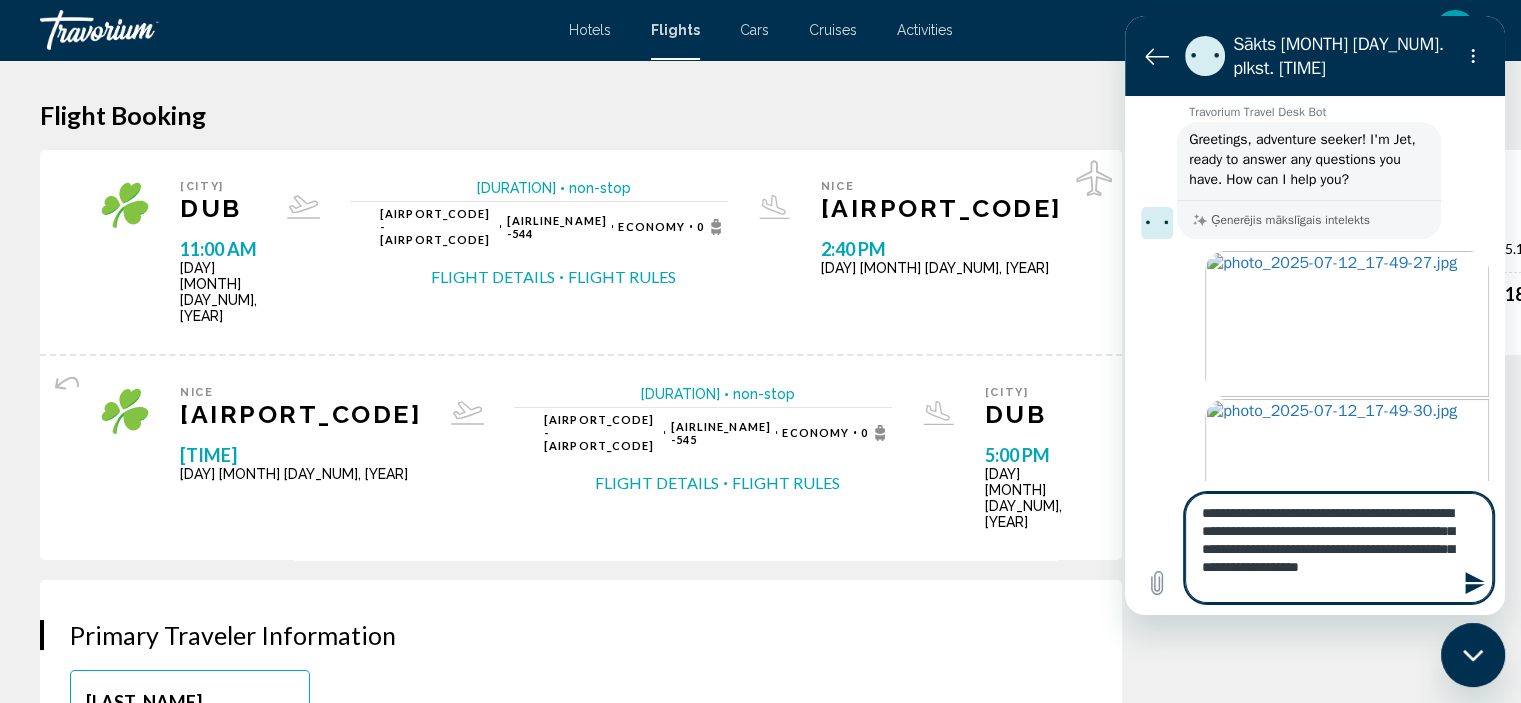 type on "**********" 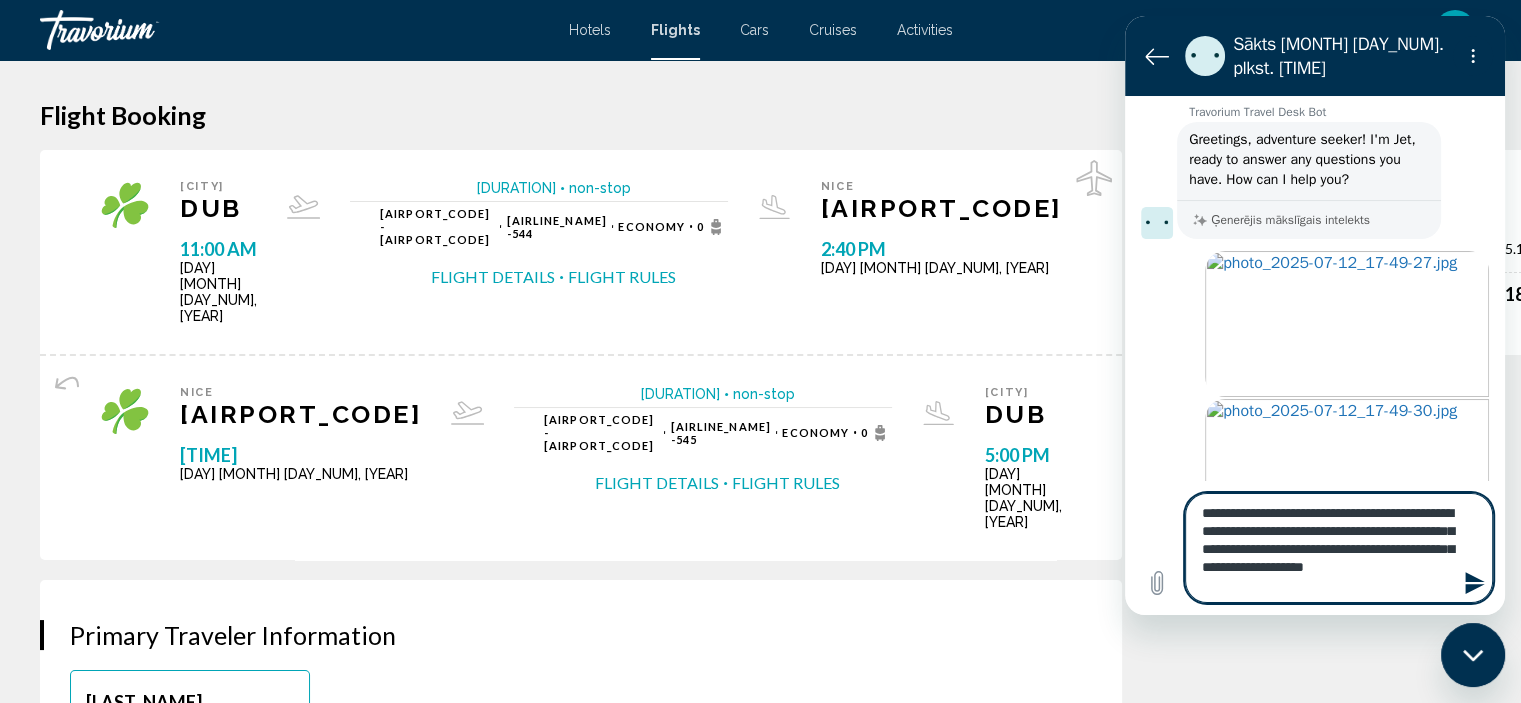 type on "**********" 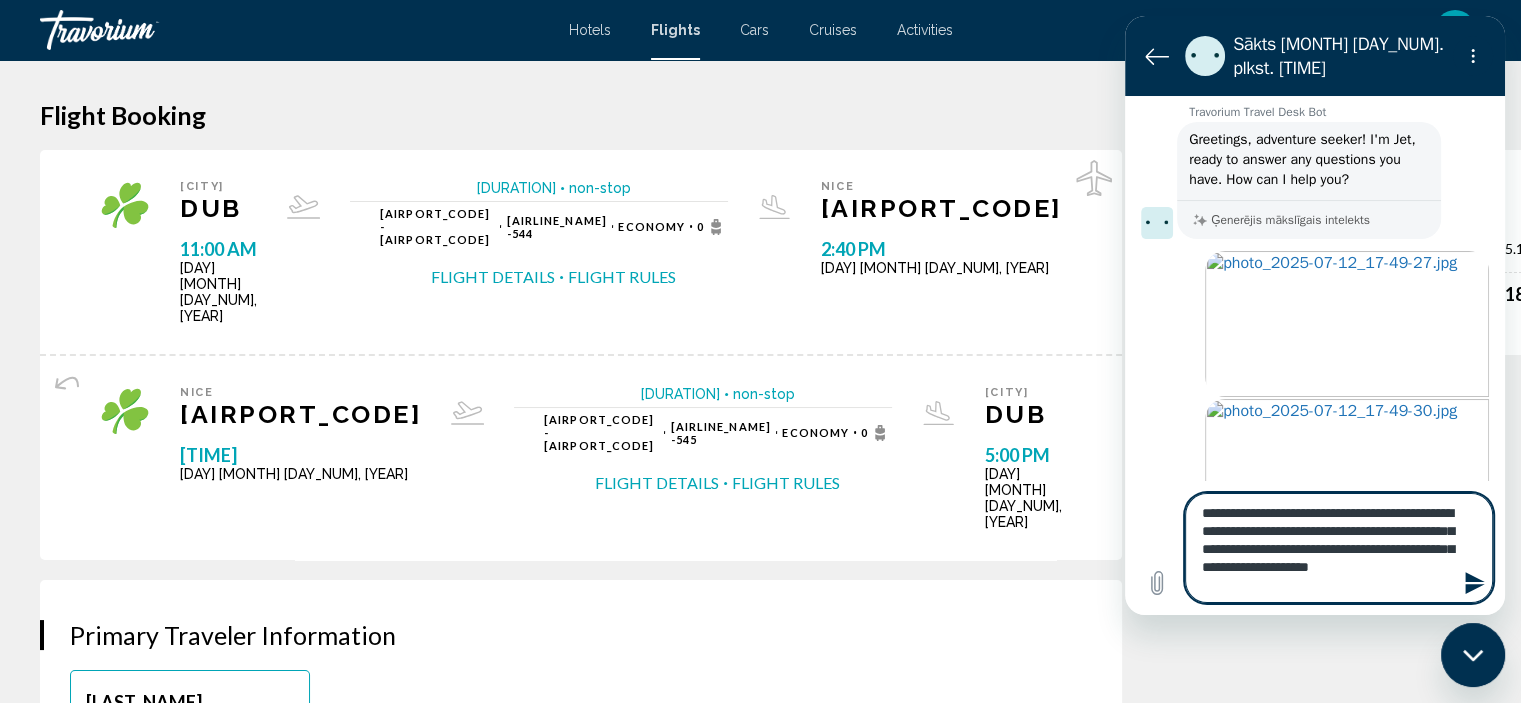 type on "**********" 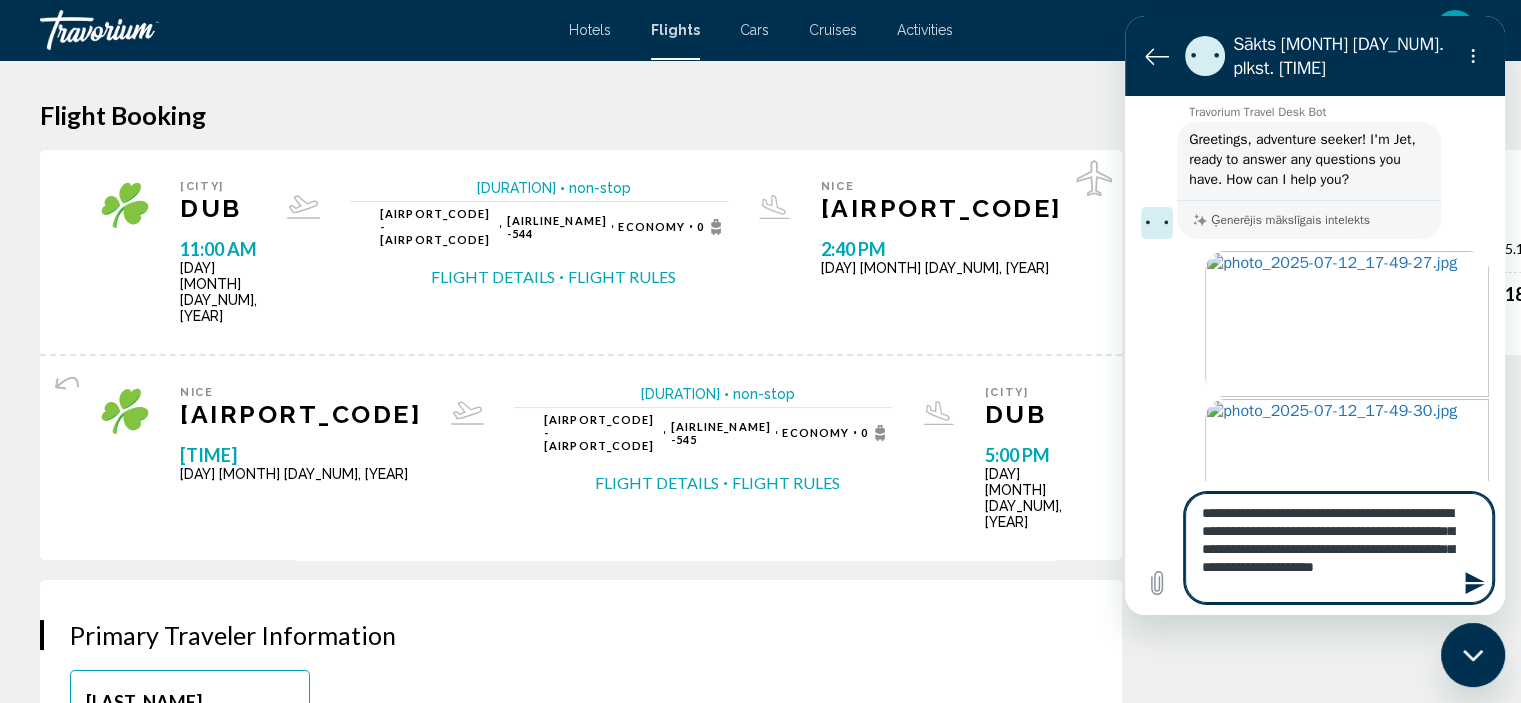 type on "**********" 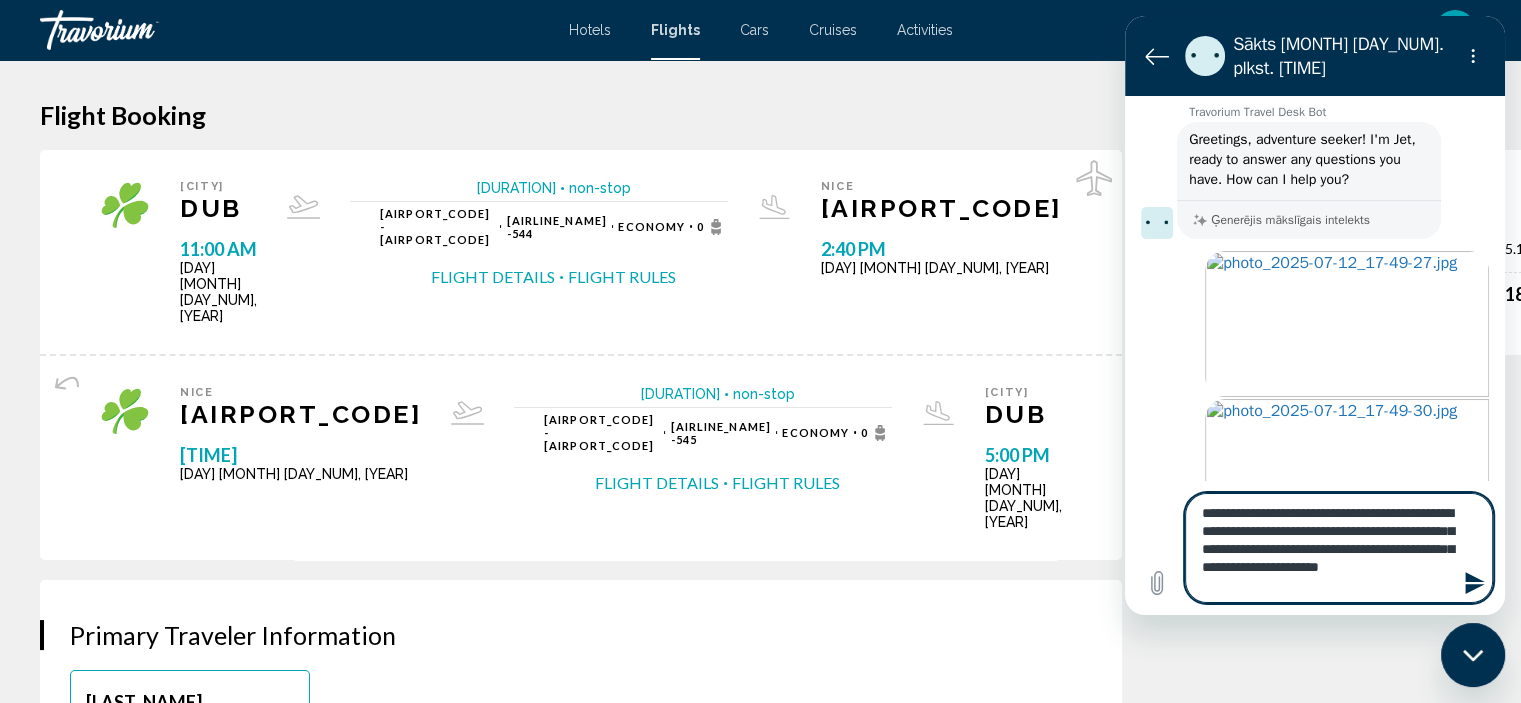 type on "**********" 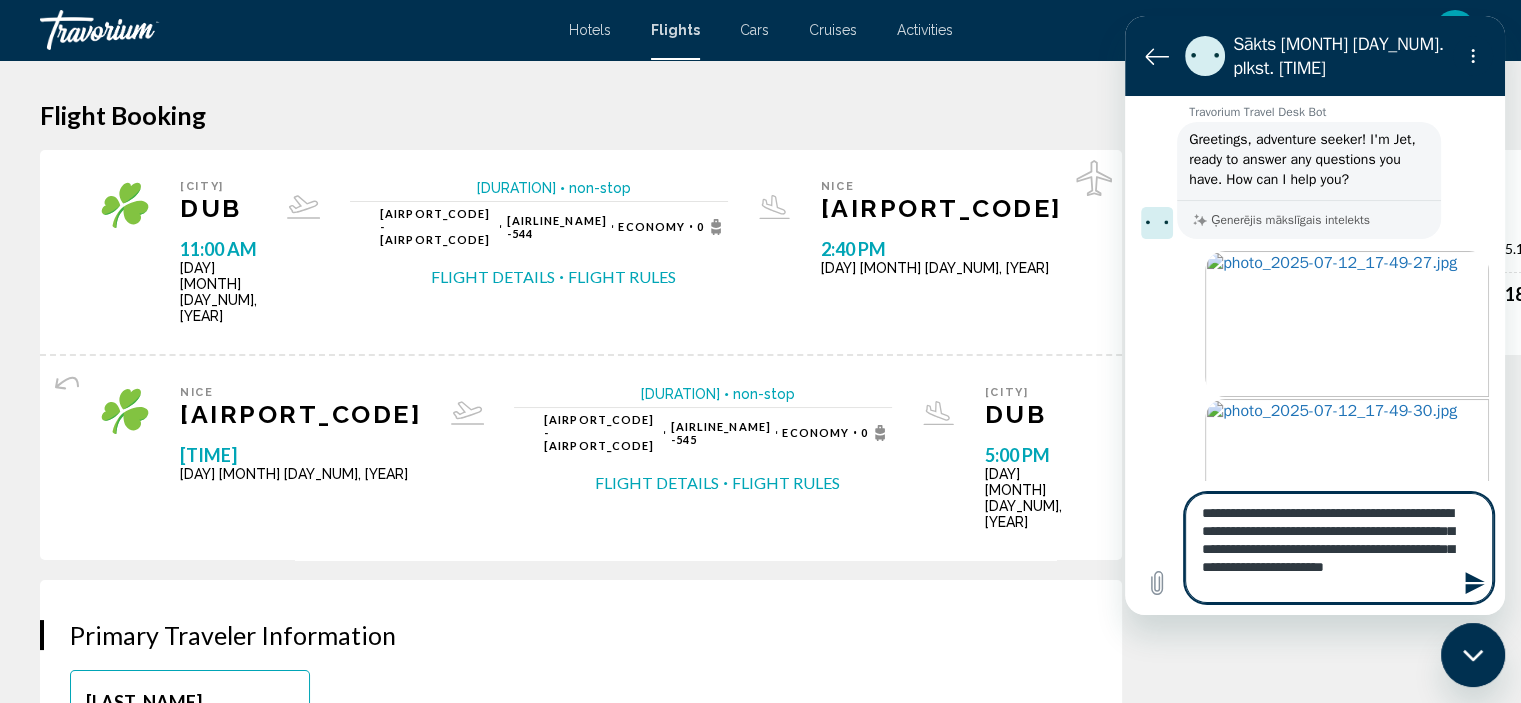 type on "**********" 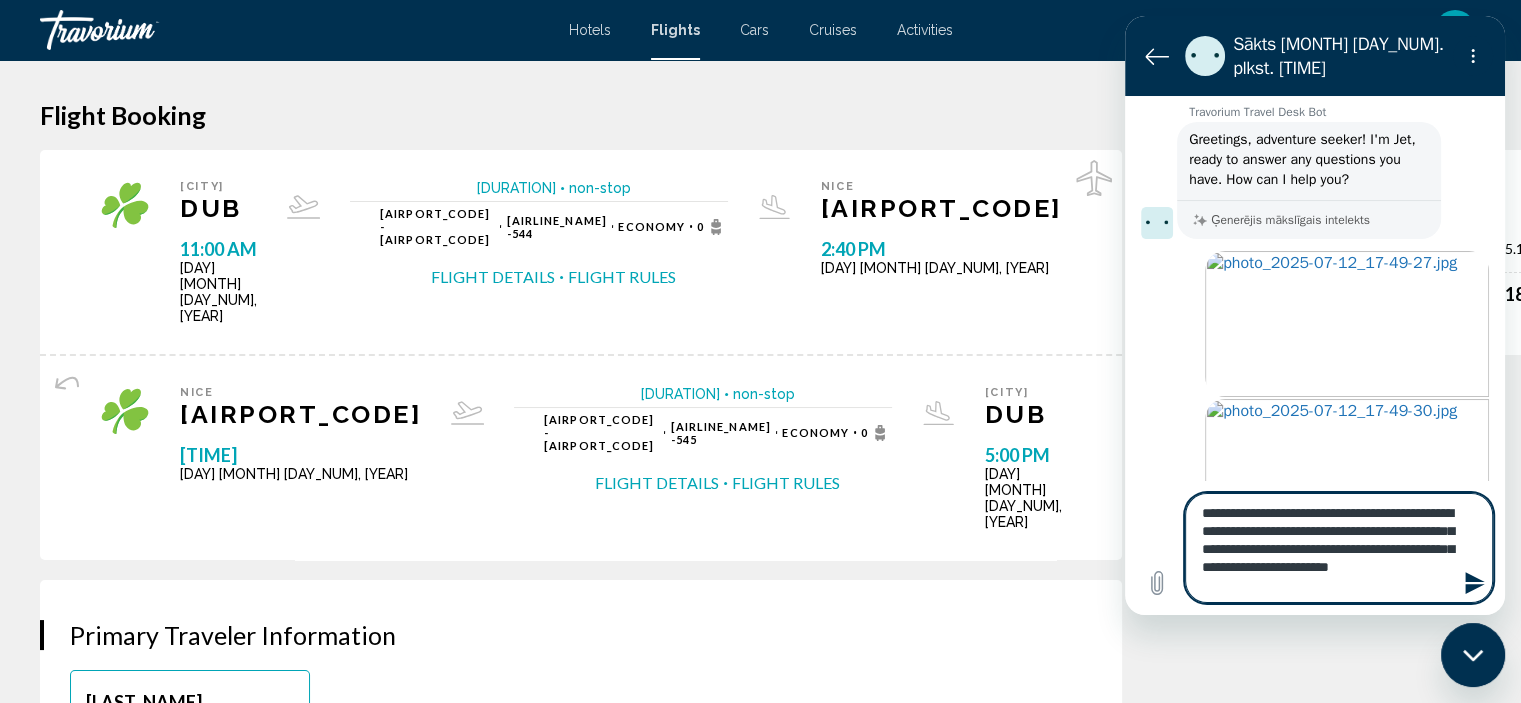 type on "**********" 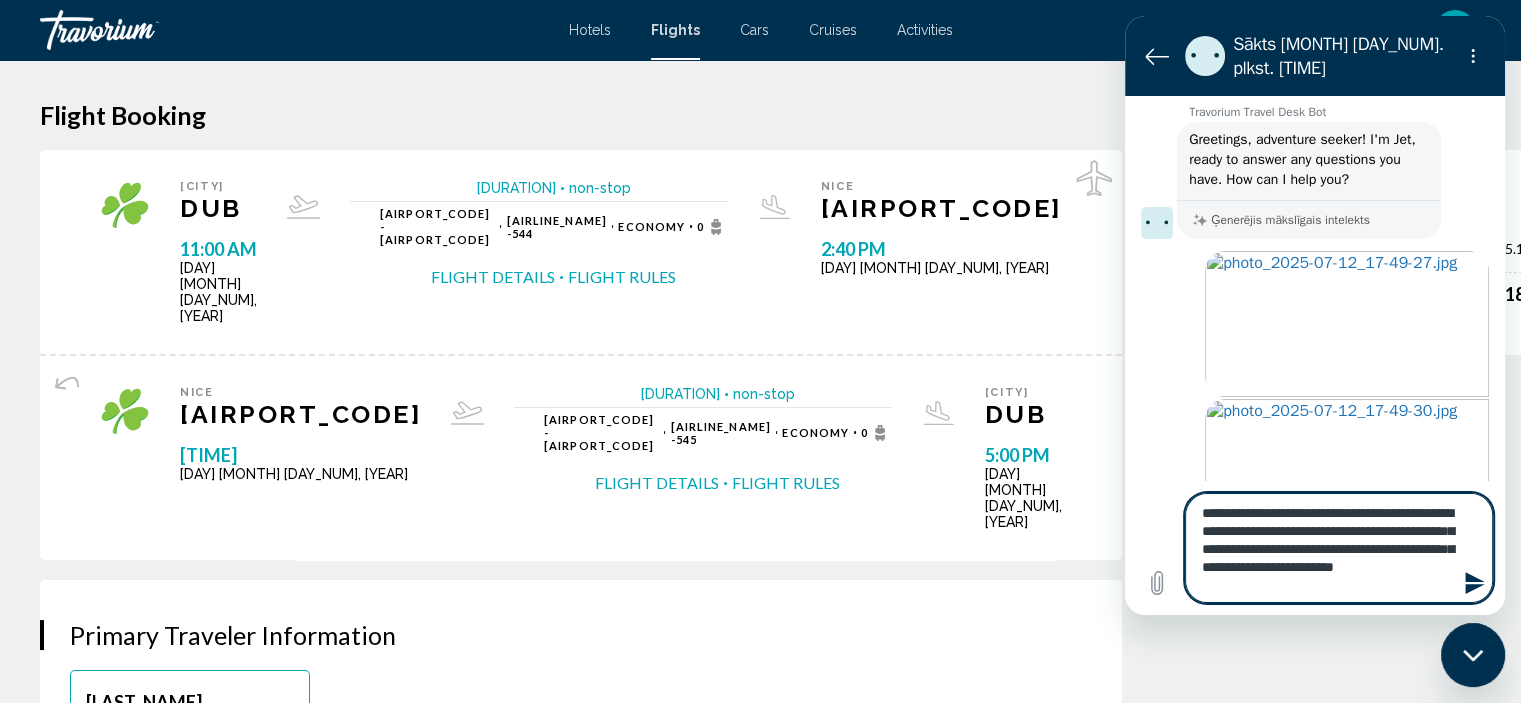 type on "**********" 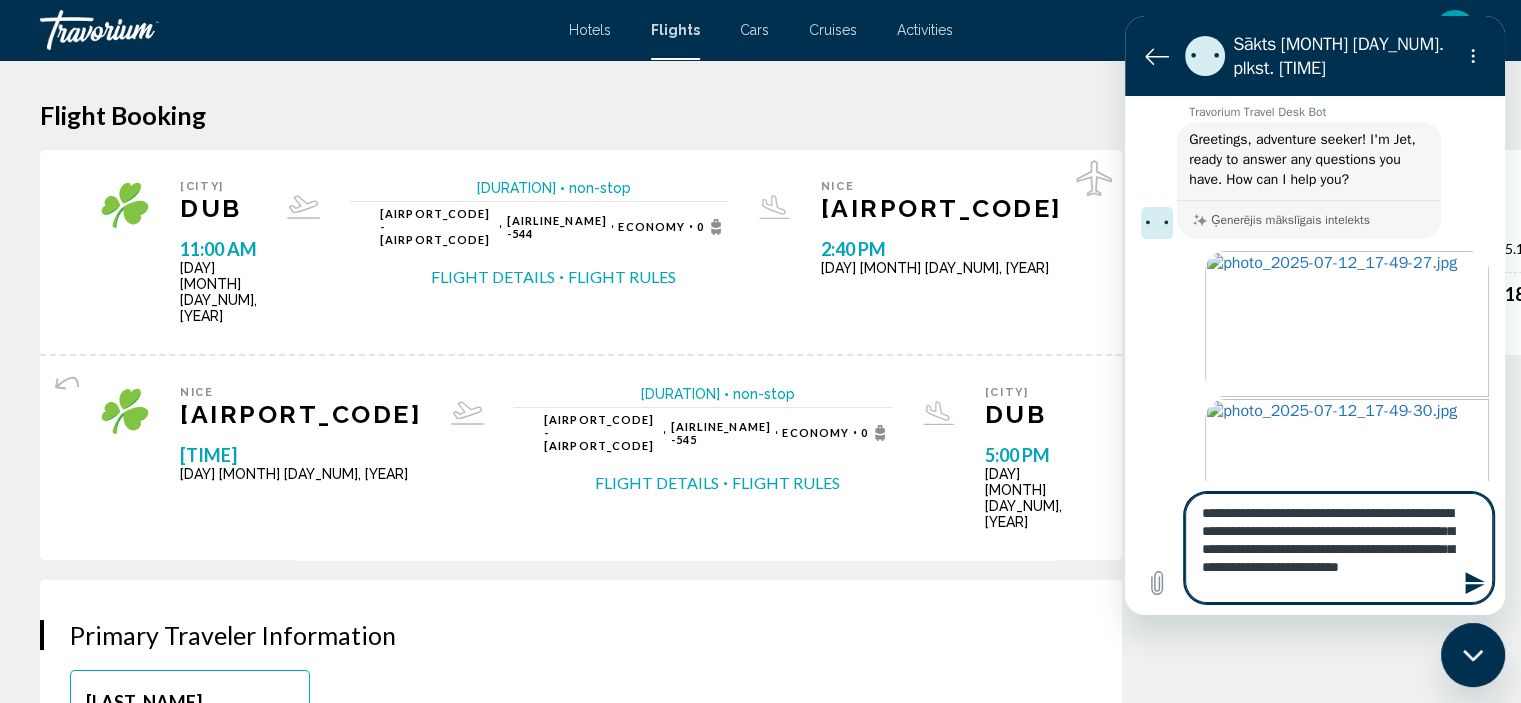 type on "**********" 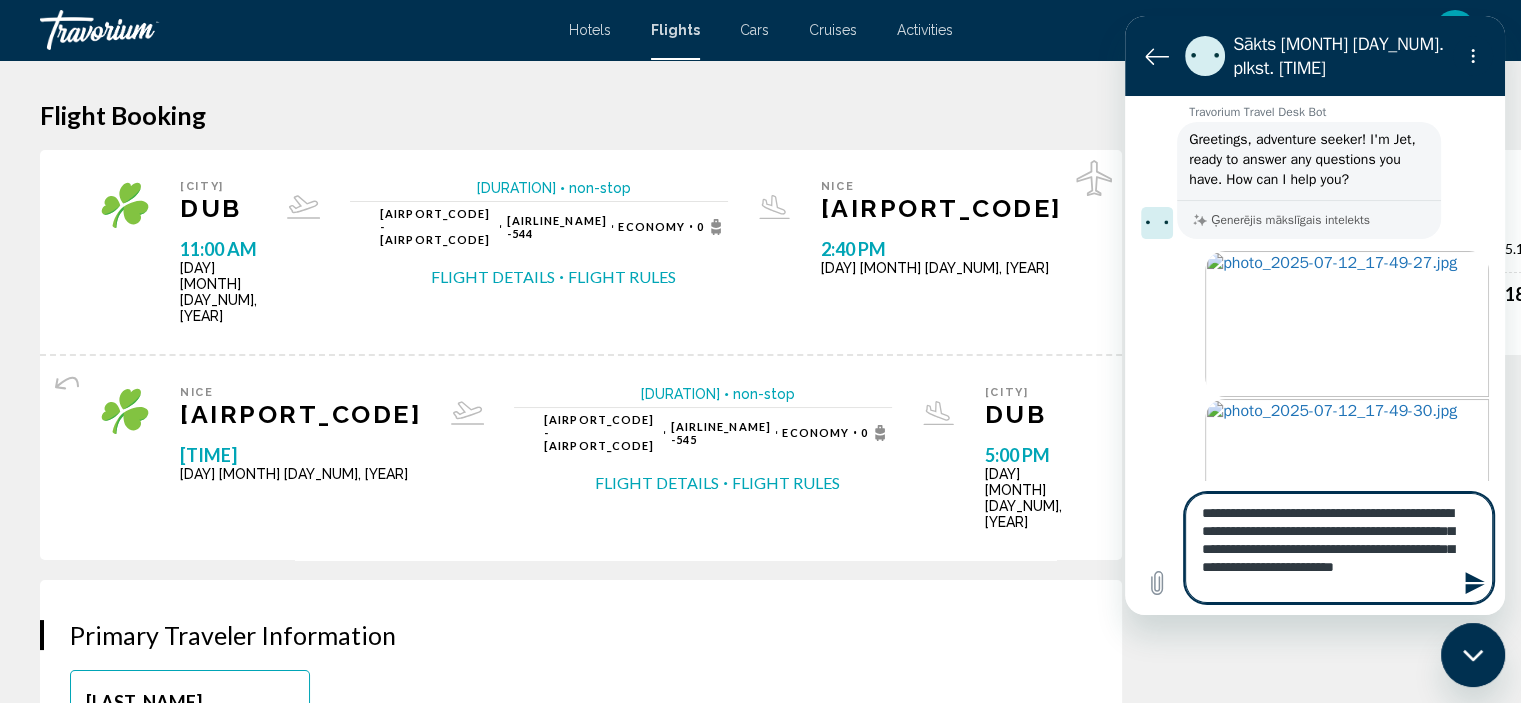 type on "**********" 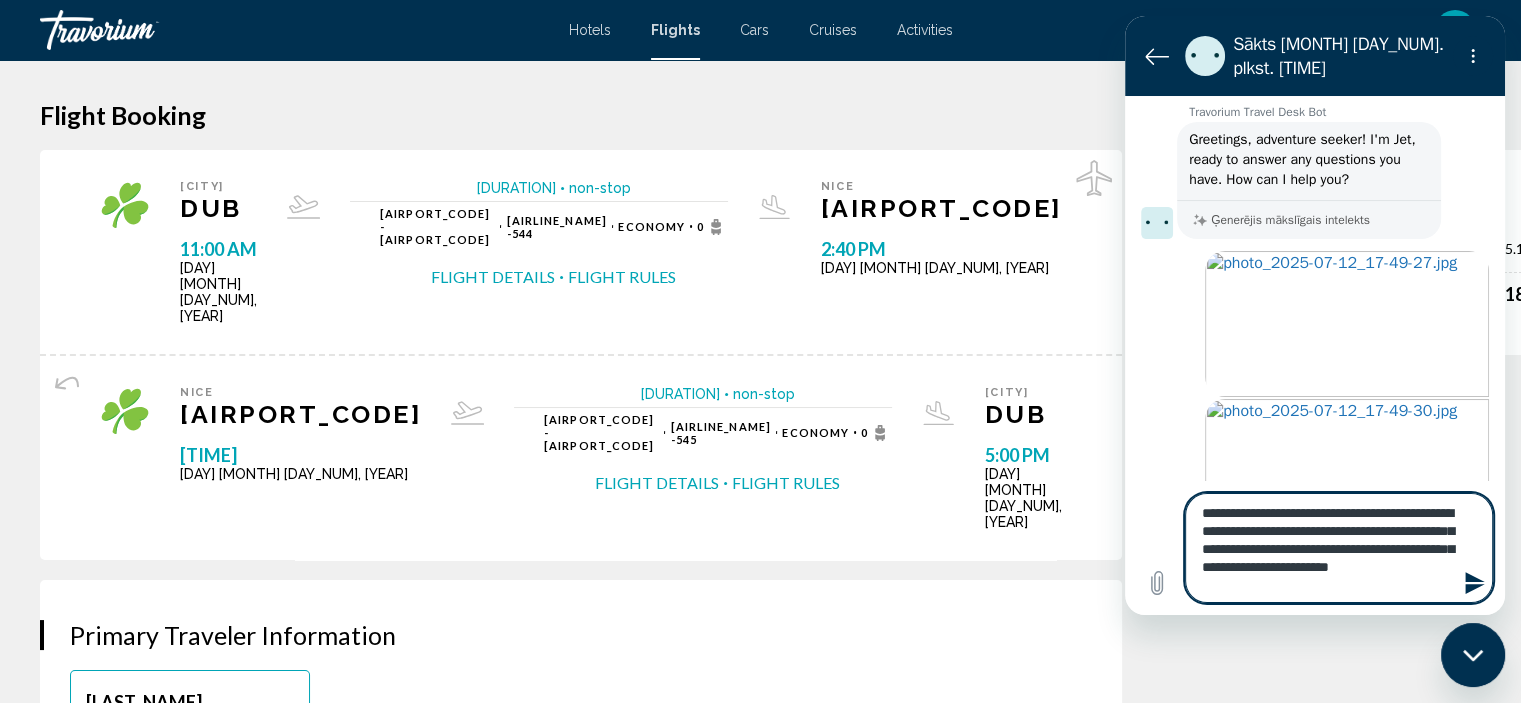 type on "**********" 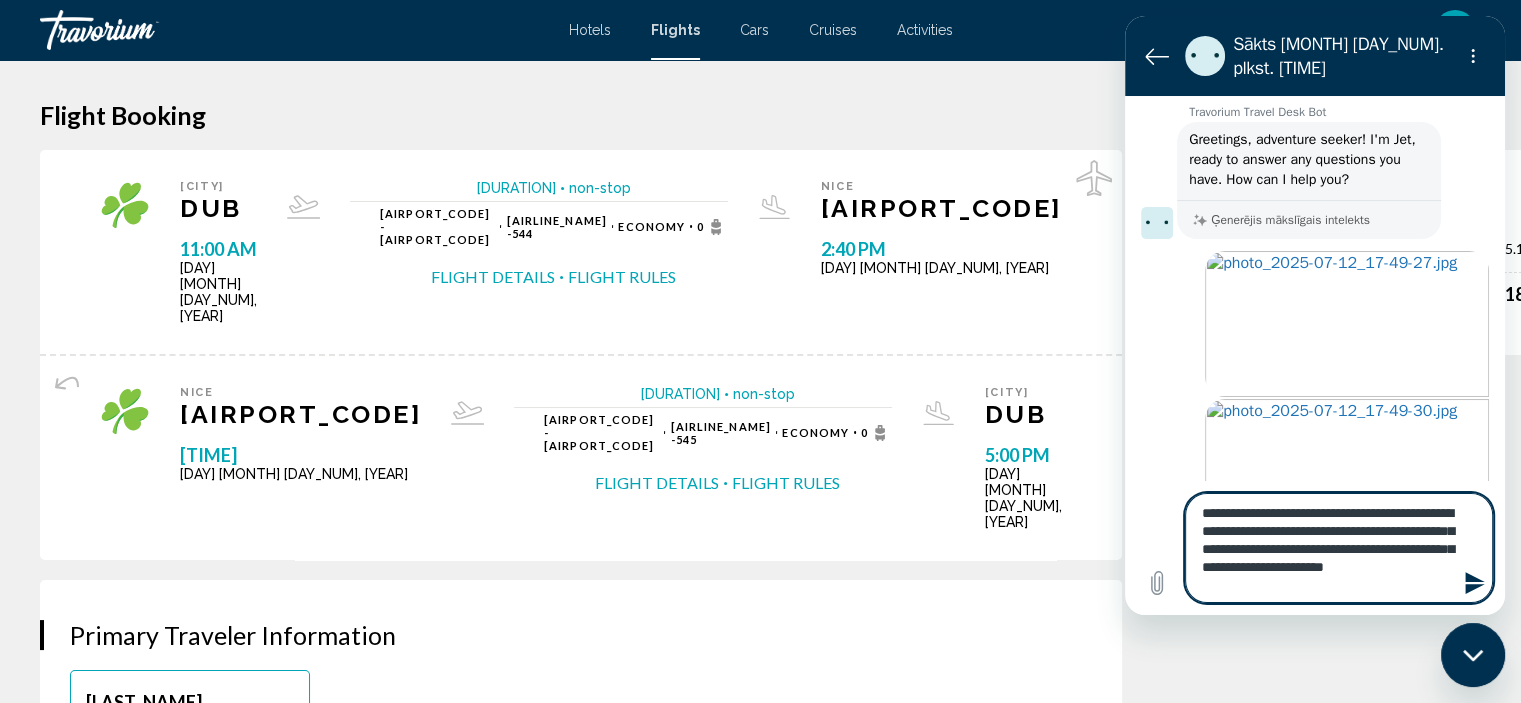 type on "**********" 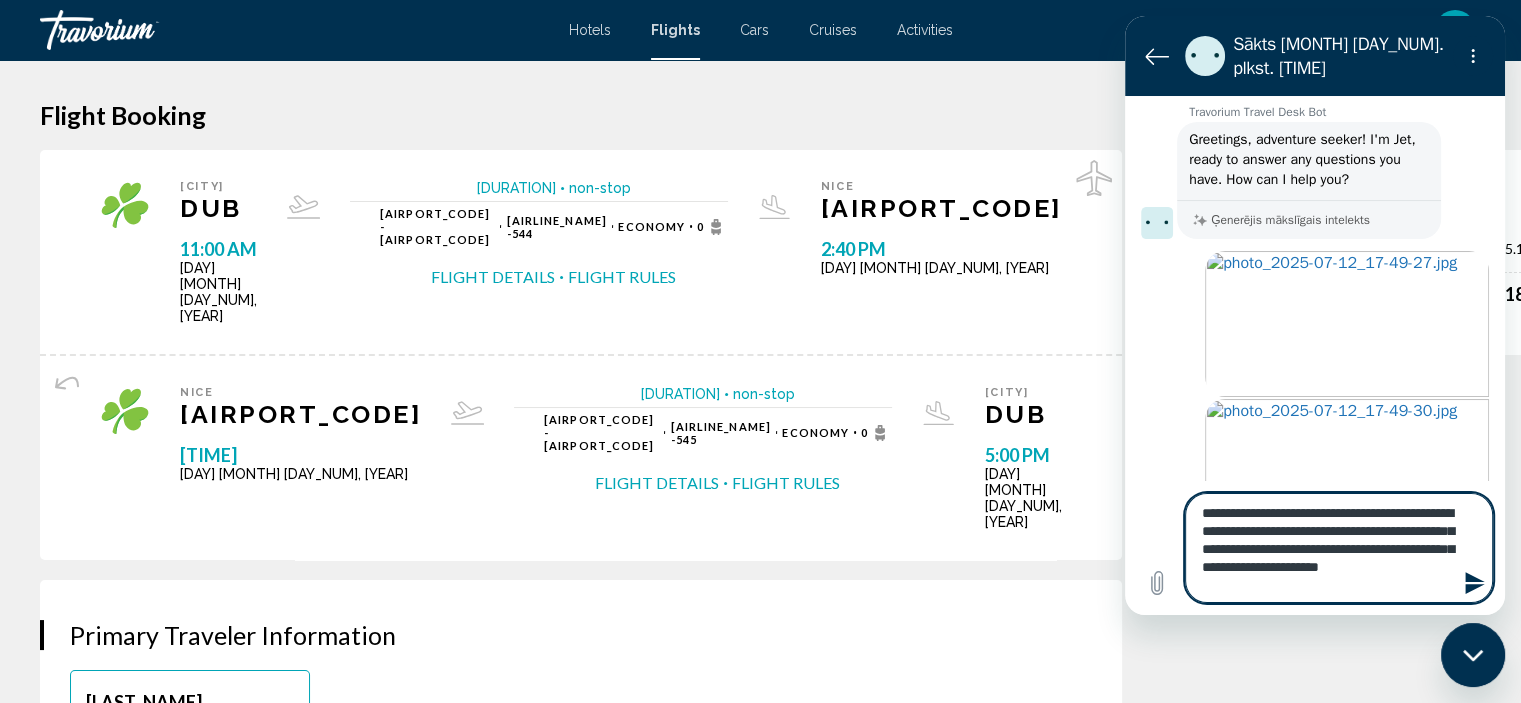 type on "**********" 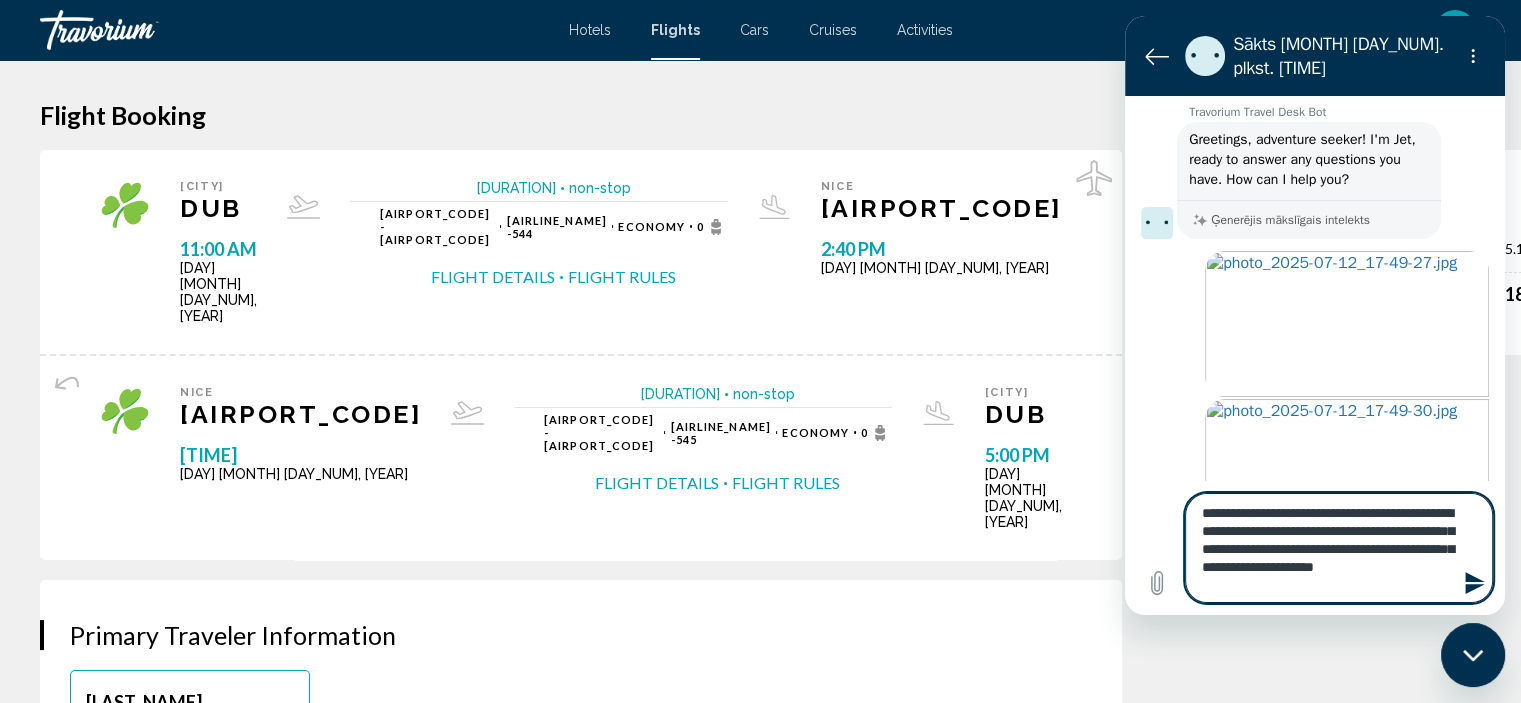 type on "**********" 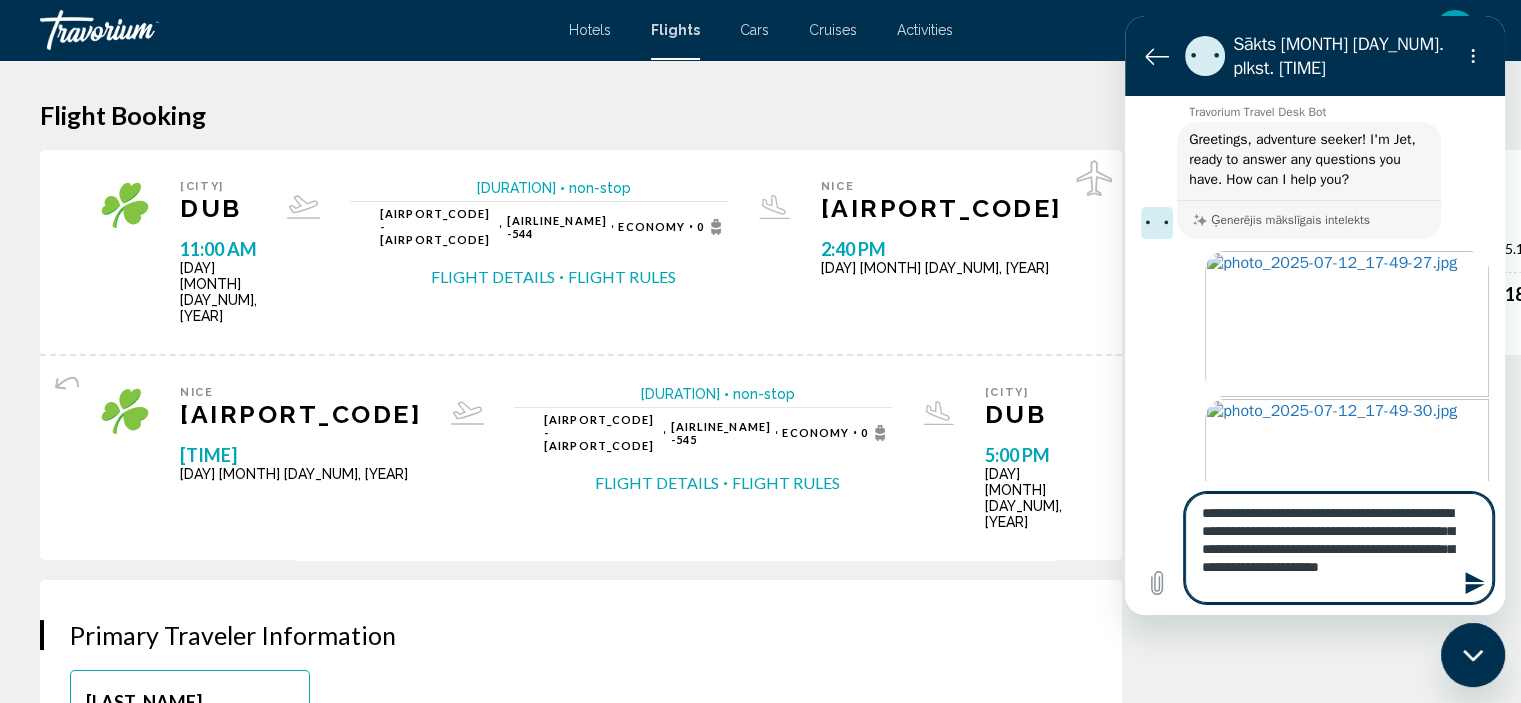 type on "*" 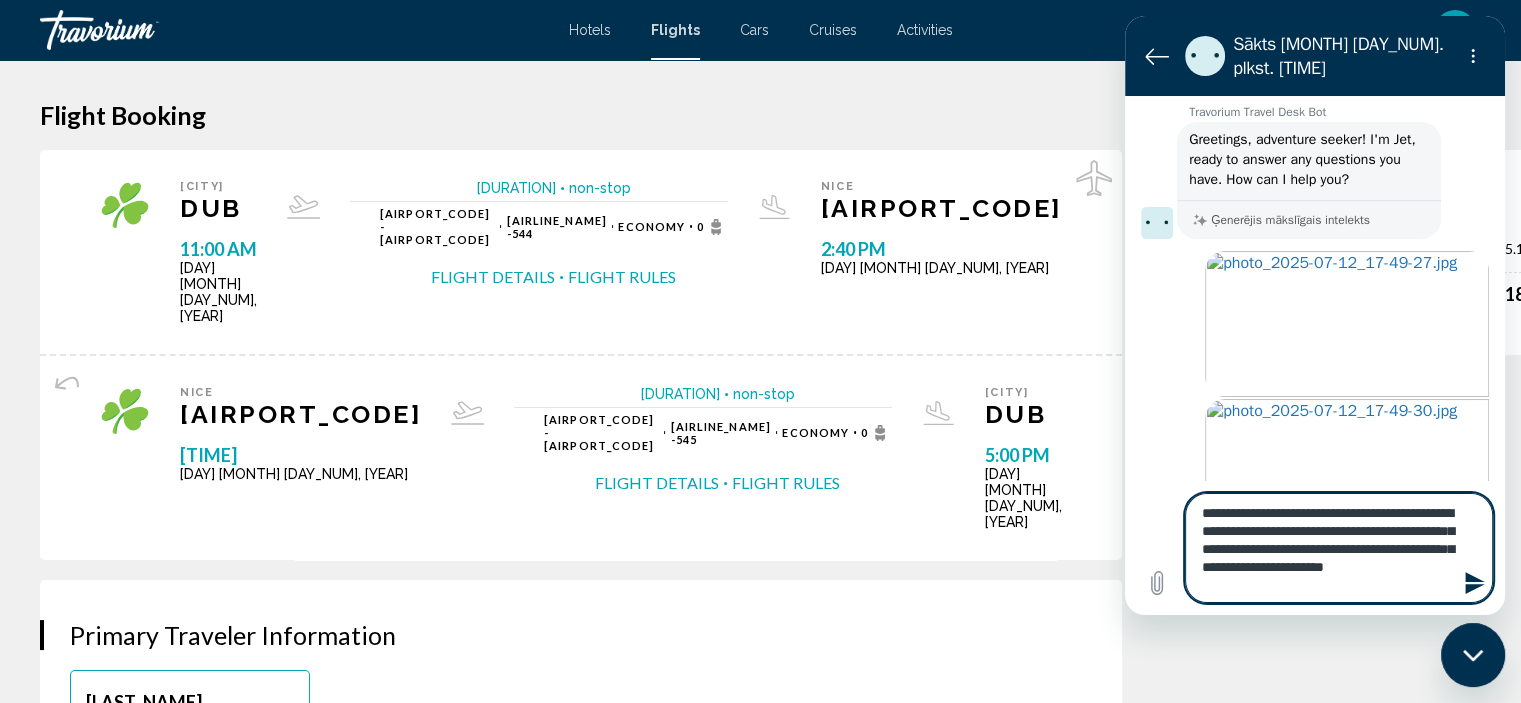 type on "**********" 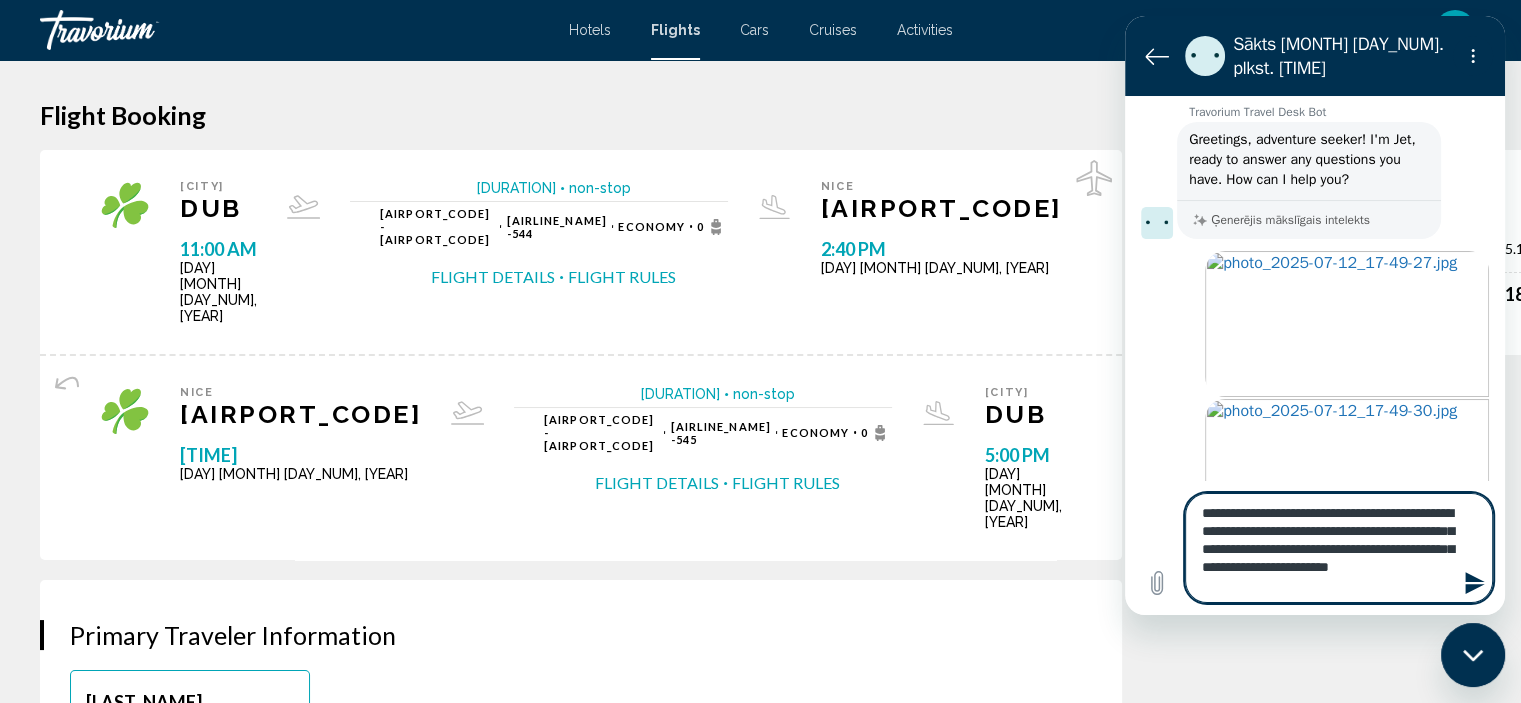 type on "**********" 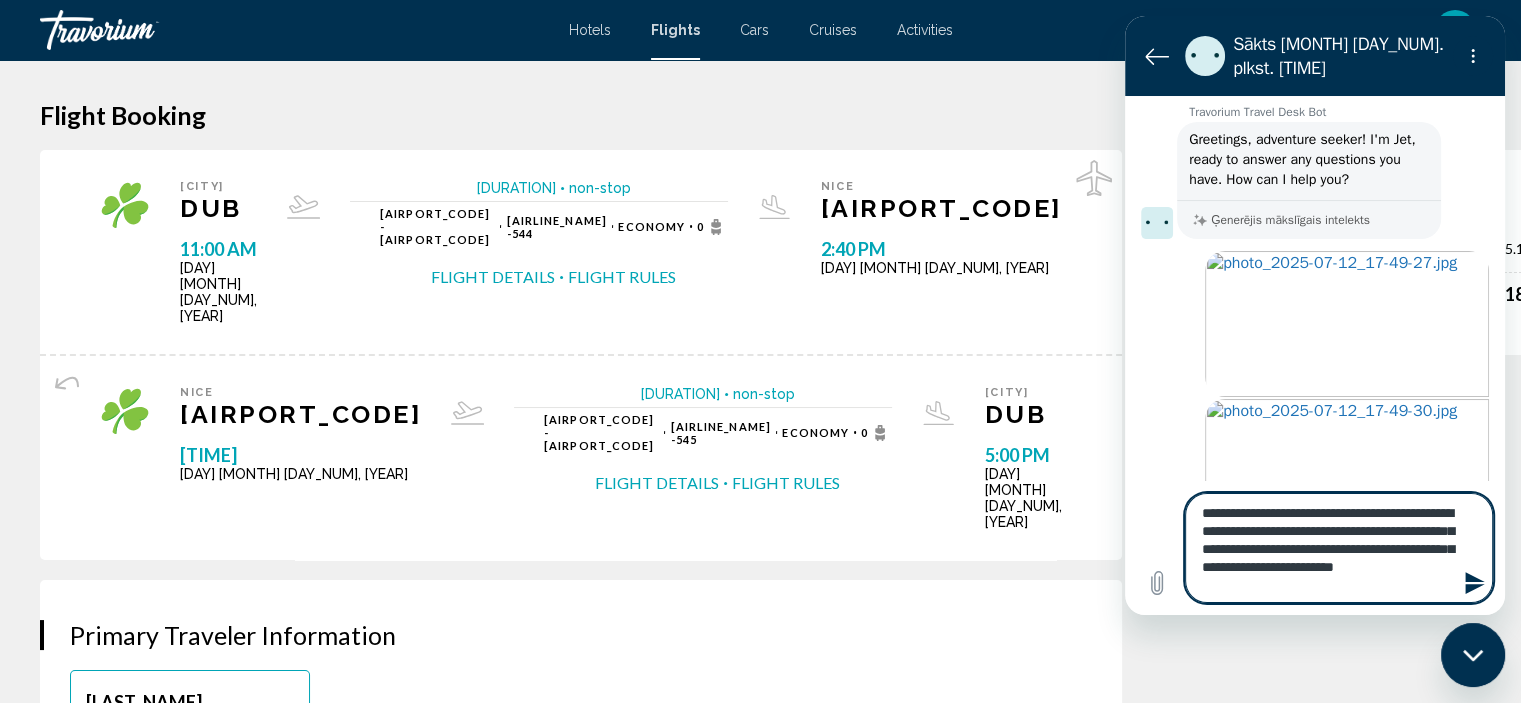 type on "**********" 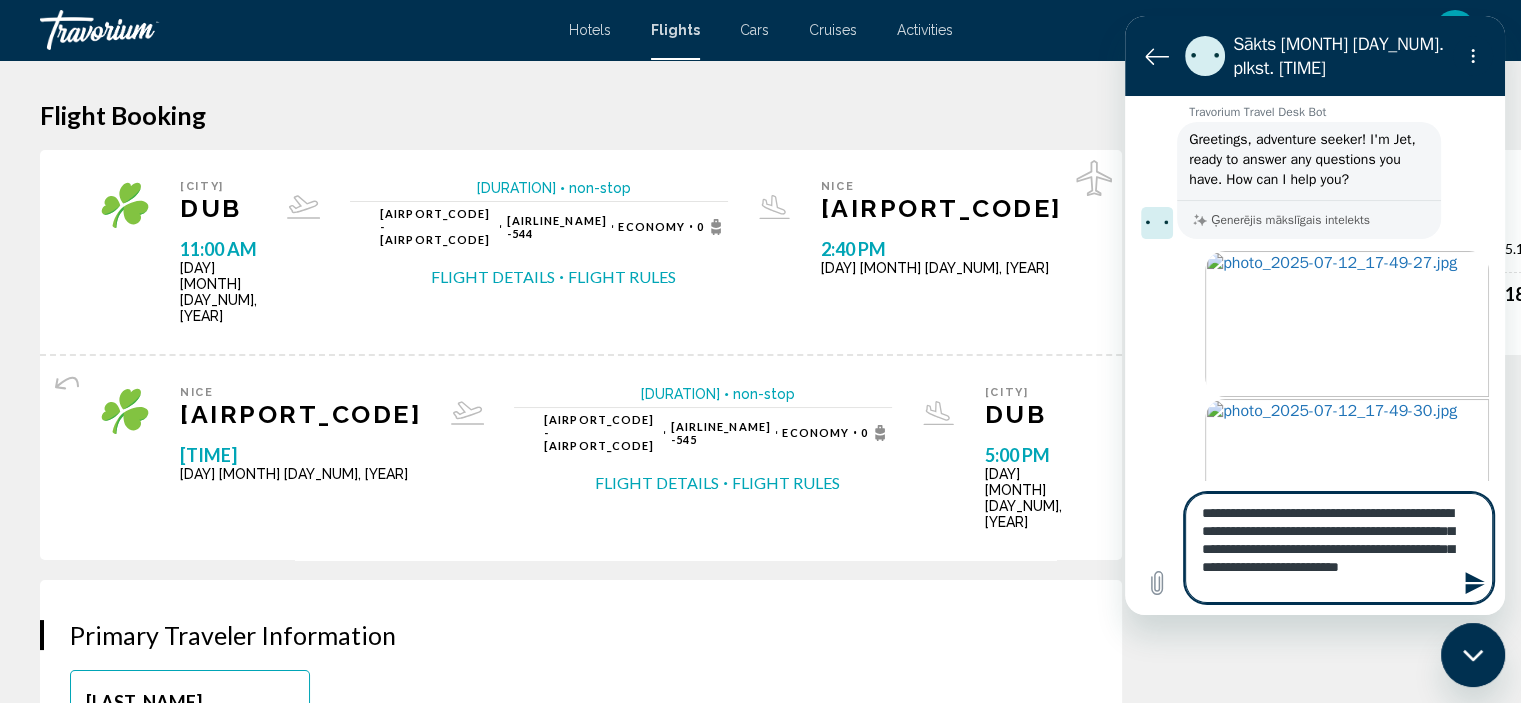 type on "**********" 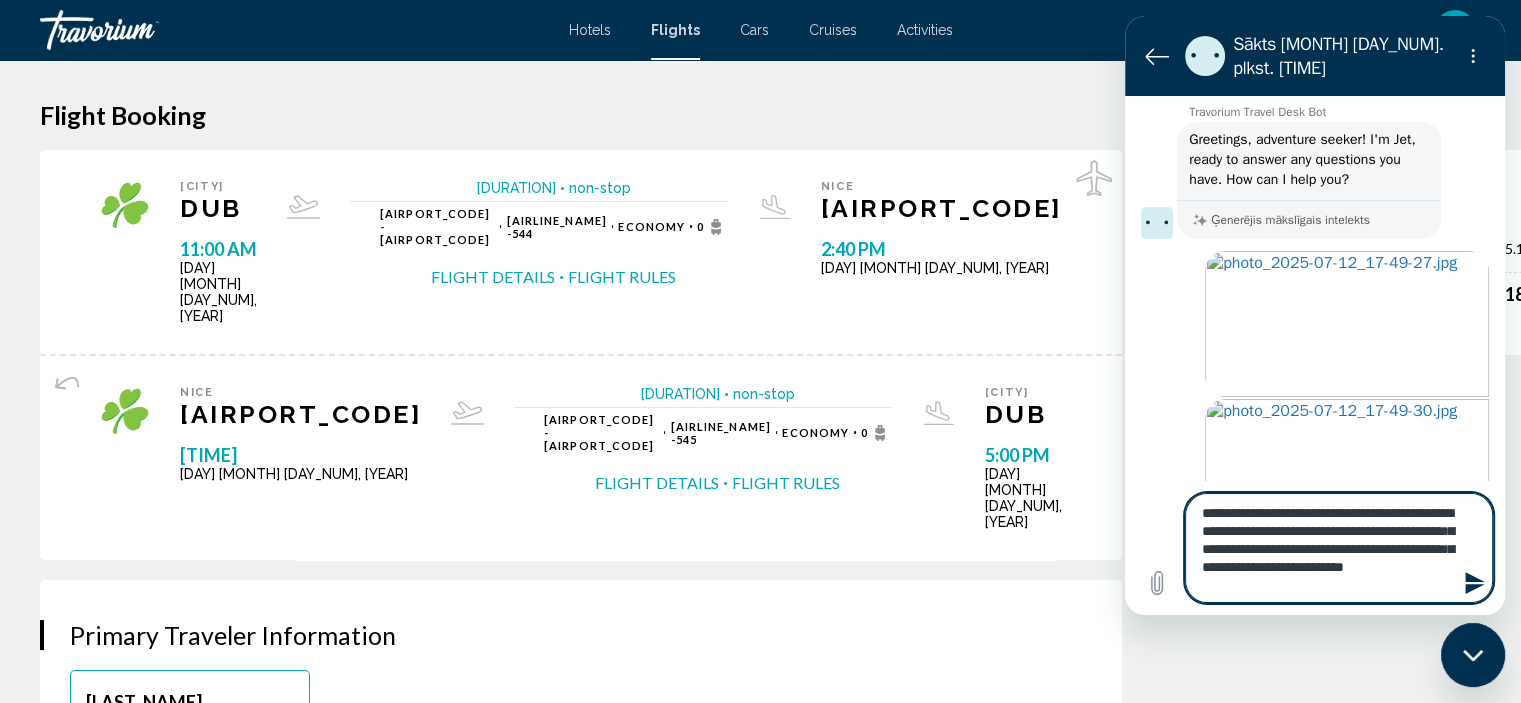 type on "*" 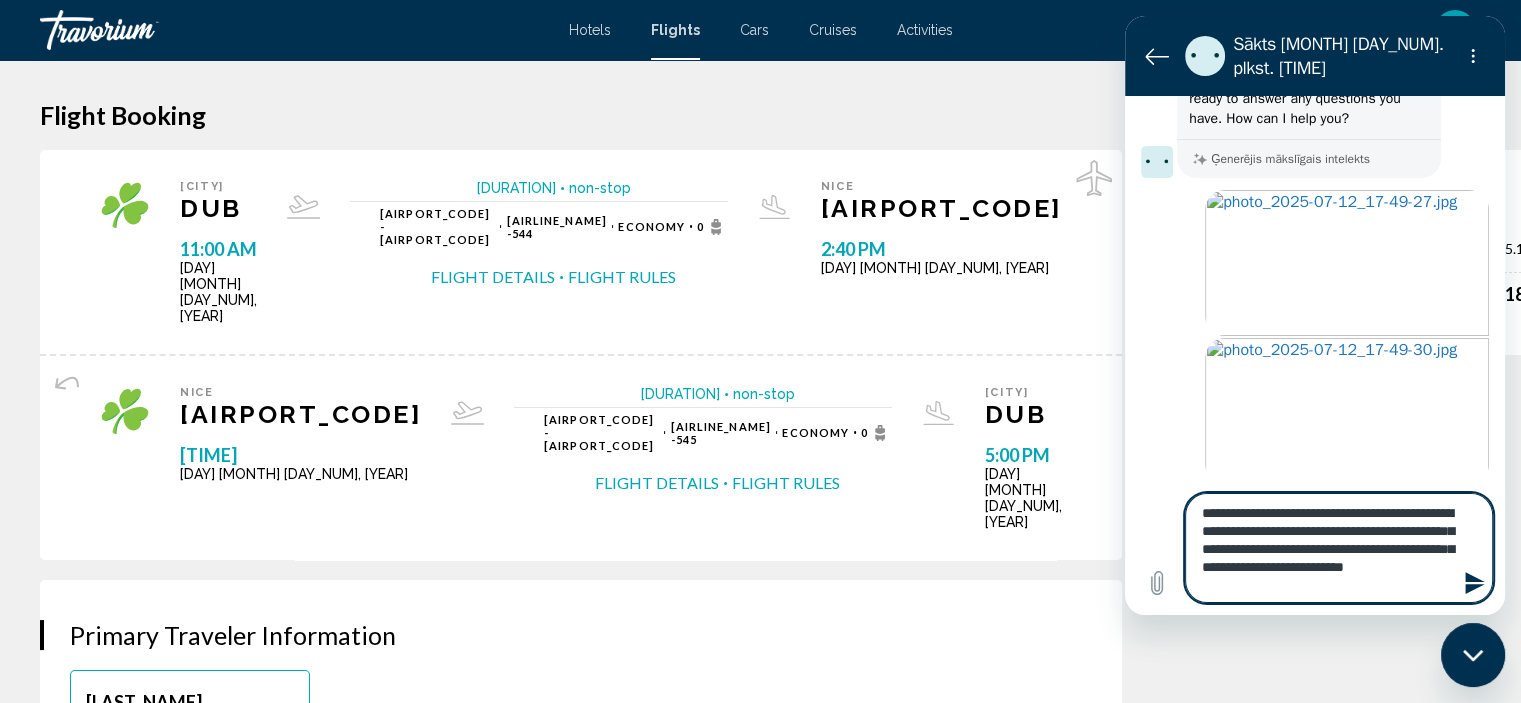 scroll, scrollTop: 102, scrollLeft: 0, axis: vertical 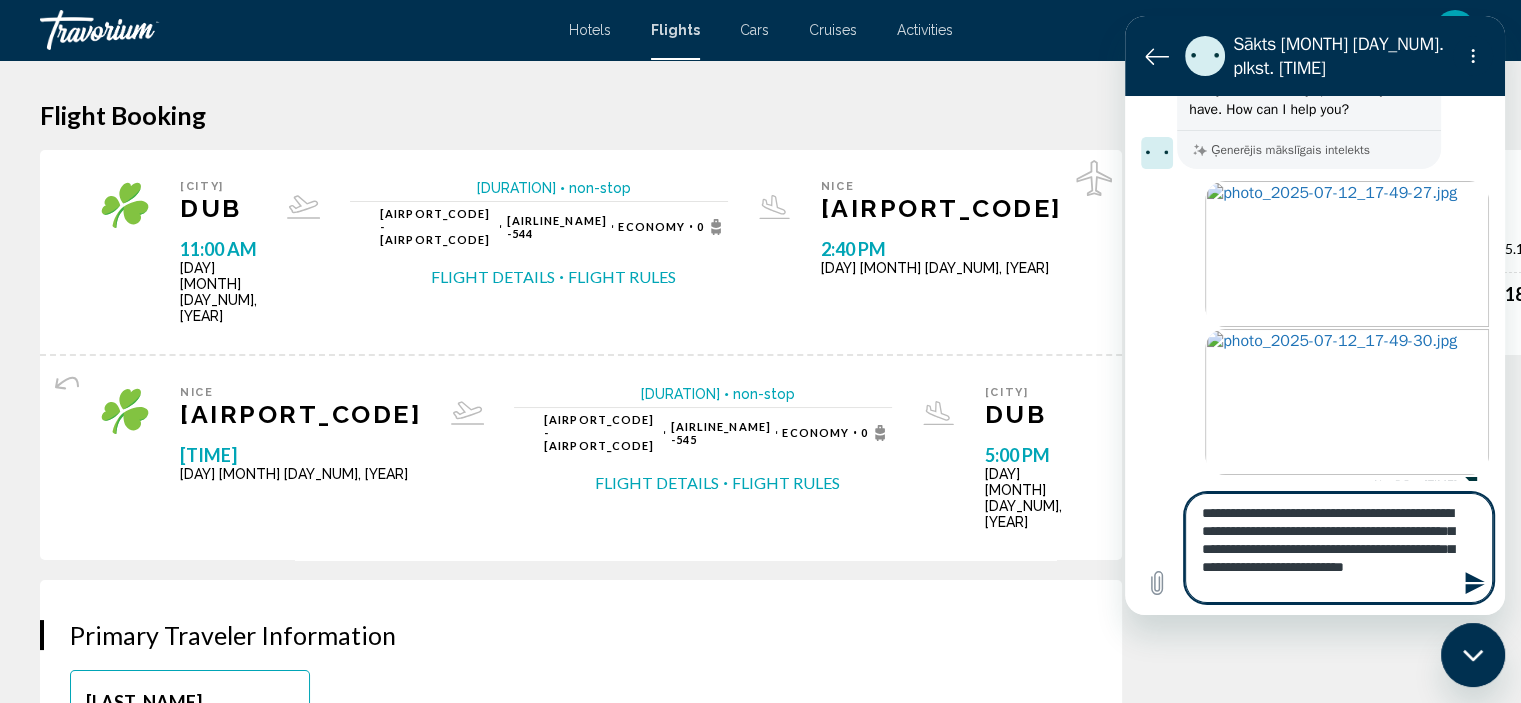 type on "*" 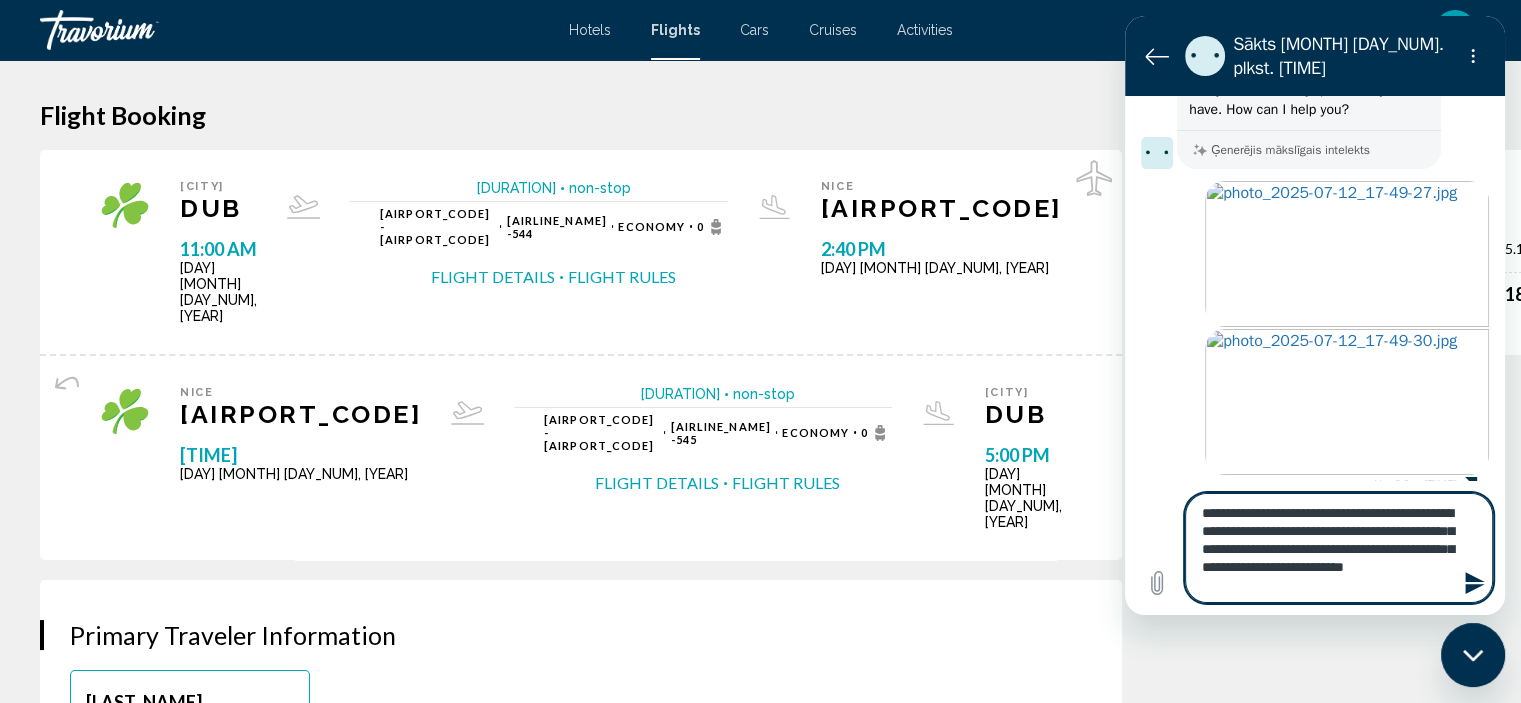 type on "**********" 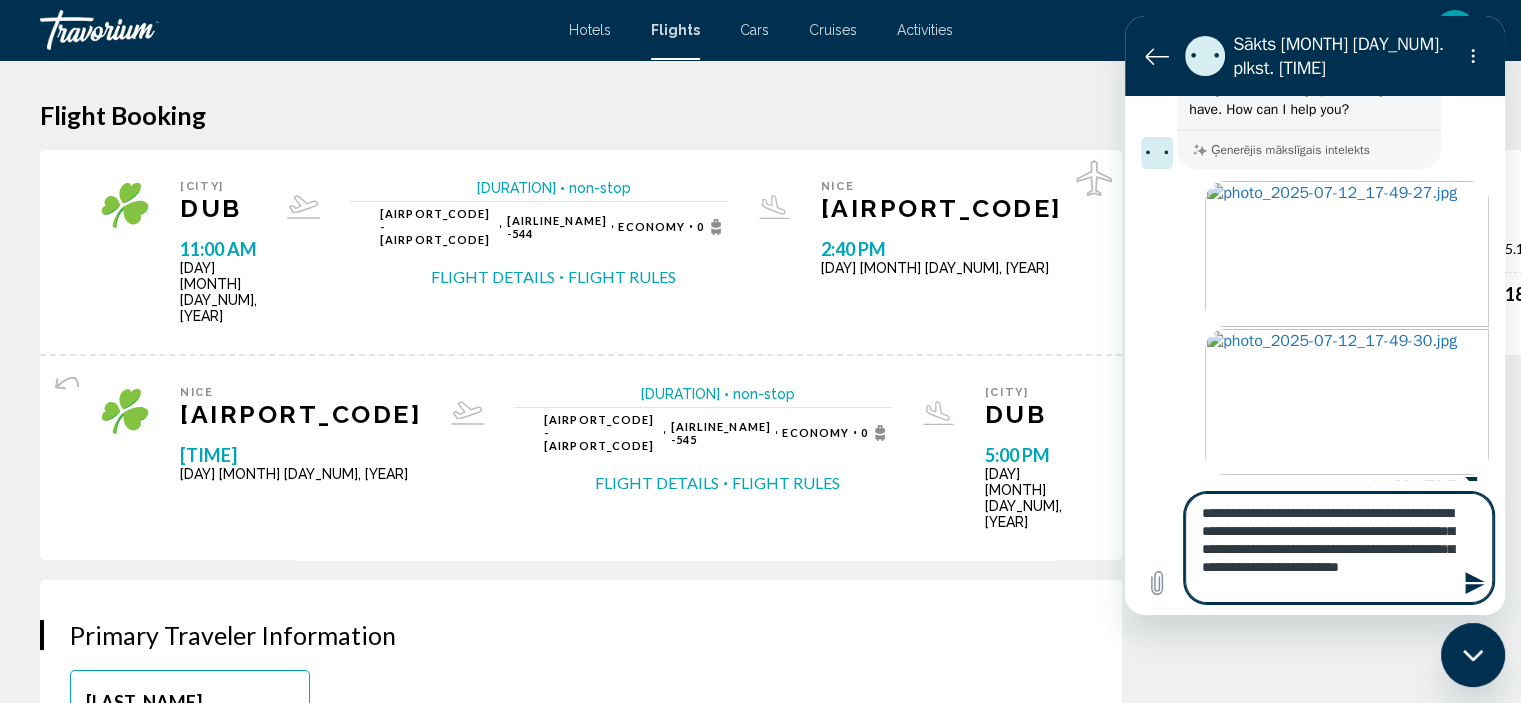 type on "**********" 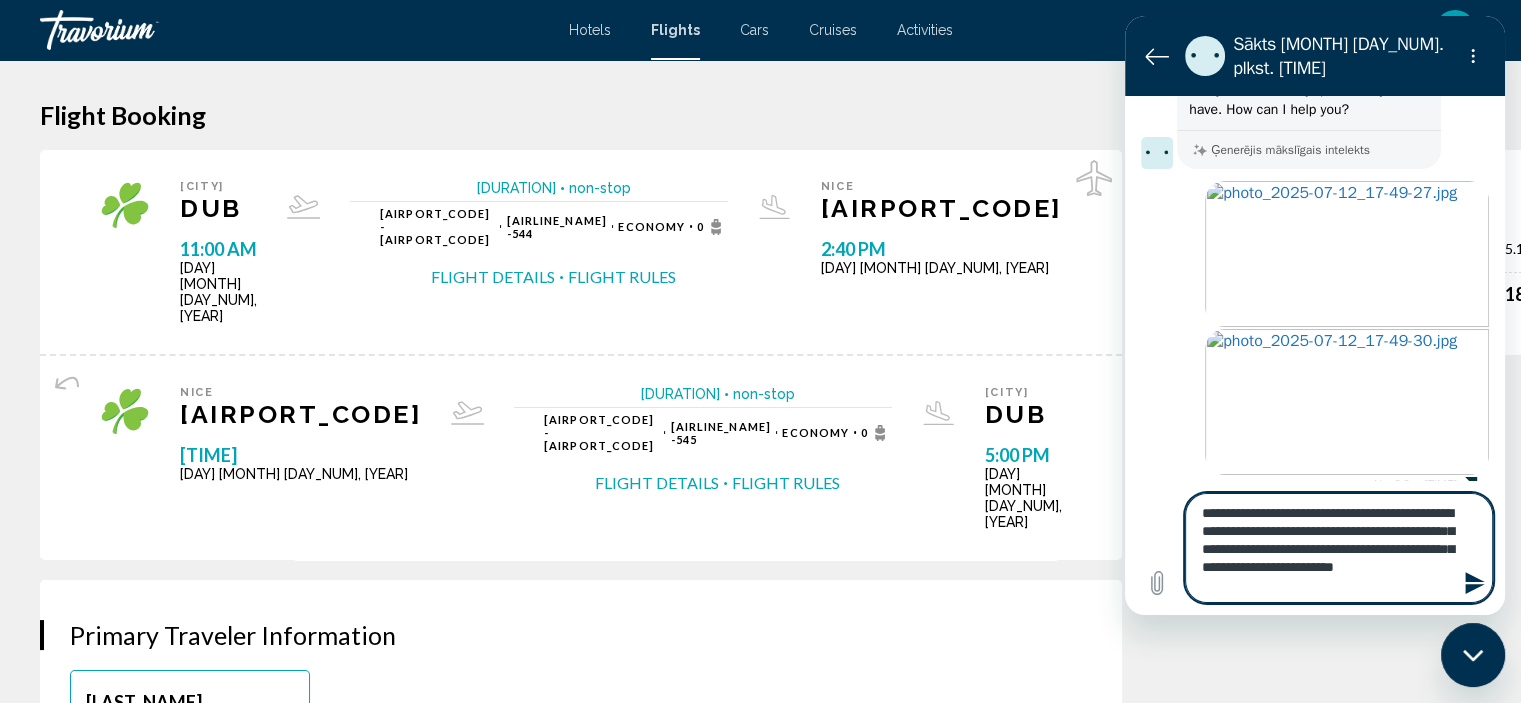 type on "*" 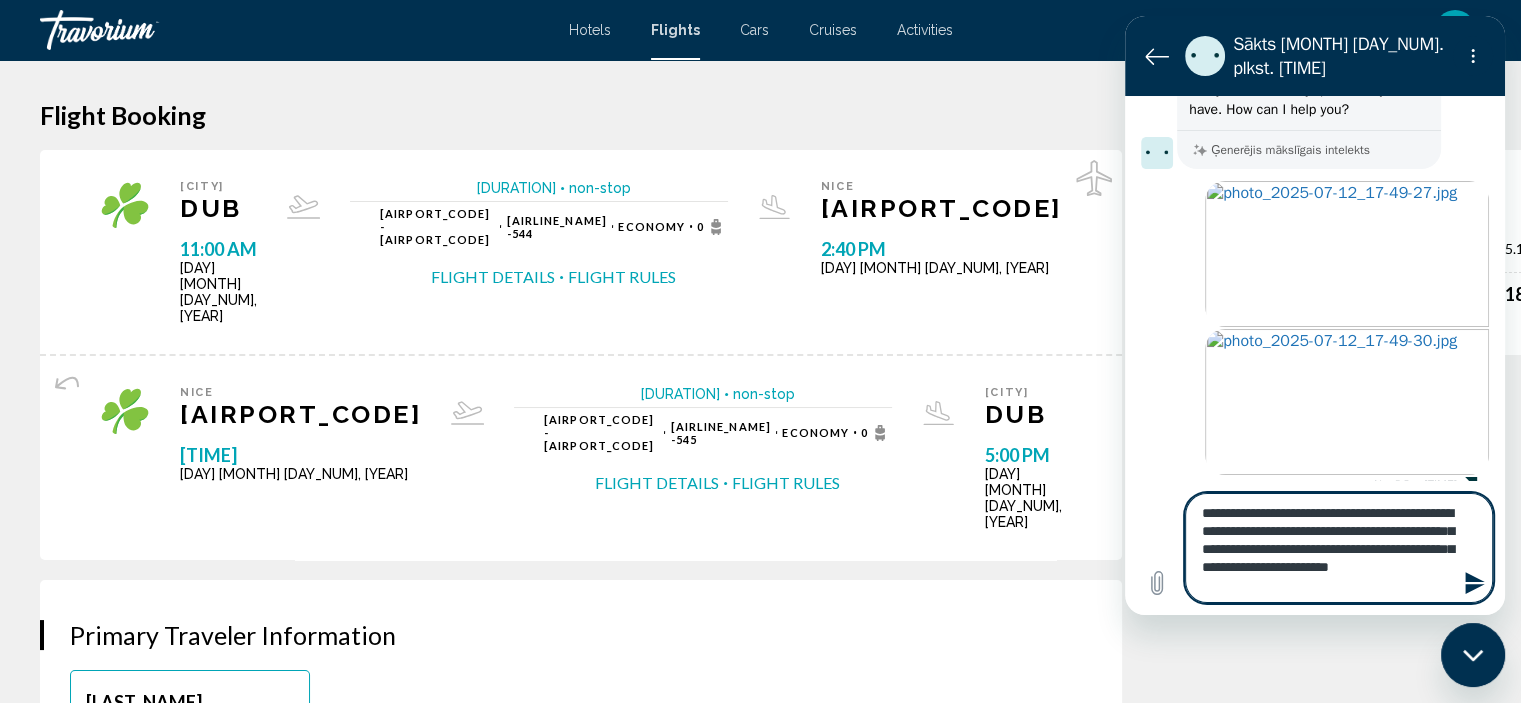 type on "**********" 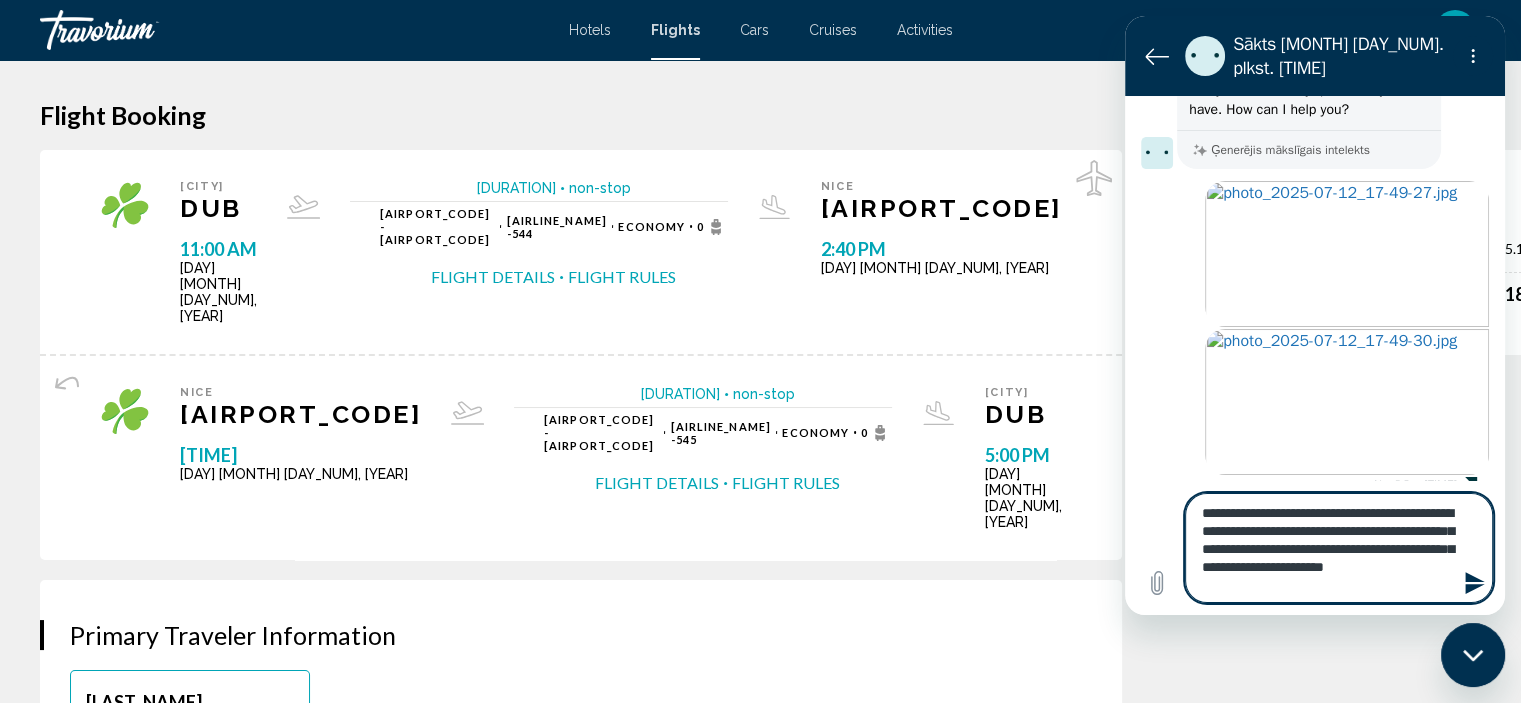 type on "**********" 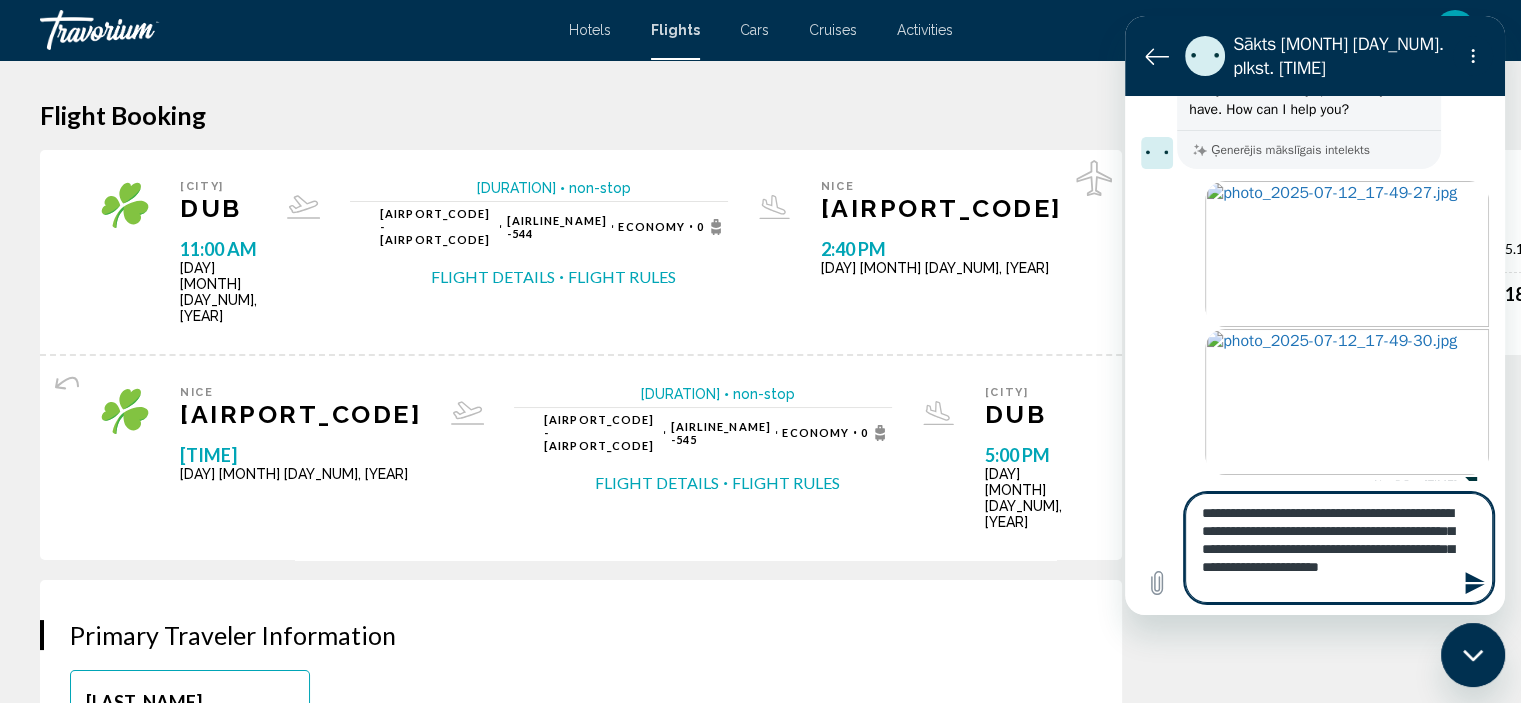type on "**********" 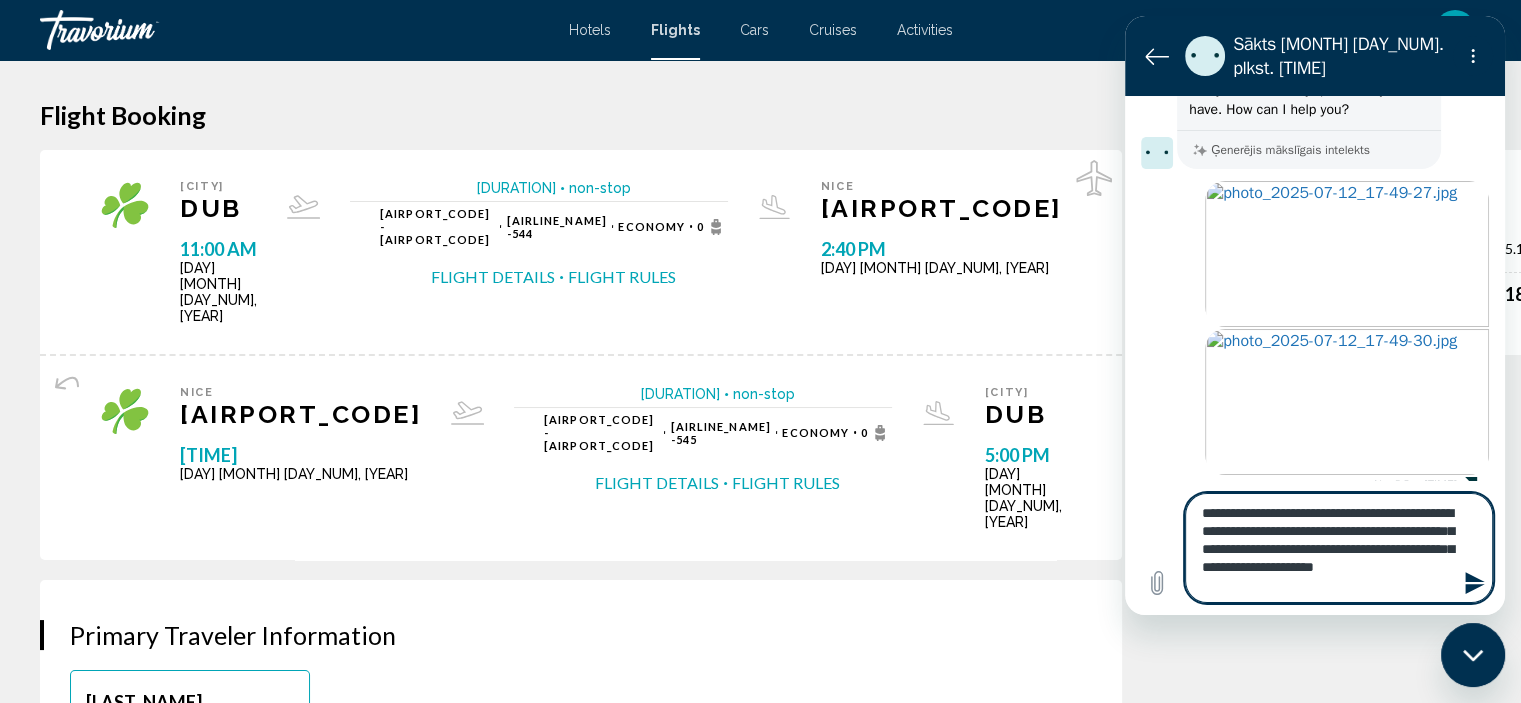 type on "**********" 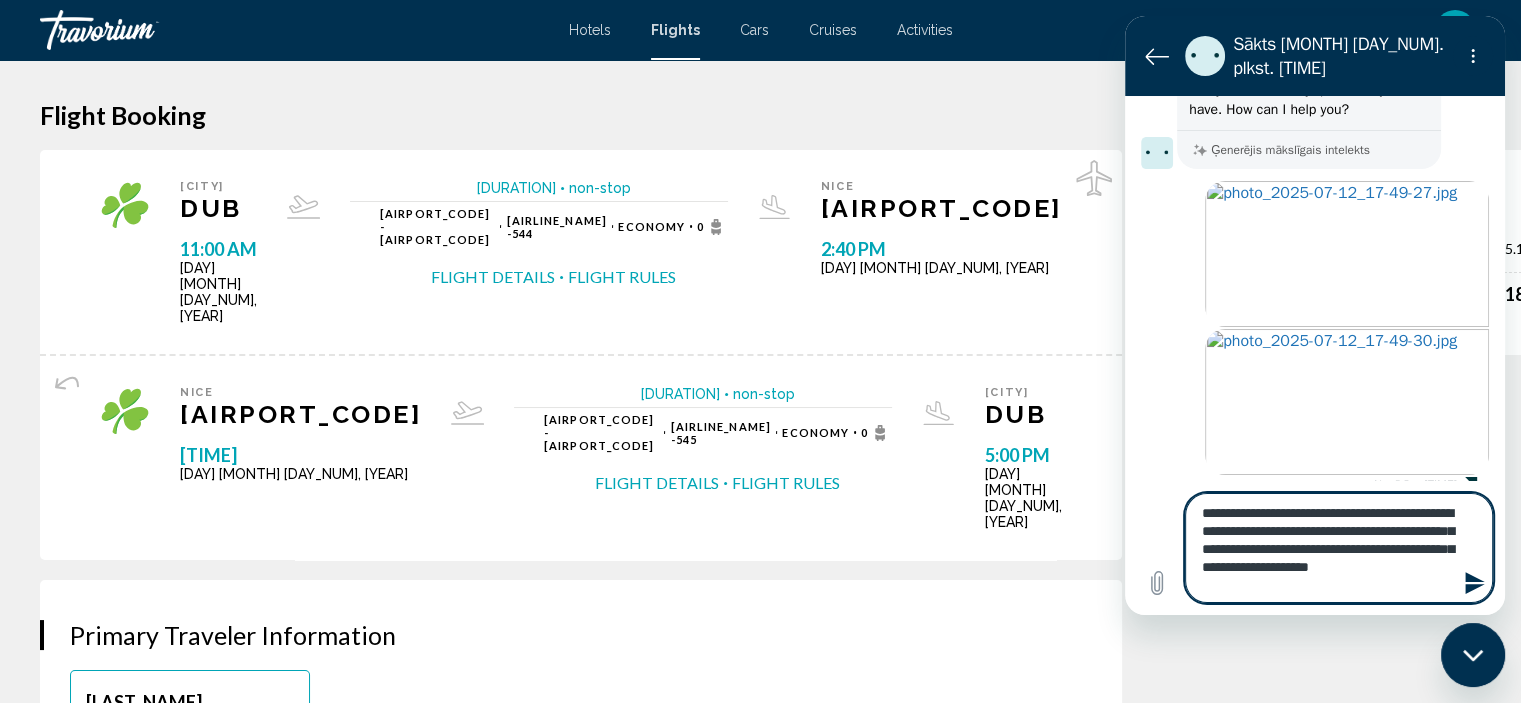 type on "**********" 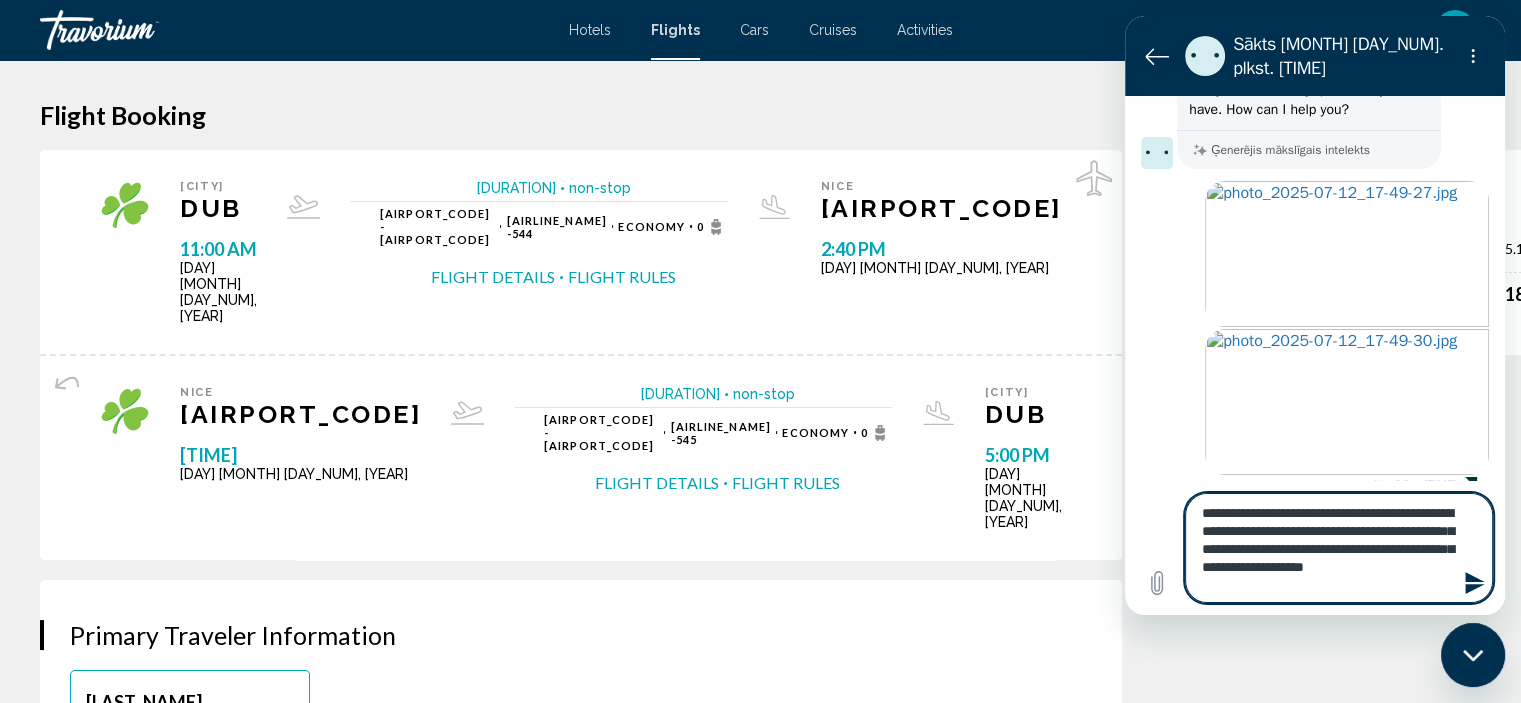 type on "**********" 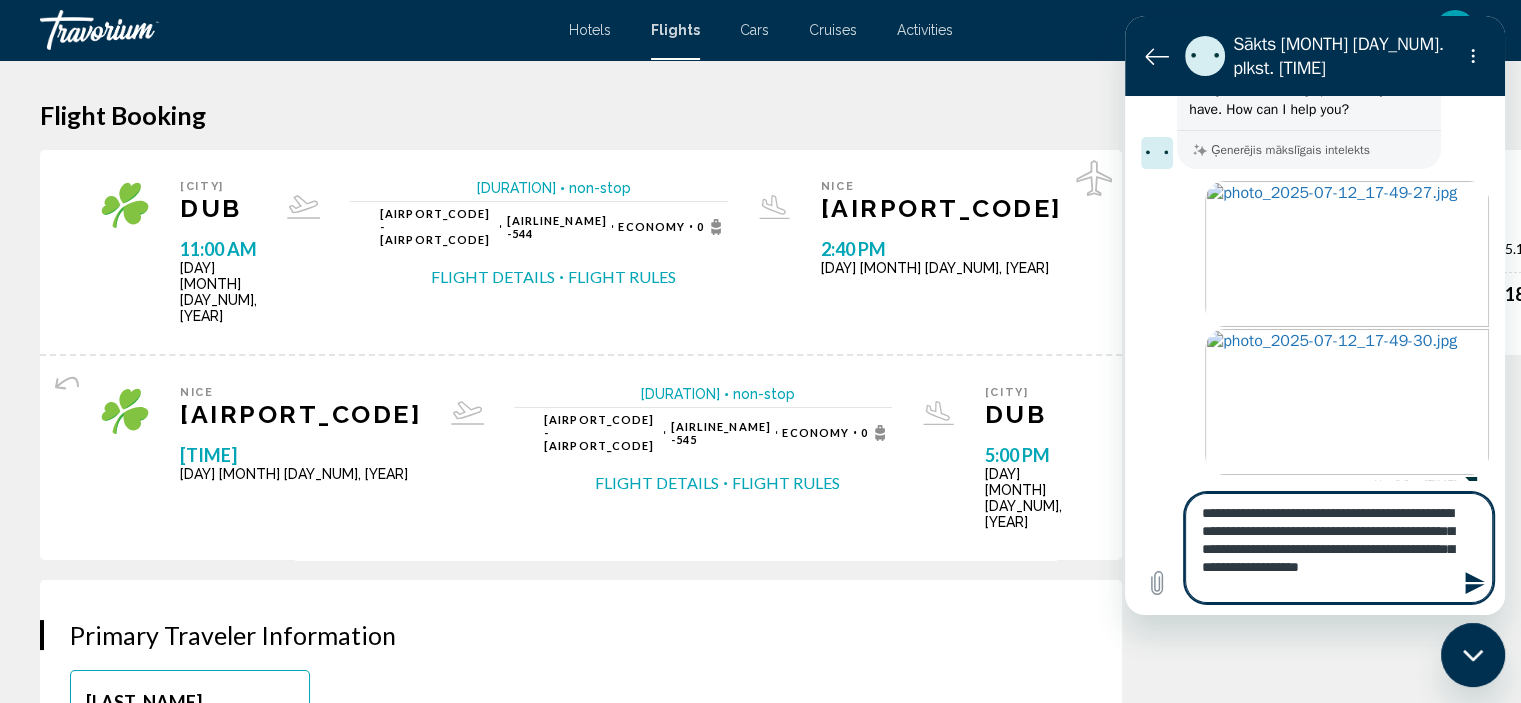 type on "**********" 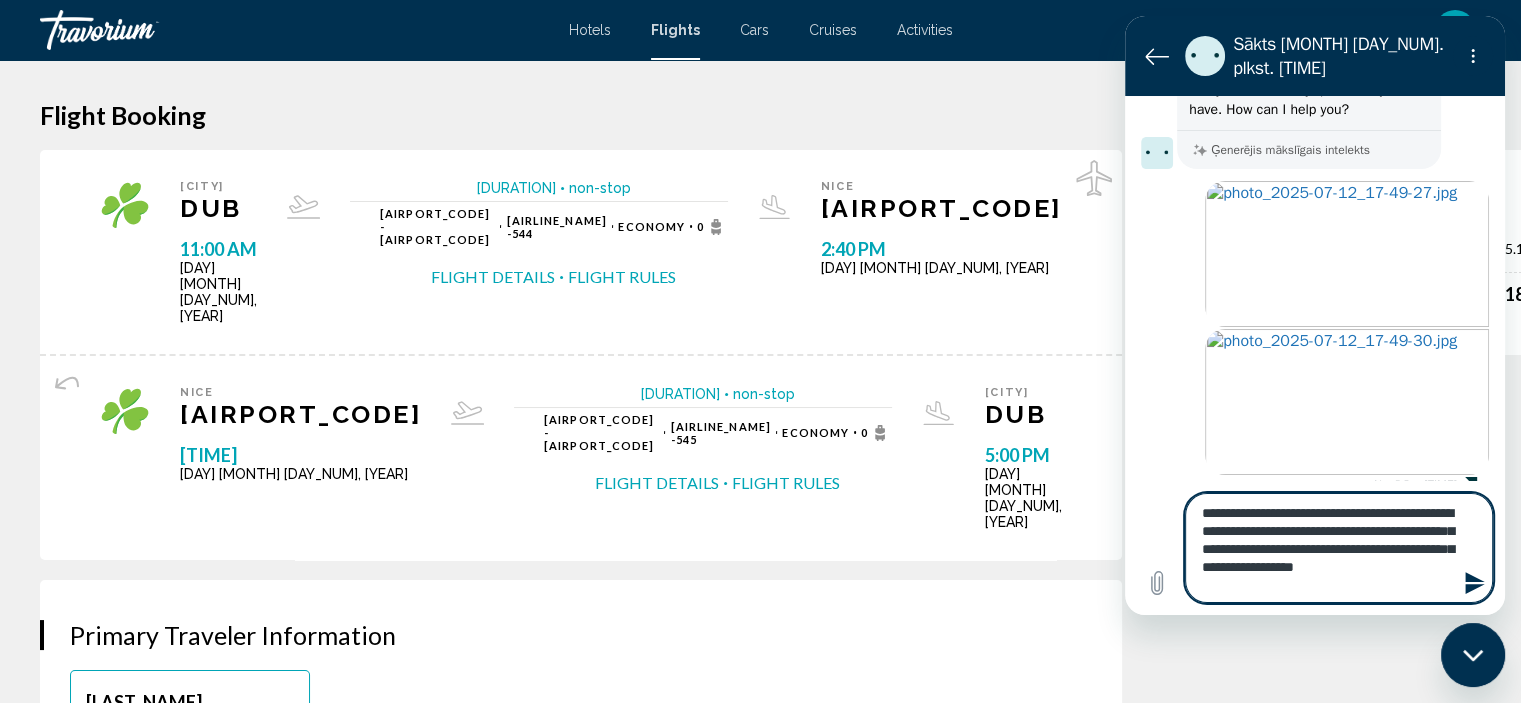 type on "**********" 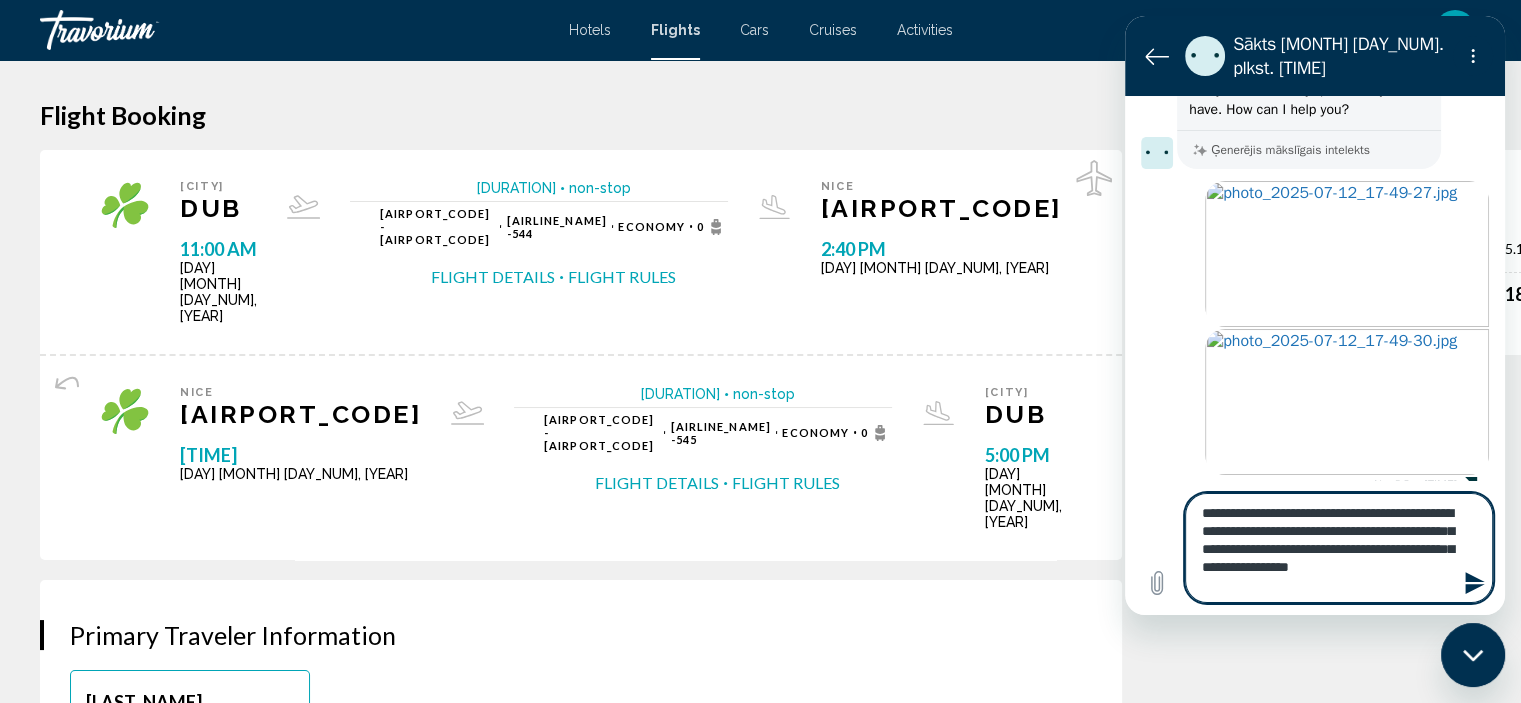 type on "**********" 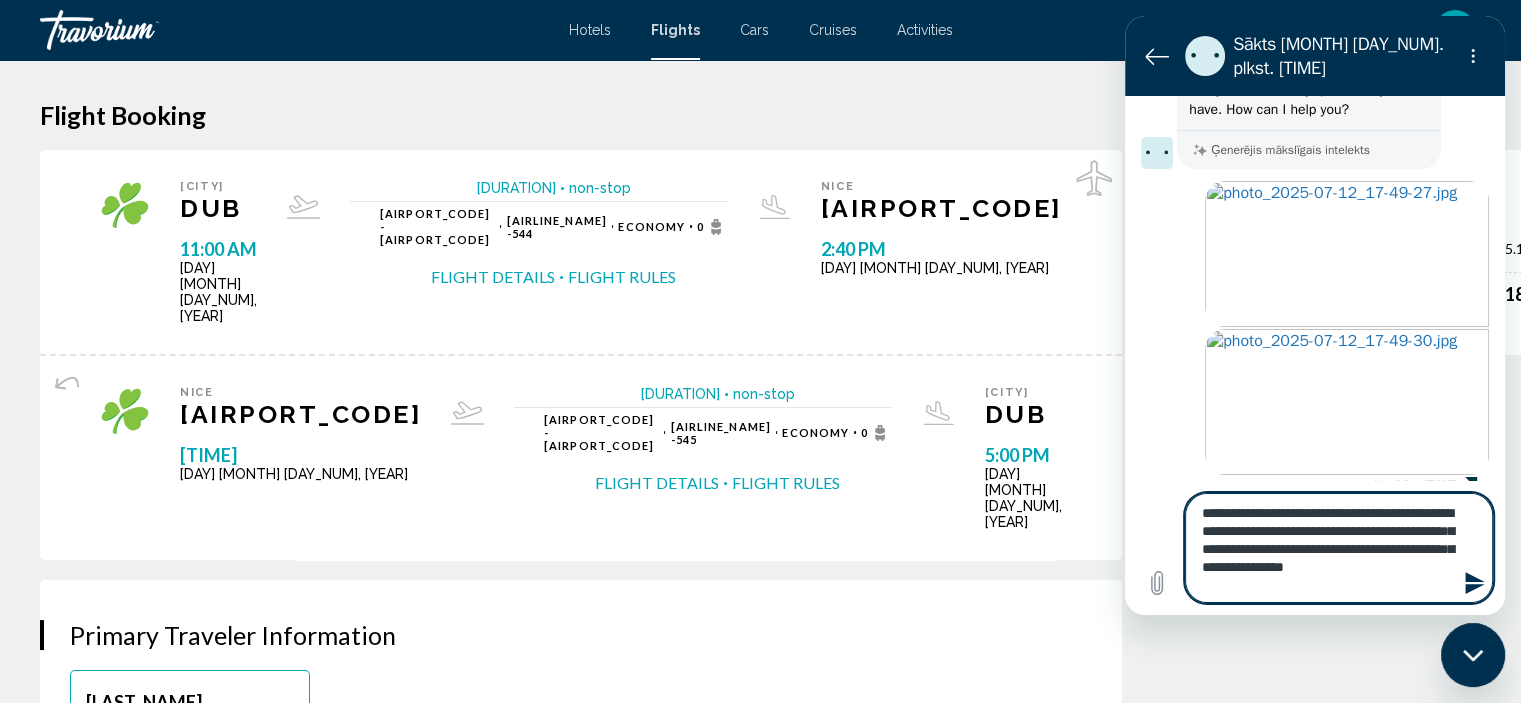 type on "**********" 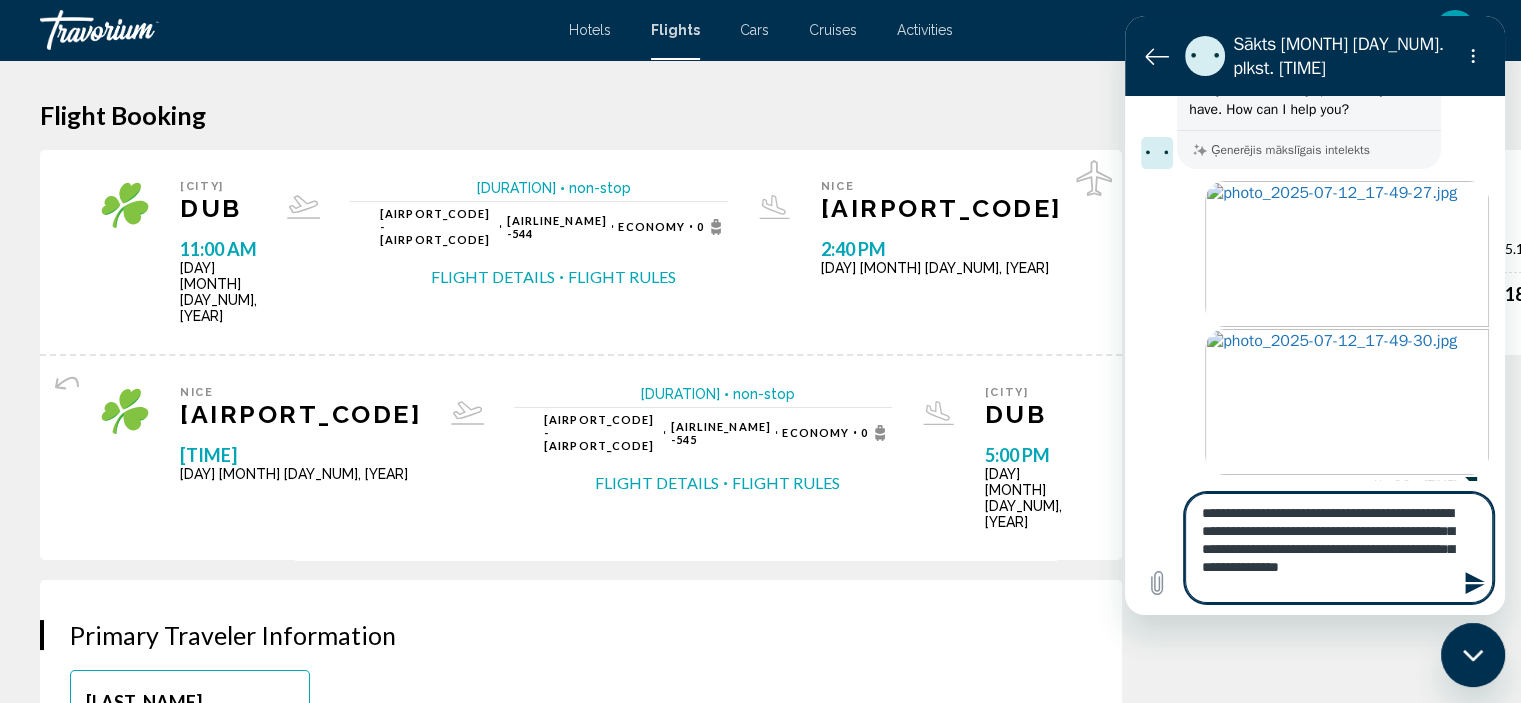 type on "**********" 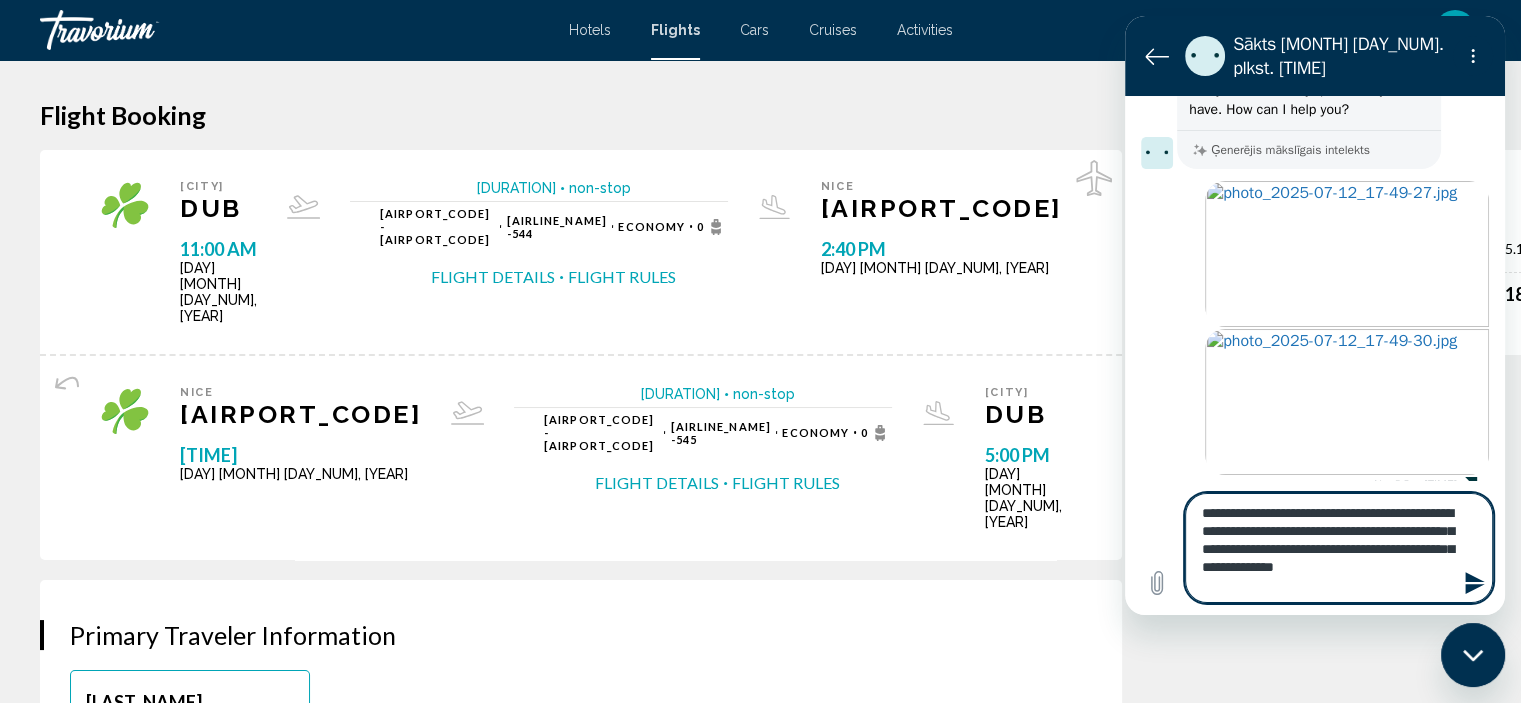type on "**********" 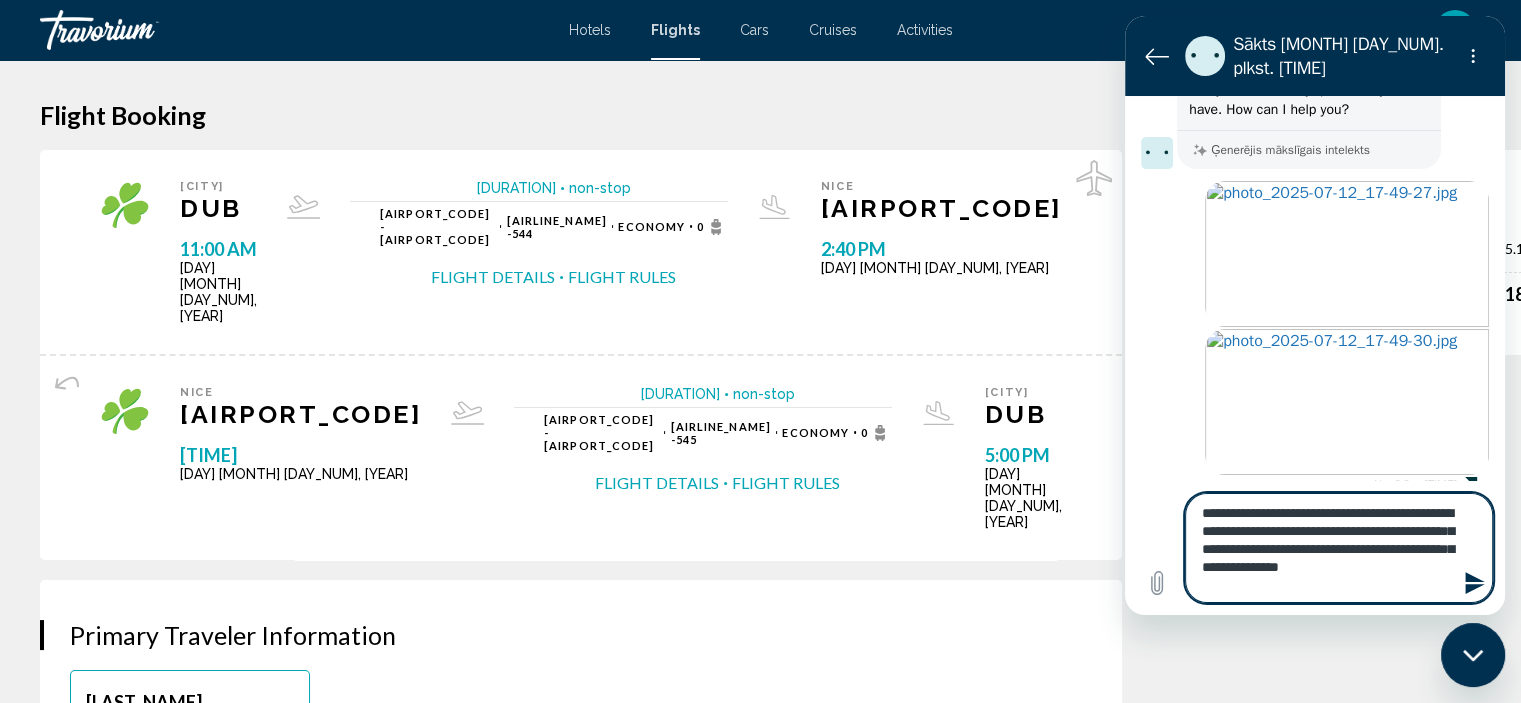 type on "**********" 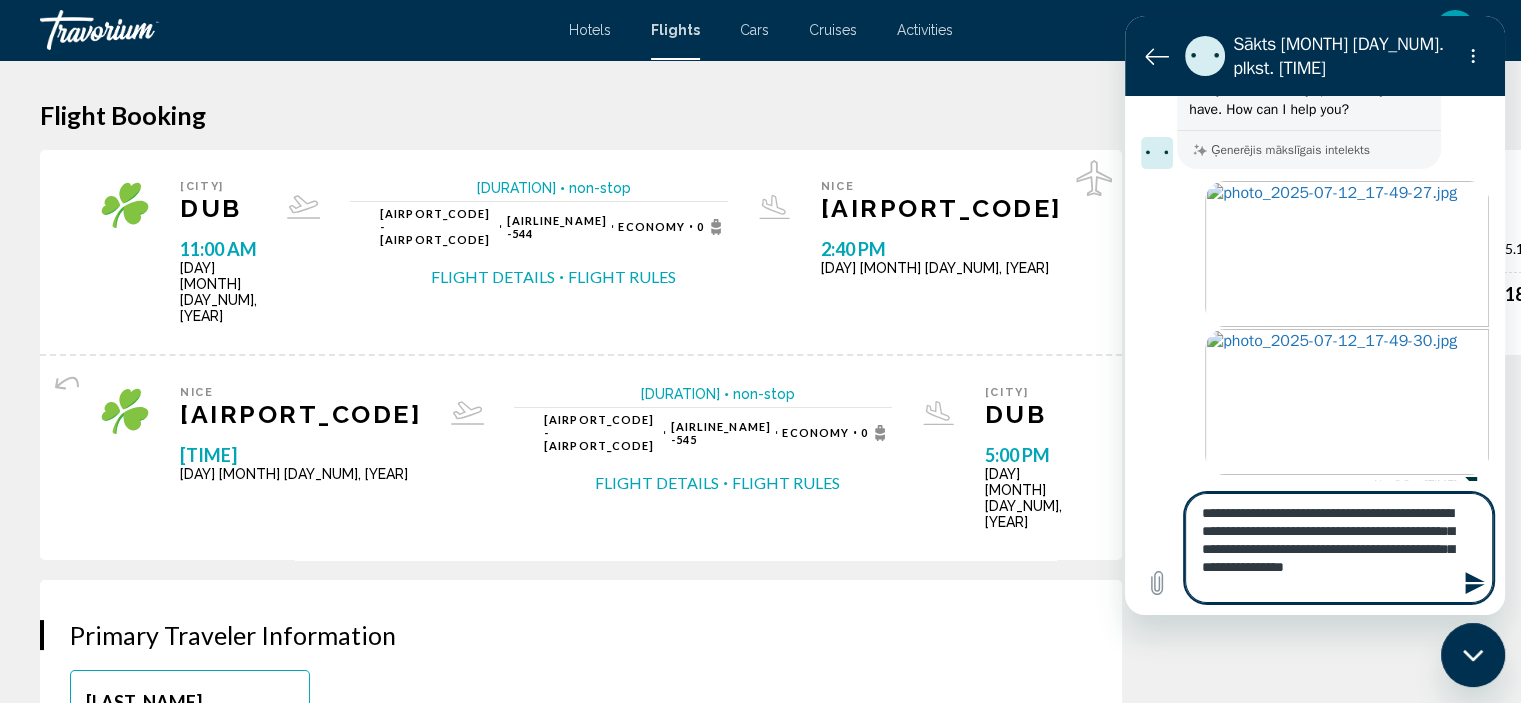 type on "**********" 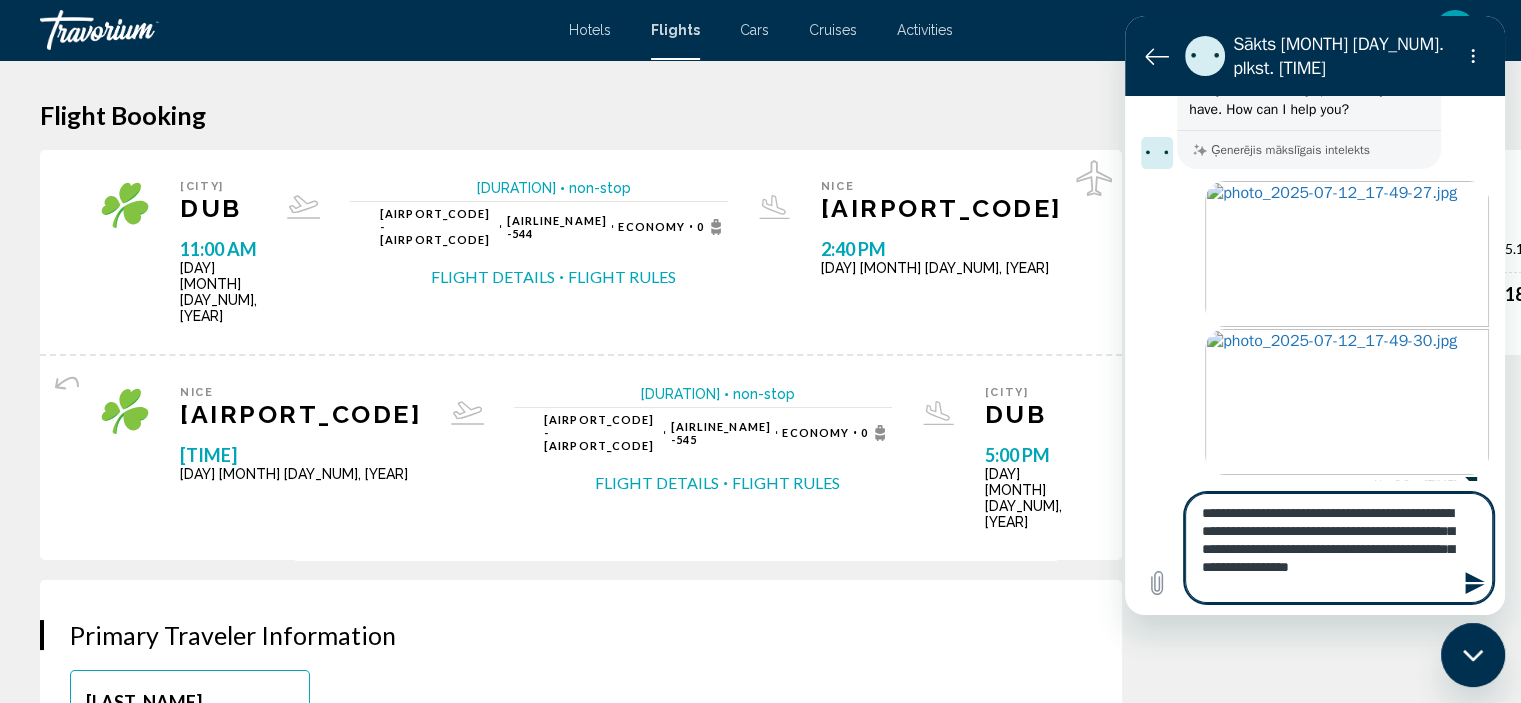 type on "**********" 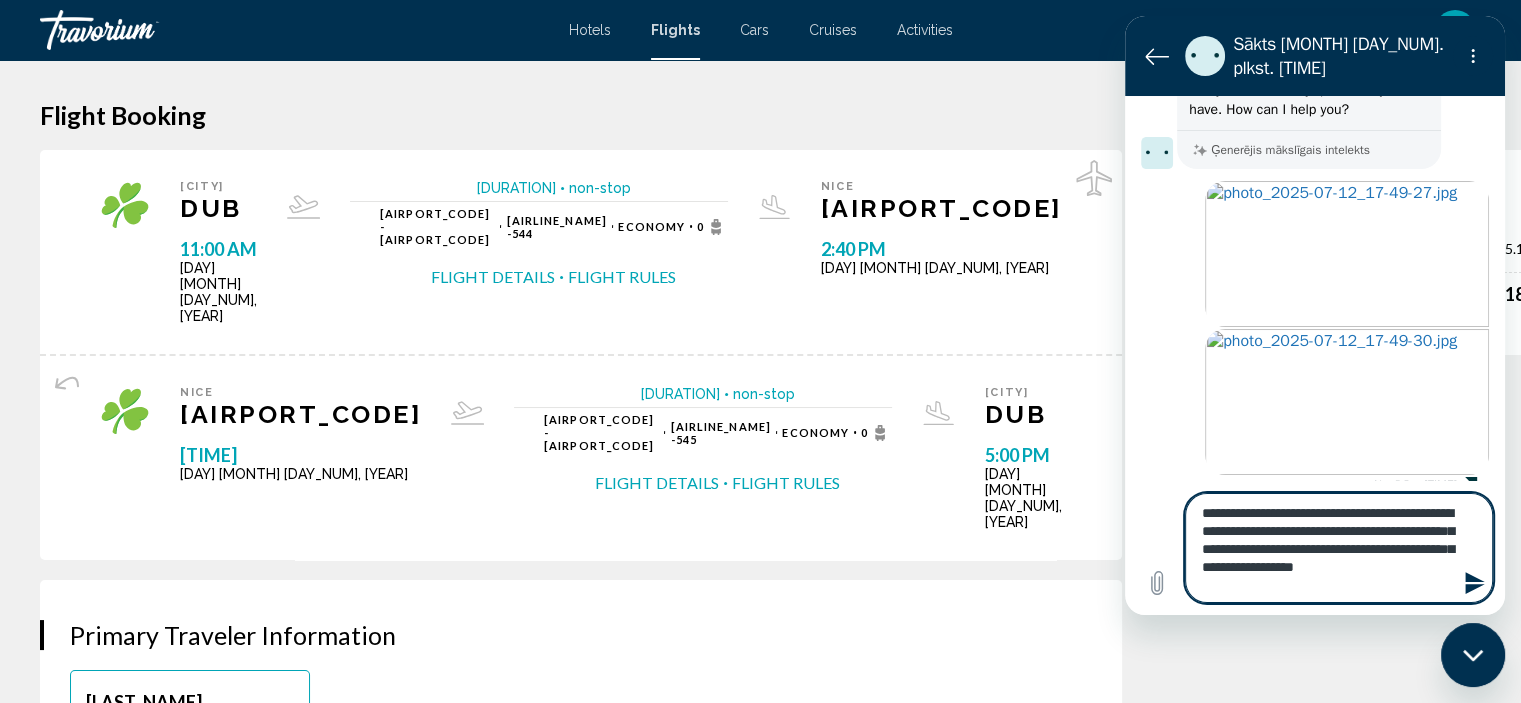 type on "**********" 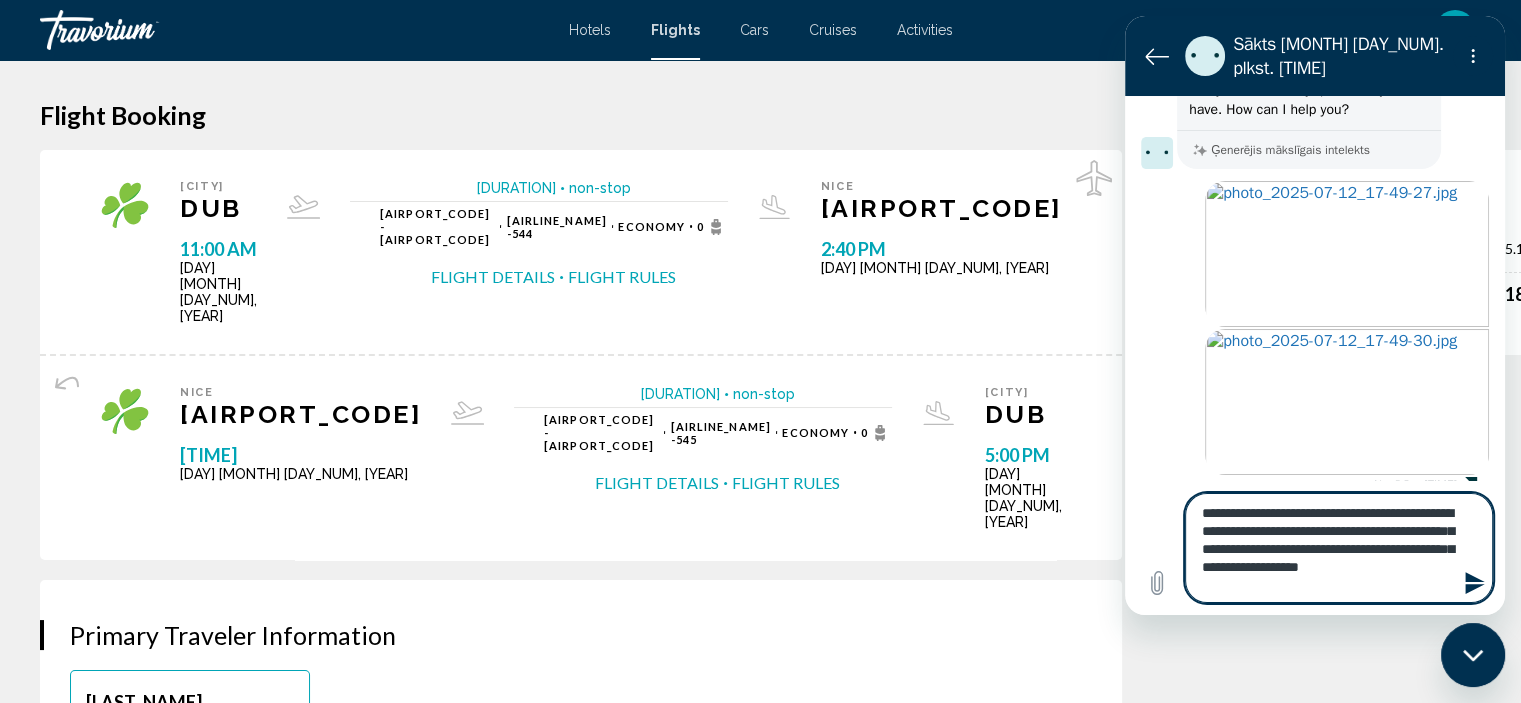 type on "**********" 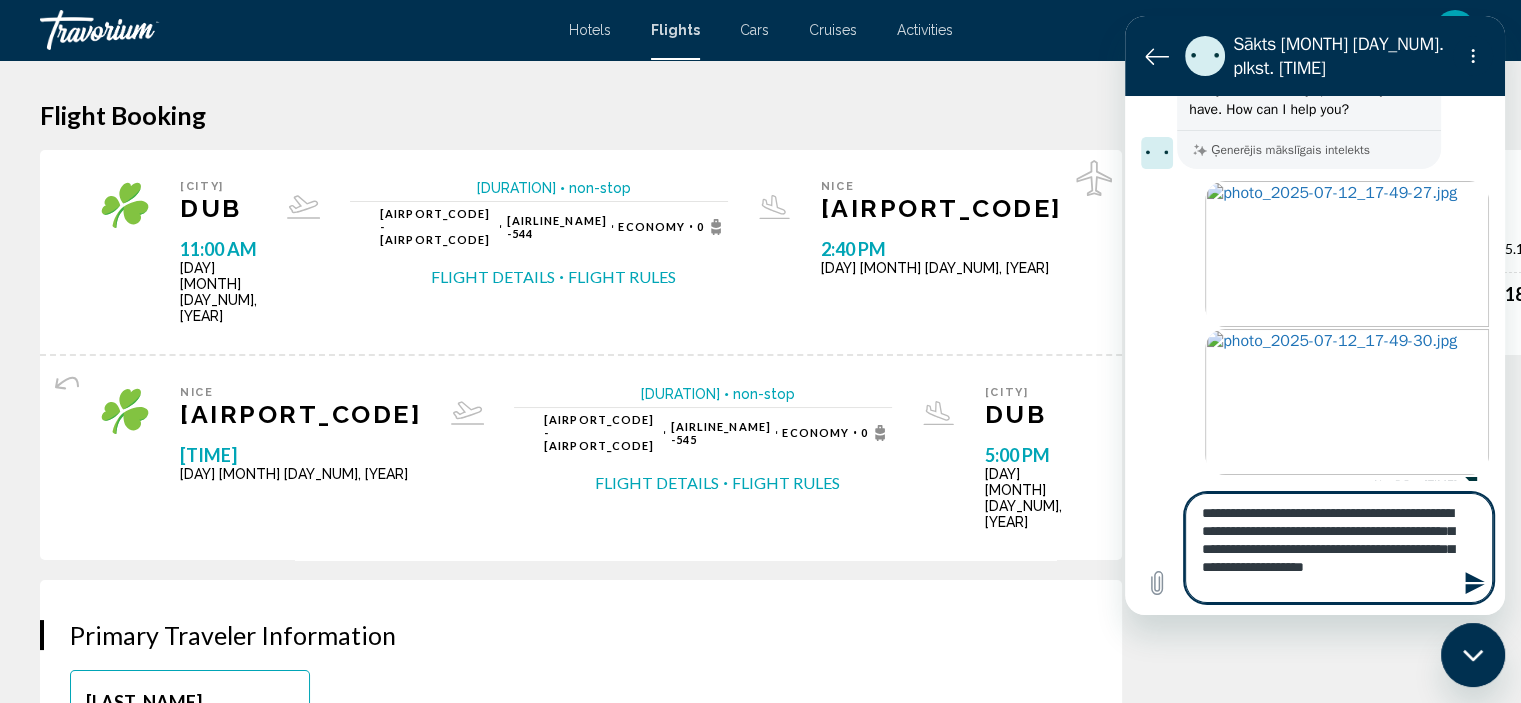 type on "**********" 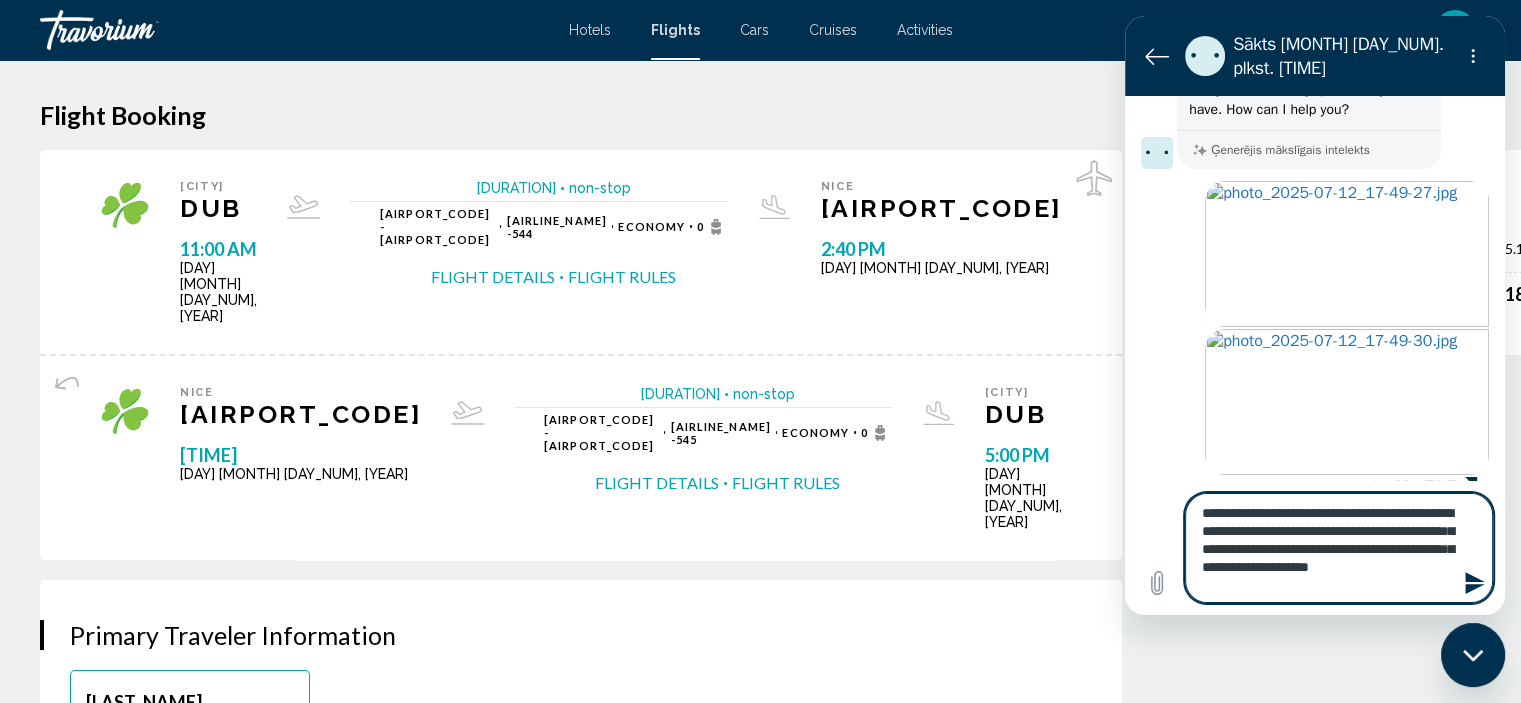 type on "**********" 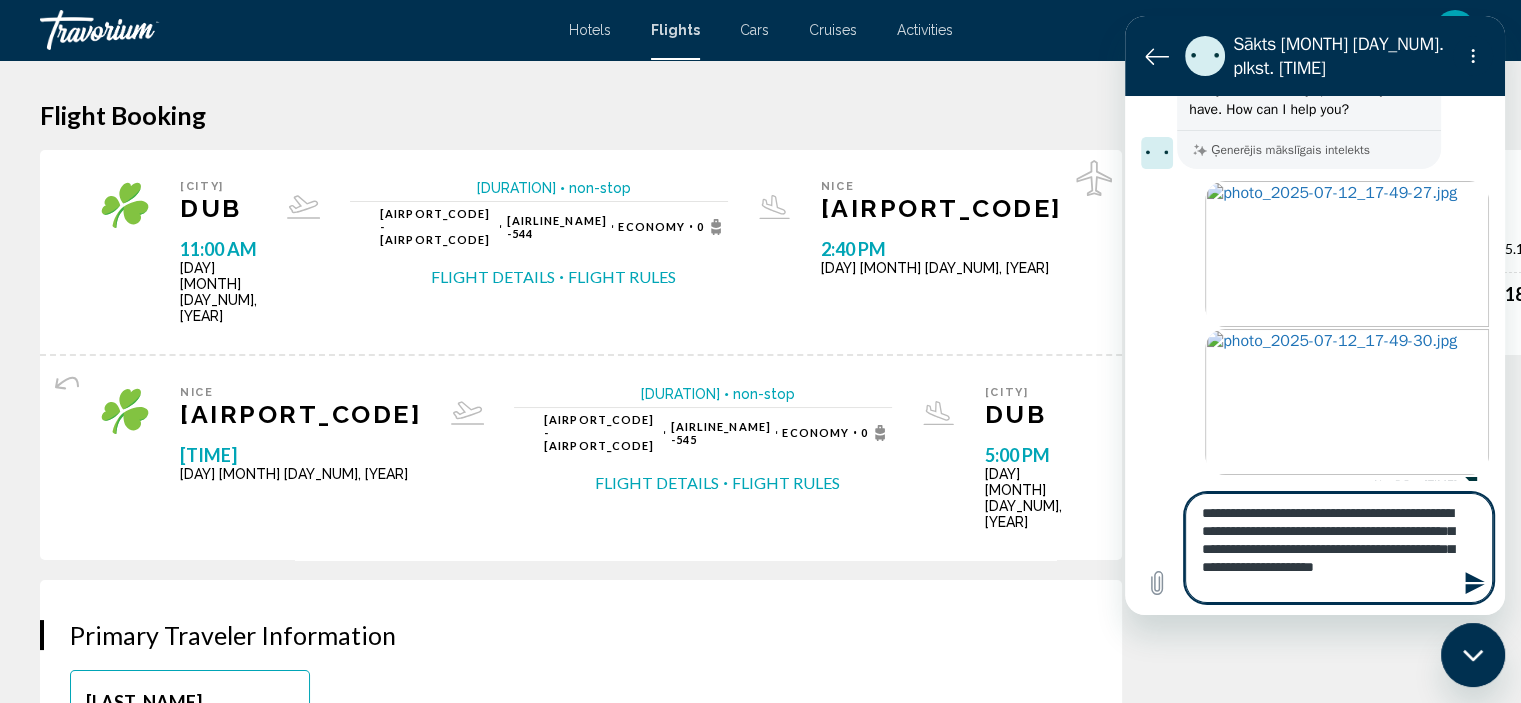 type on "**********" 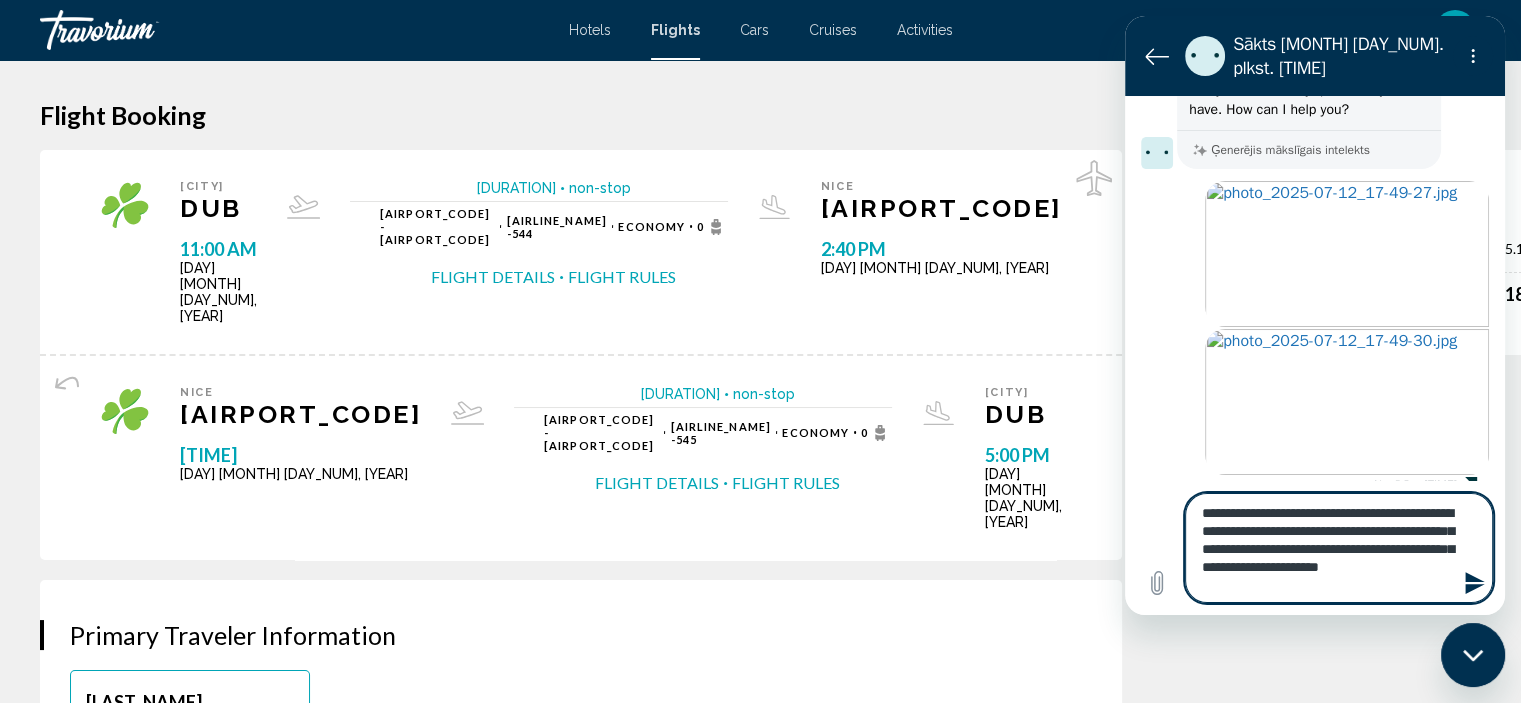 type on "**********" 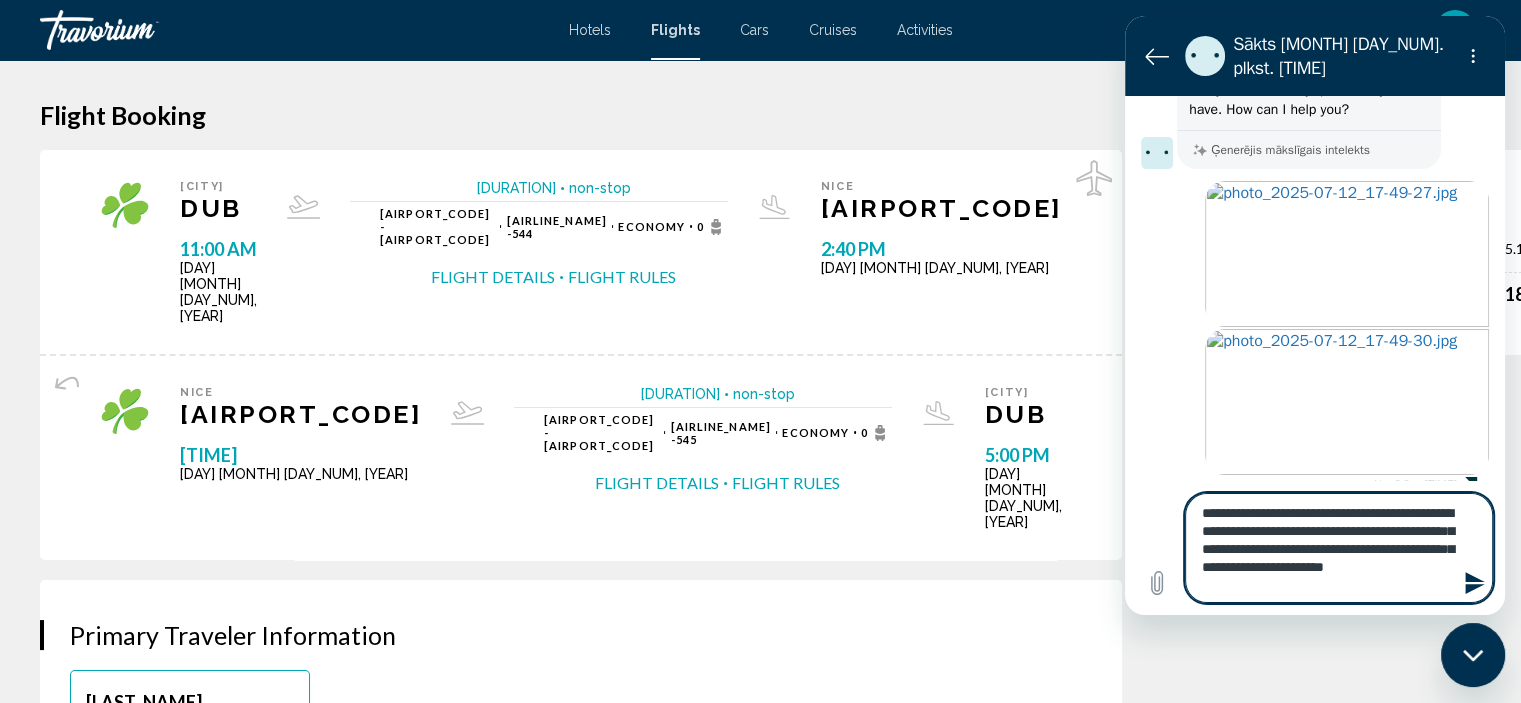 type on "**********" 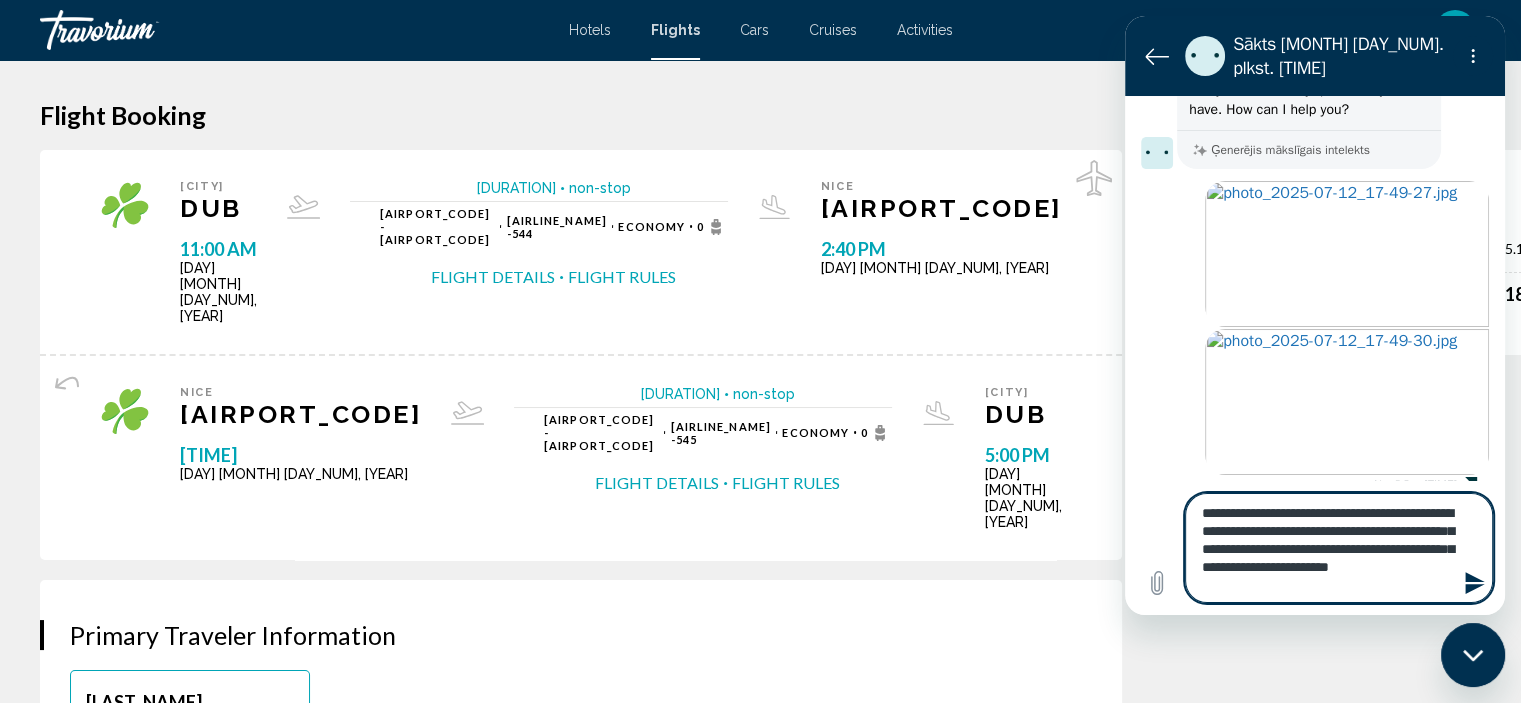 type on "**********" 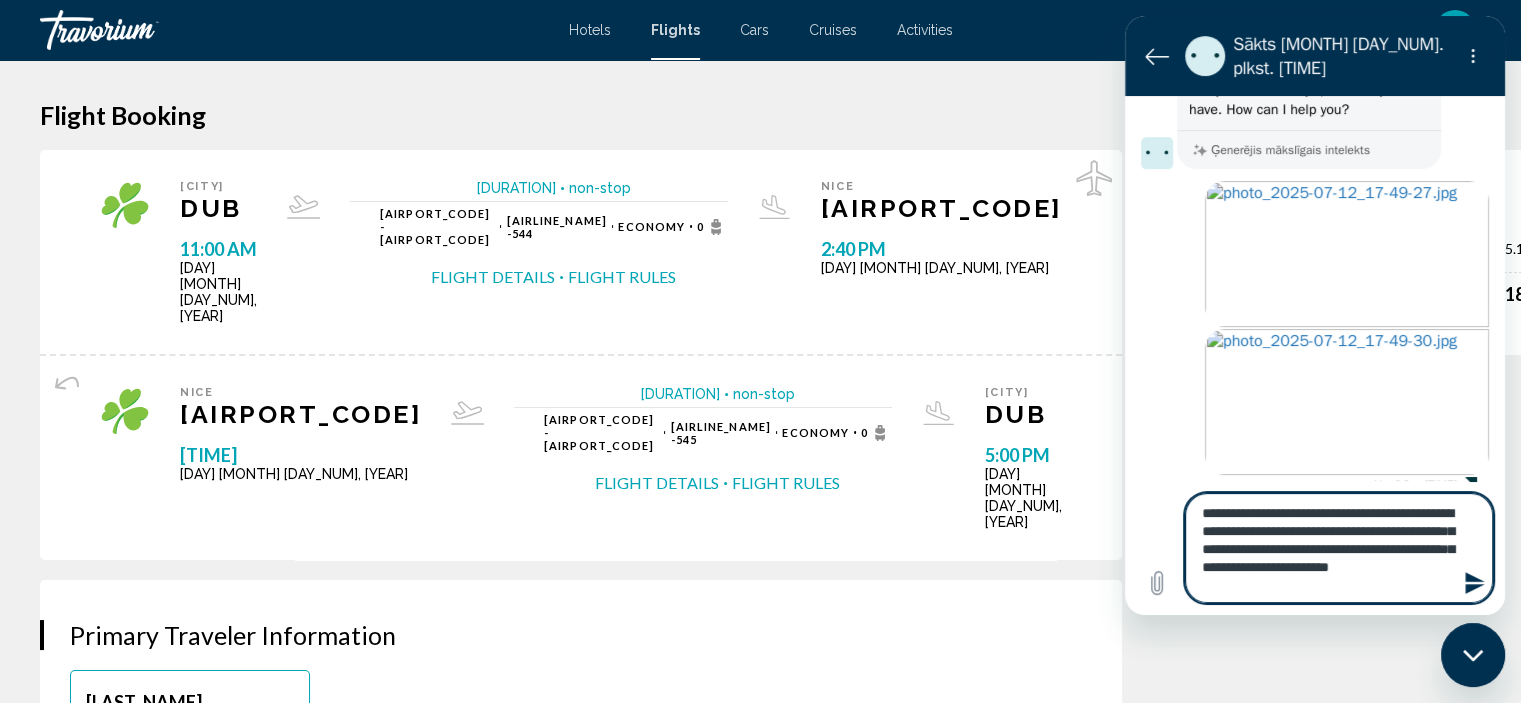 type on "*" 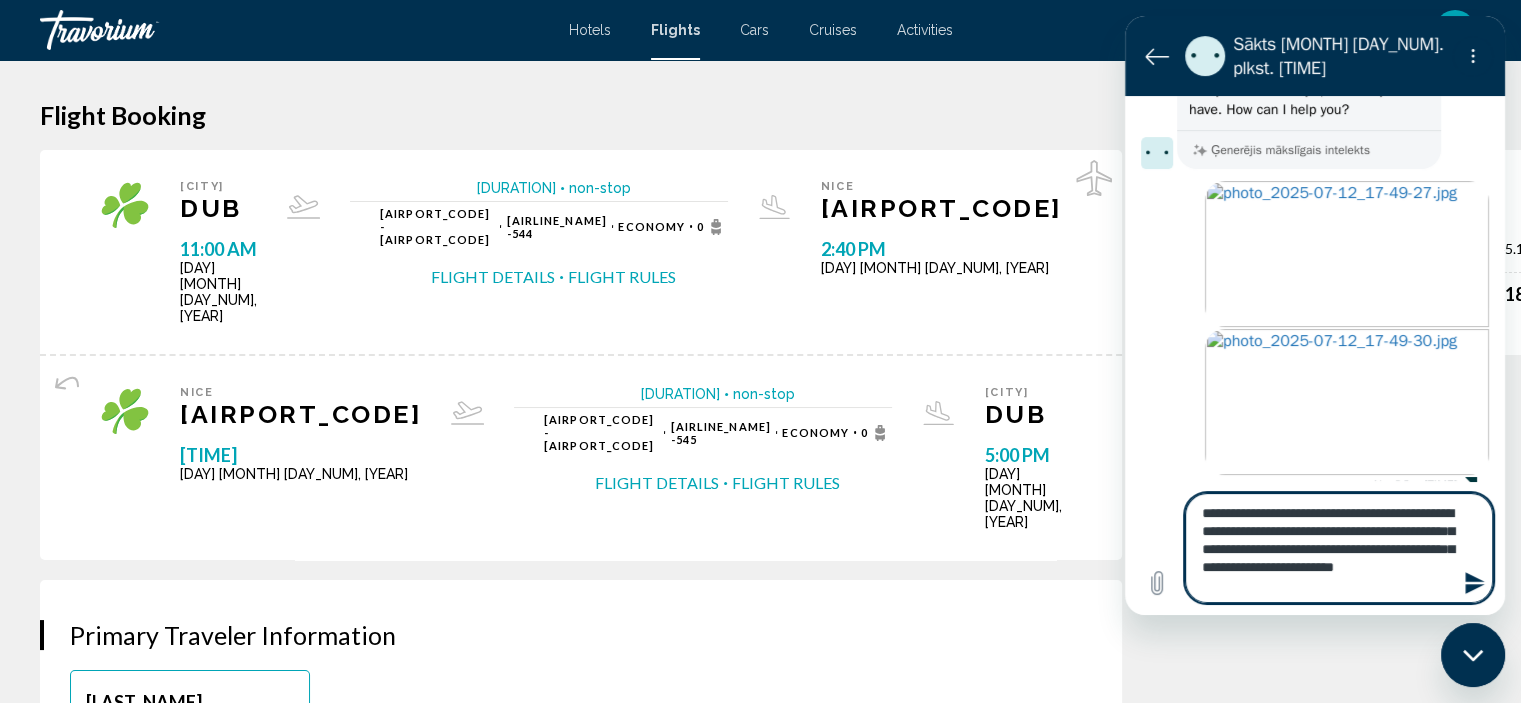 type on "**********" 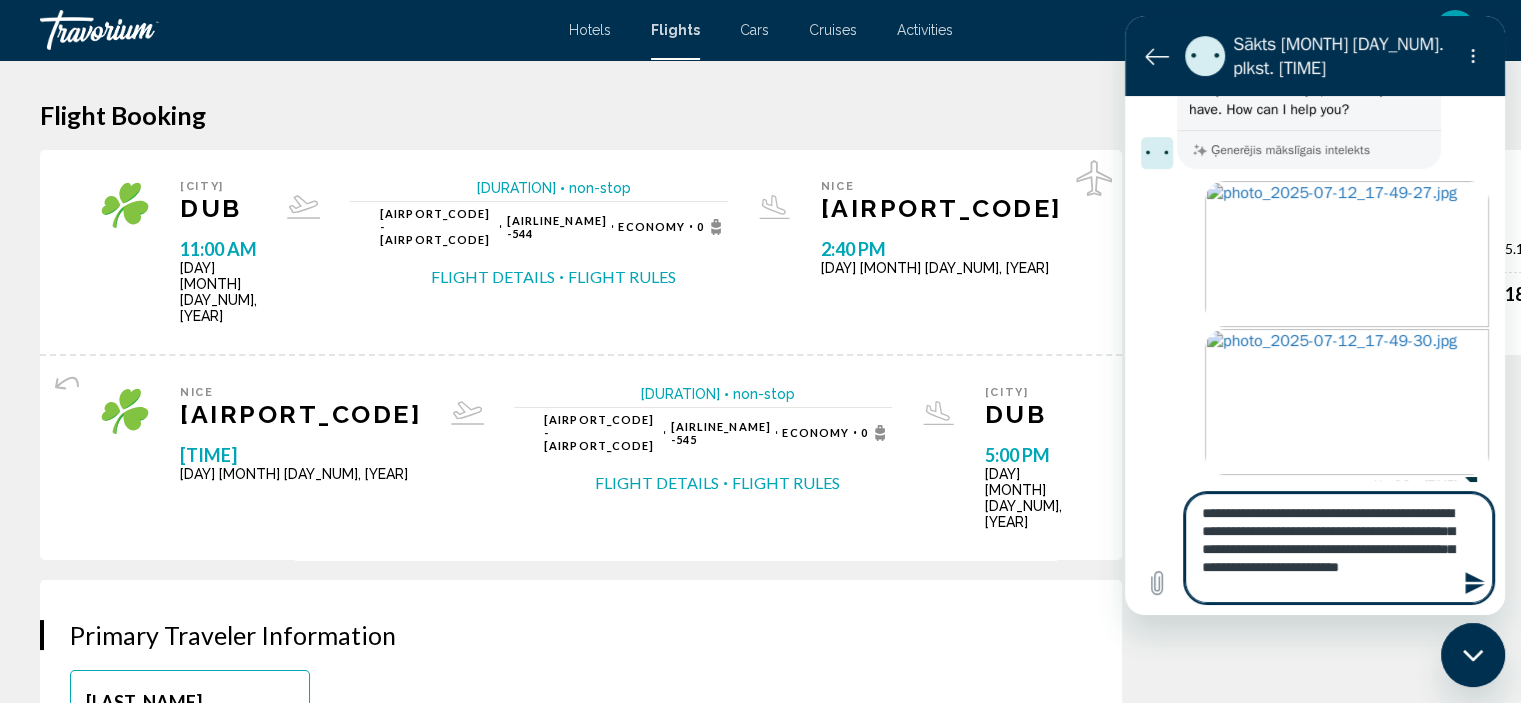 type on "*" 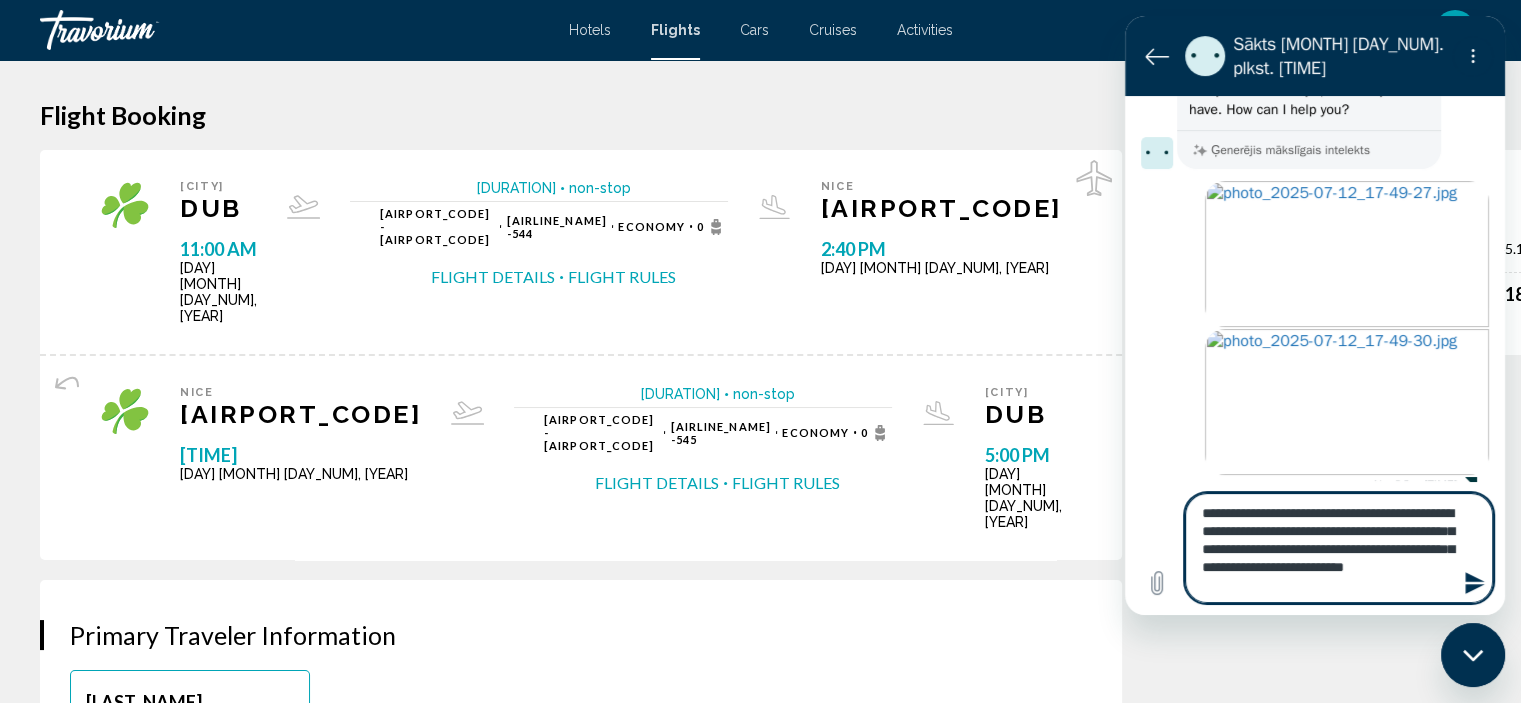 type on "**********" 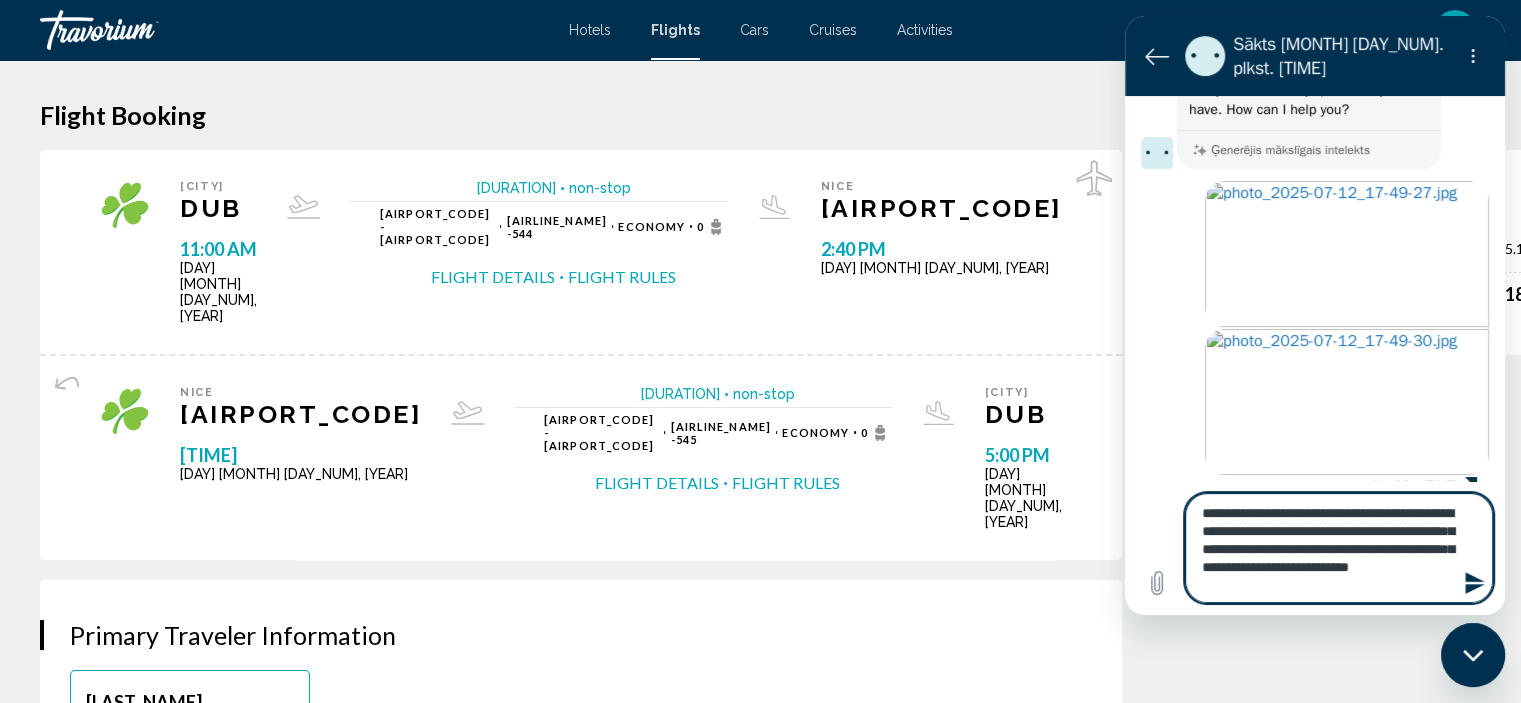 click on "**********" at bounding box center [1339, 548] 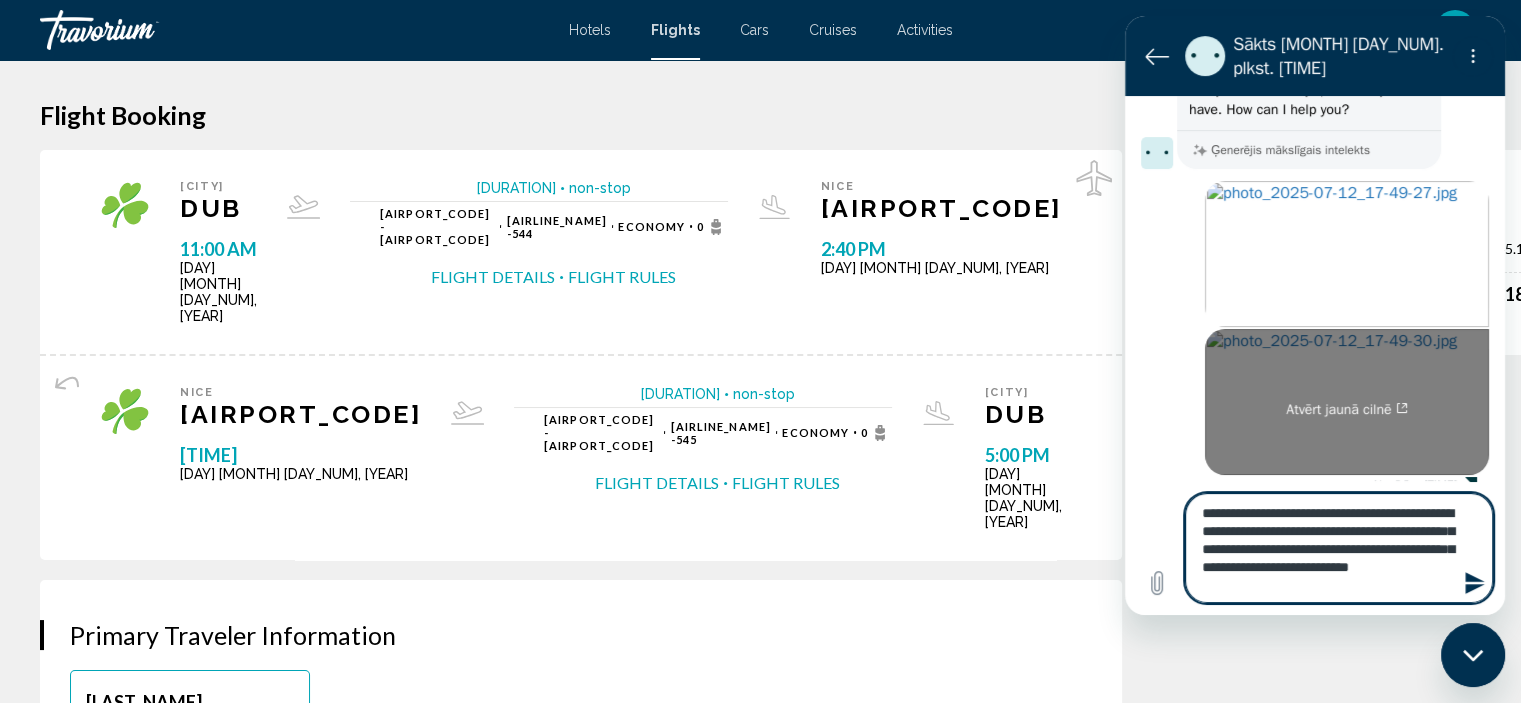 scroll, scrollTop: 100, scrollLeft: 0, axis: vertical 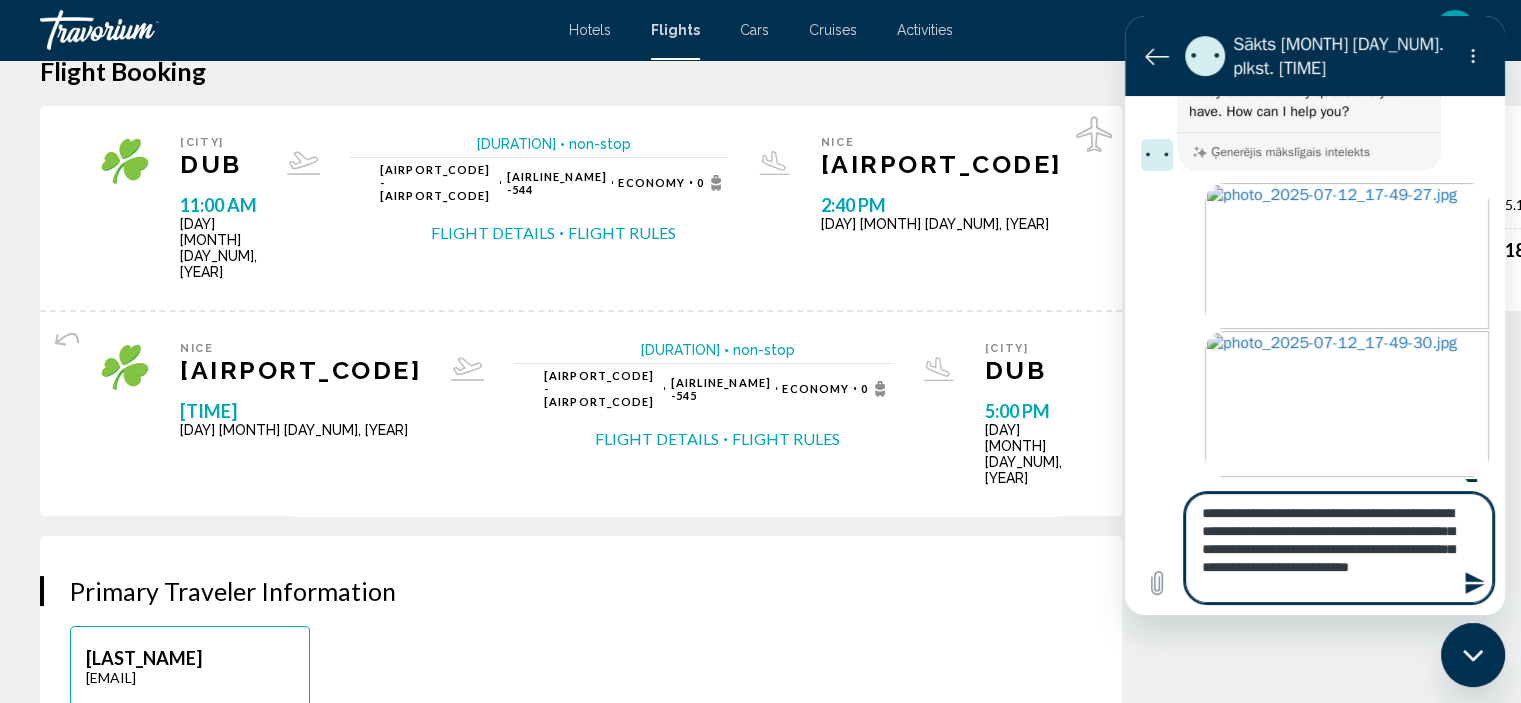 type on "**********" 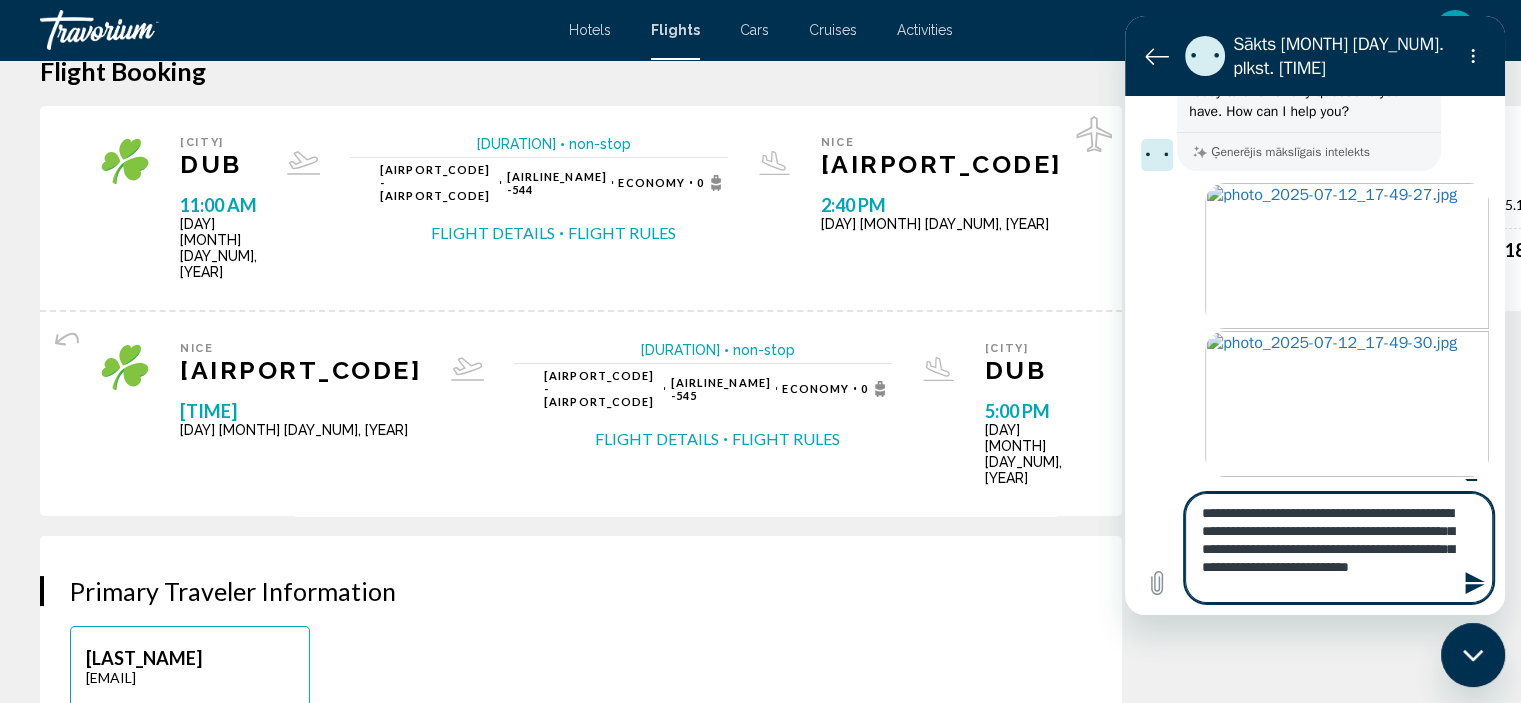 type 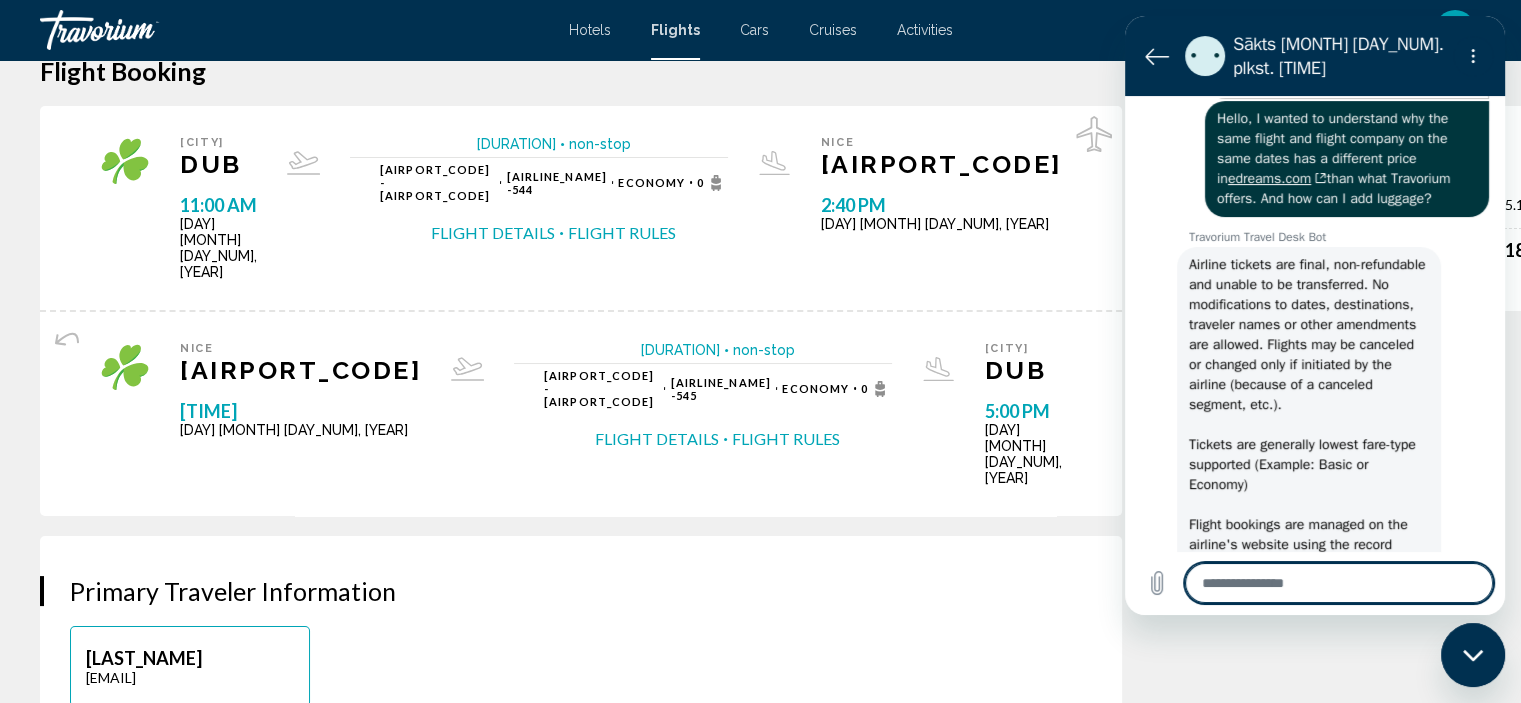 scroll, scrollTop: 660, scrollLeft: 0, axis: vertical 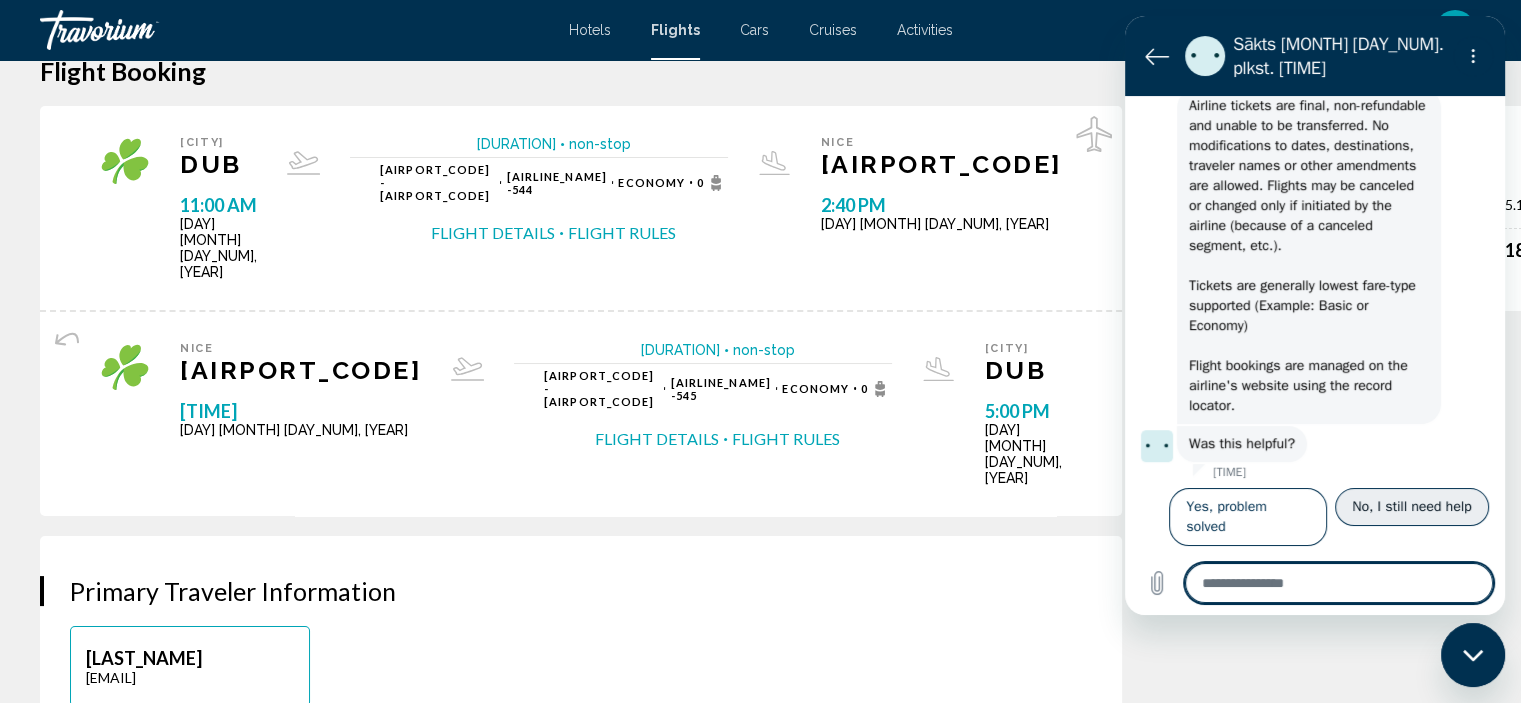 click on "No, I still need help" at bounding box center (1412, 507) 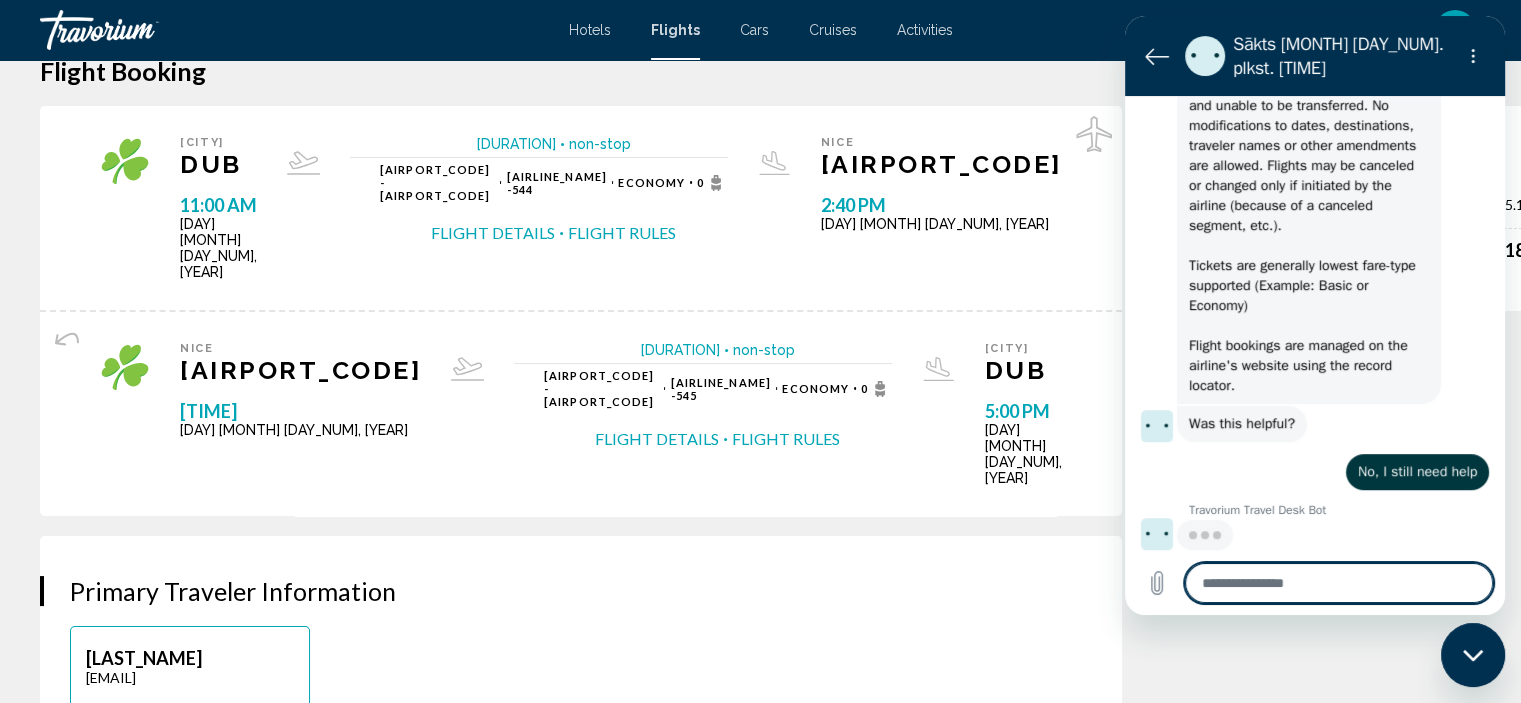 scroll, scrollTop: 700, scrollLeft: 0, axis: vertical 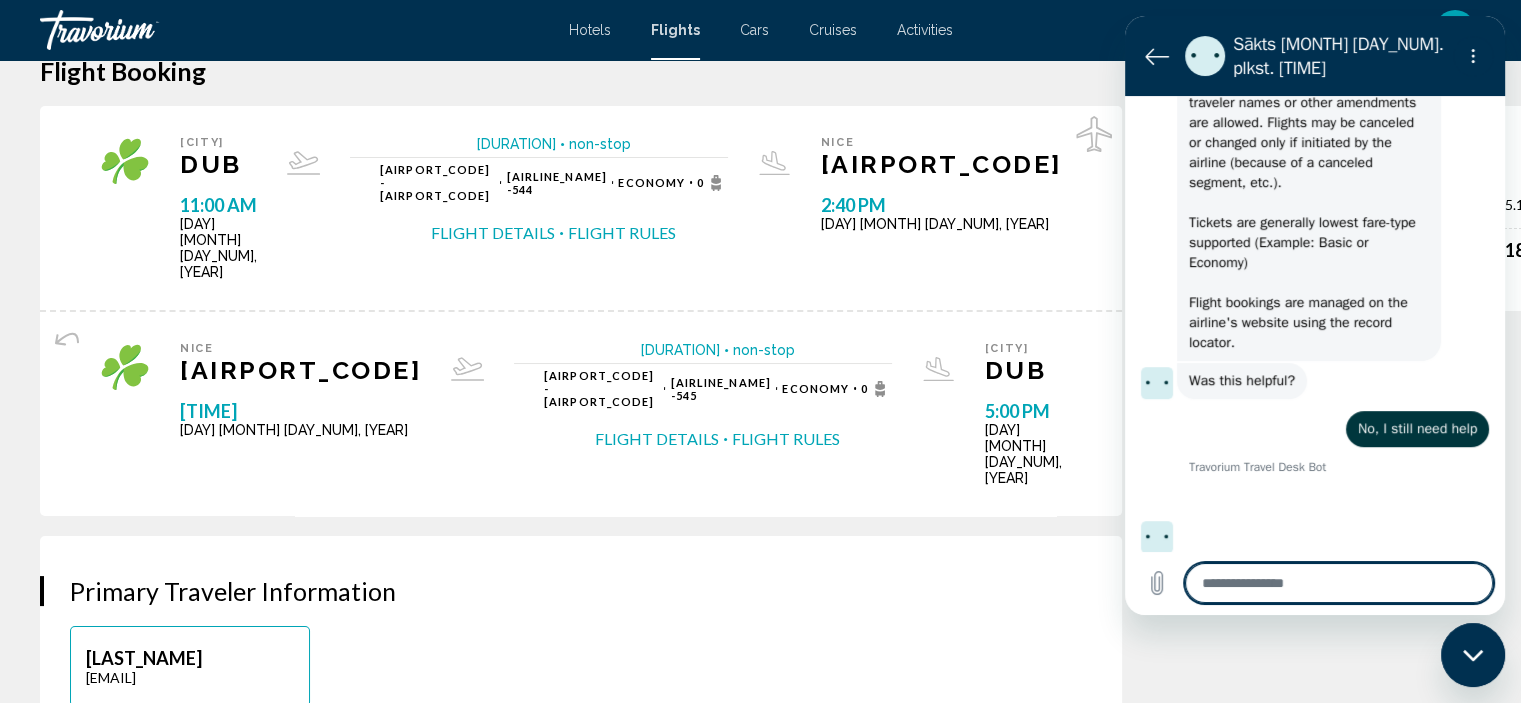 type on "*" 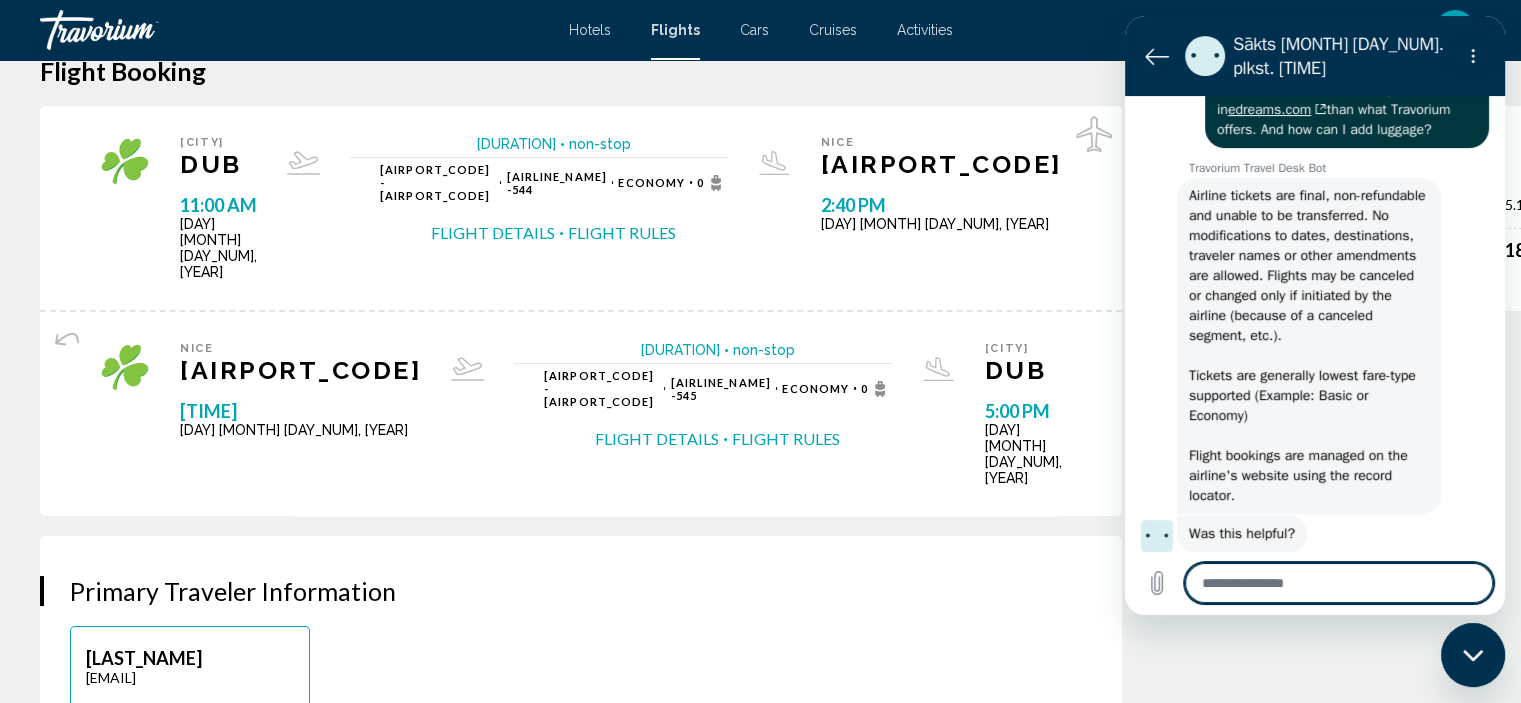 scroll, scrollTop: 768, scrollLeft: 0, axis: vertical 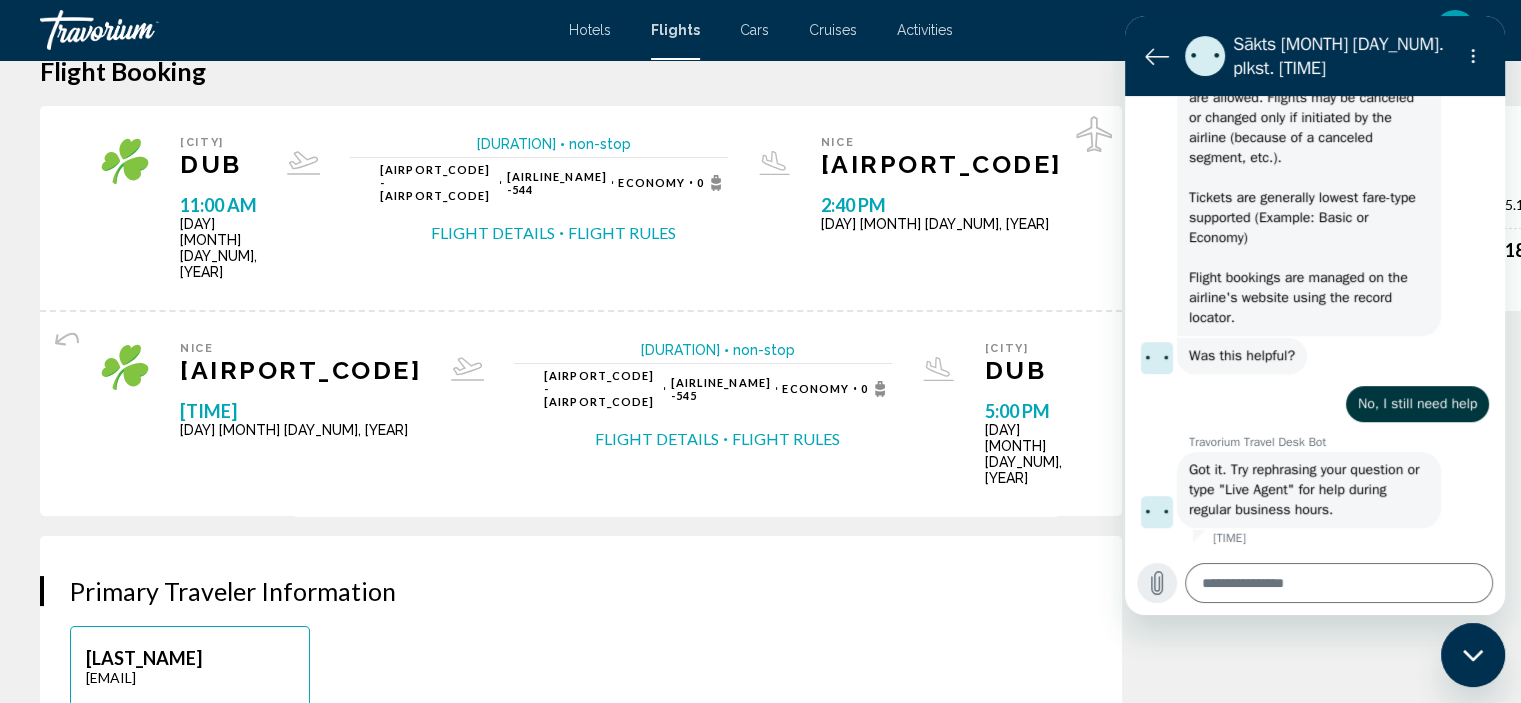 click 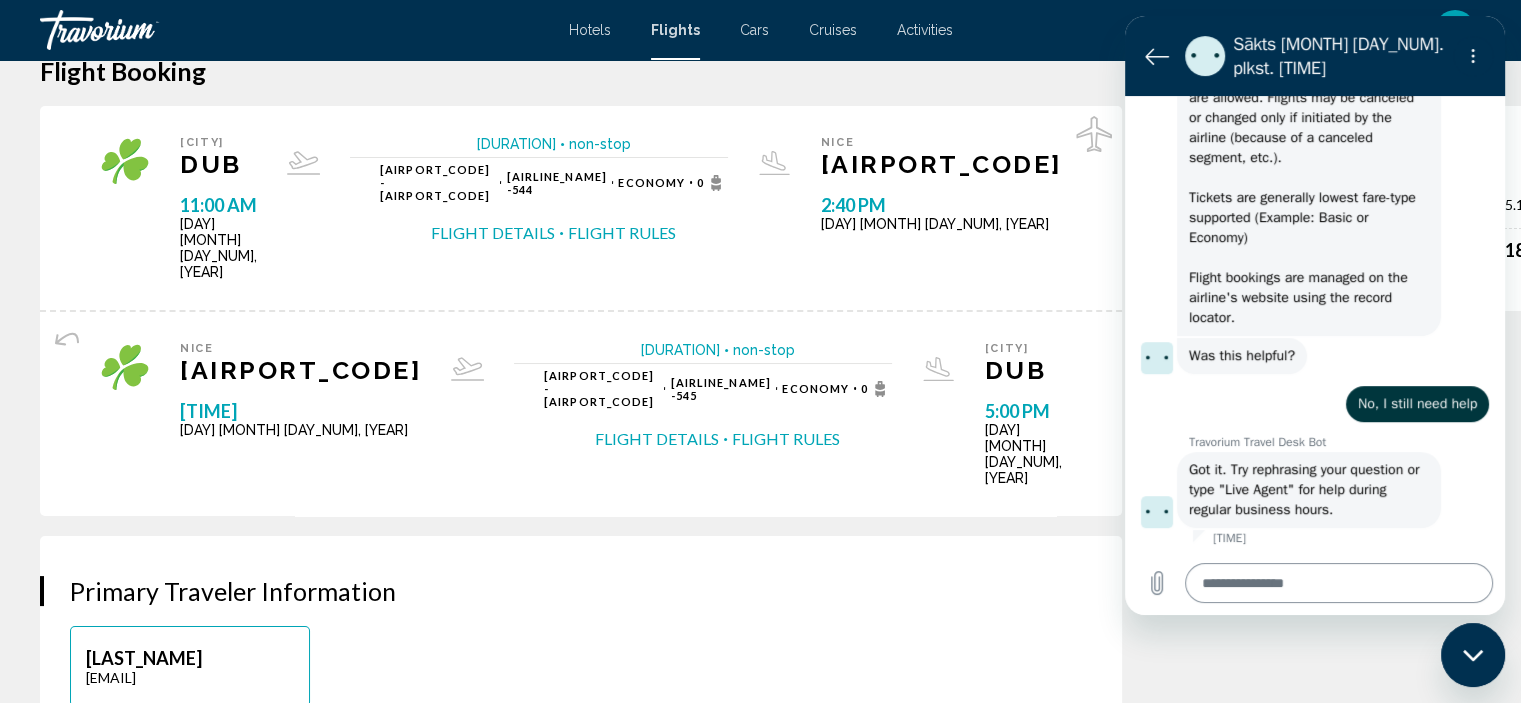 scroll, scrollTop: 0, scrollLeft: 0, axis: both 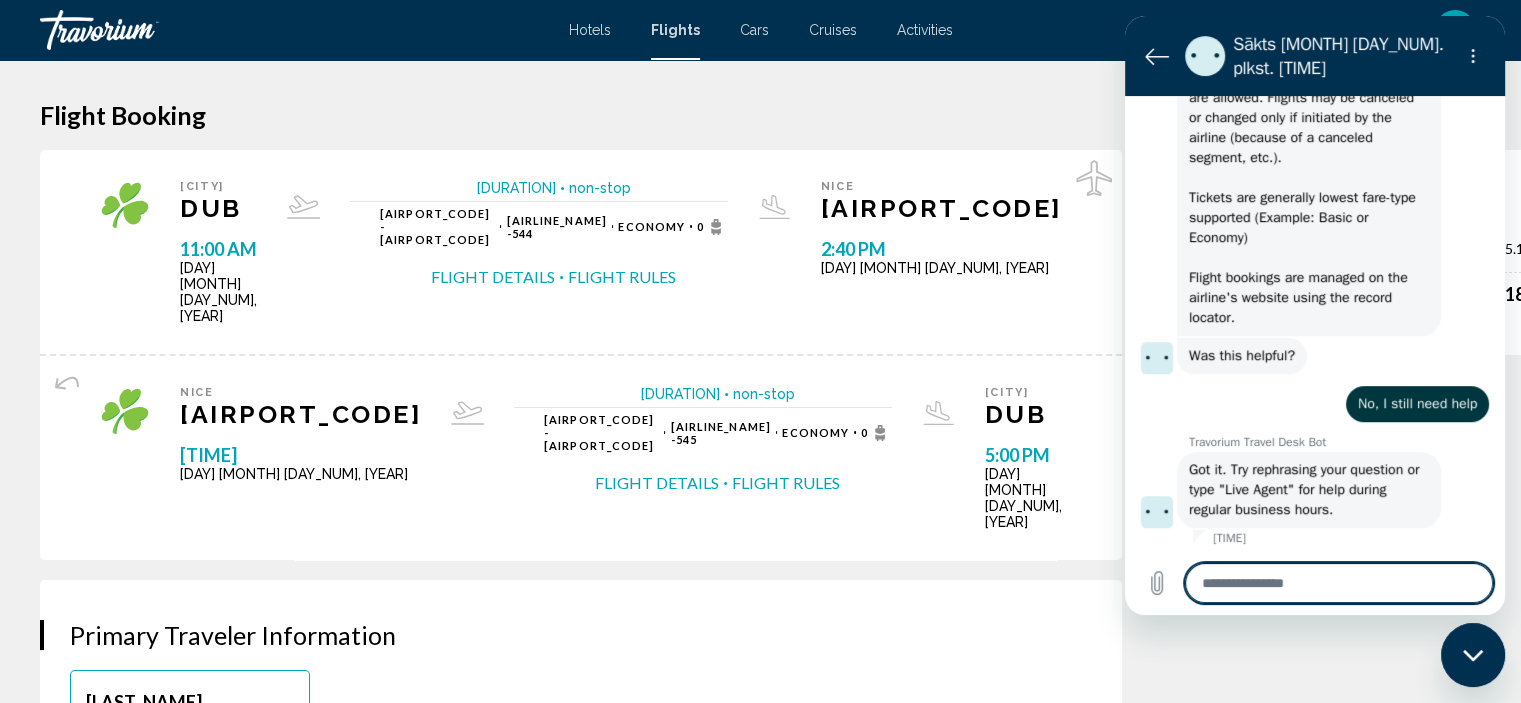 click at bounding box center [1339, 583] 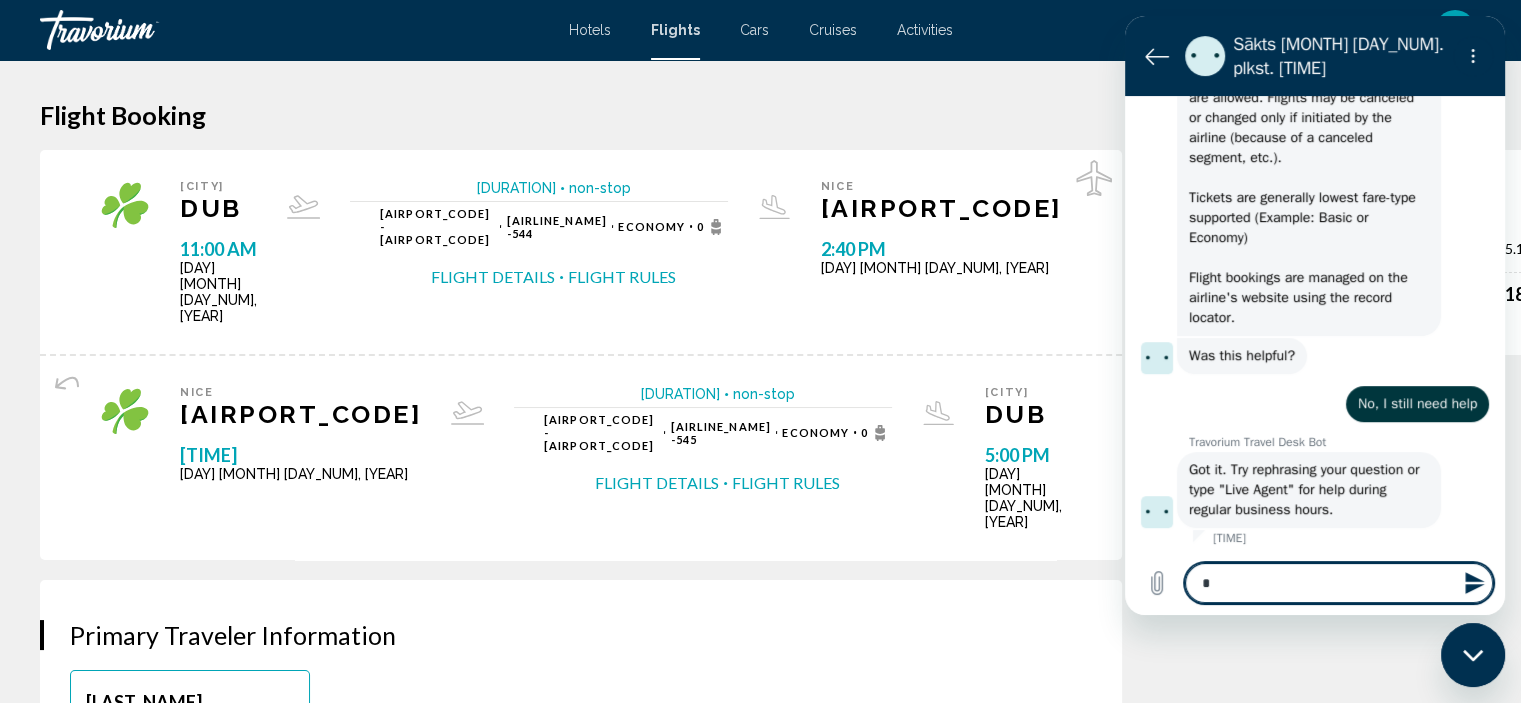 type on "**" 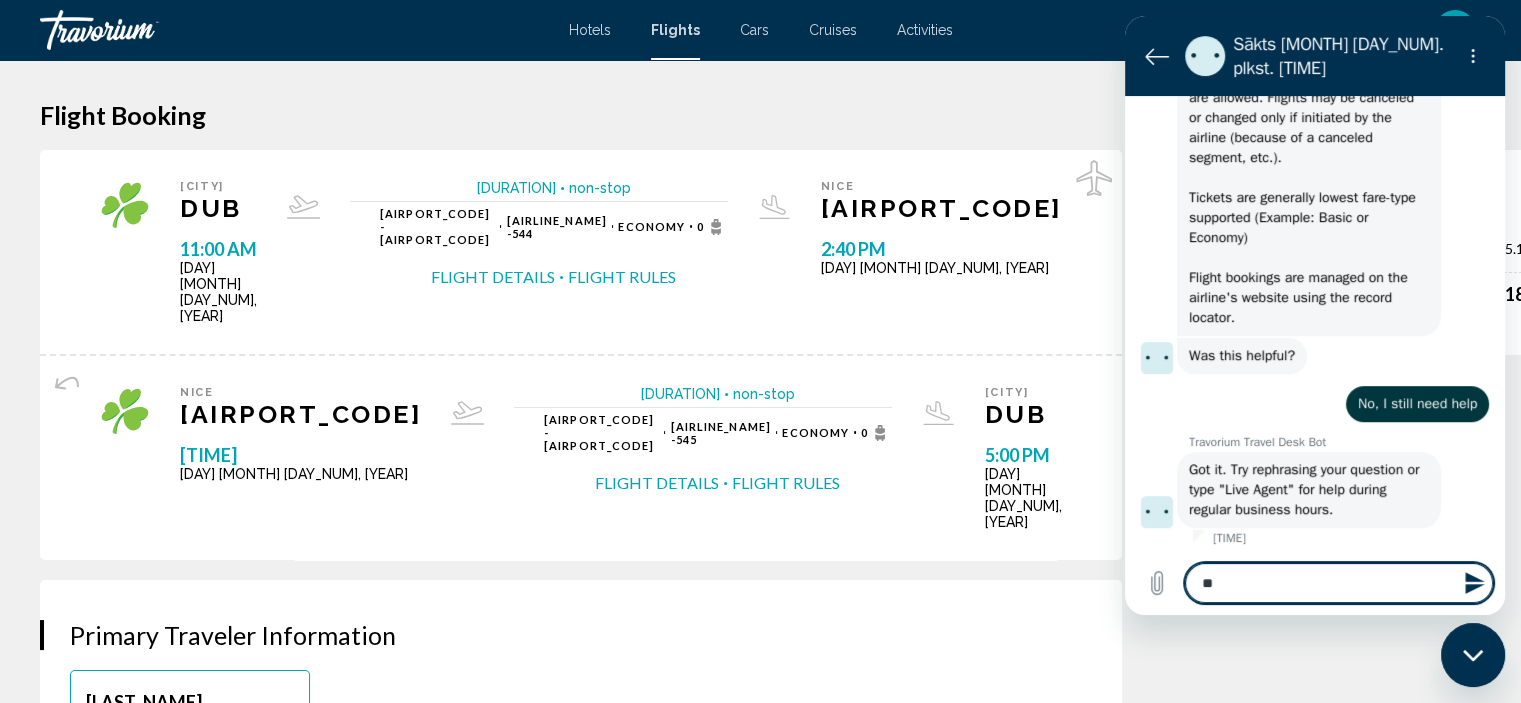type on "***" 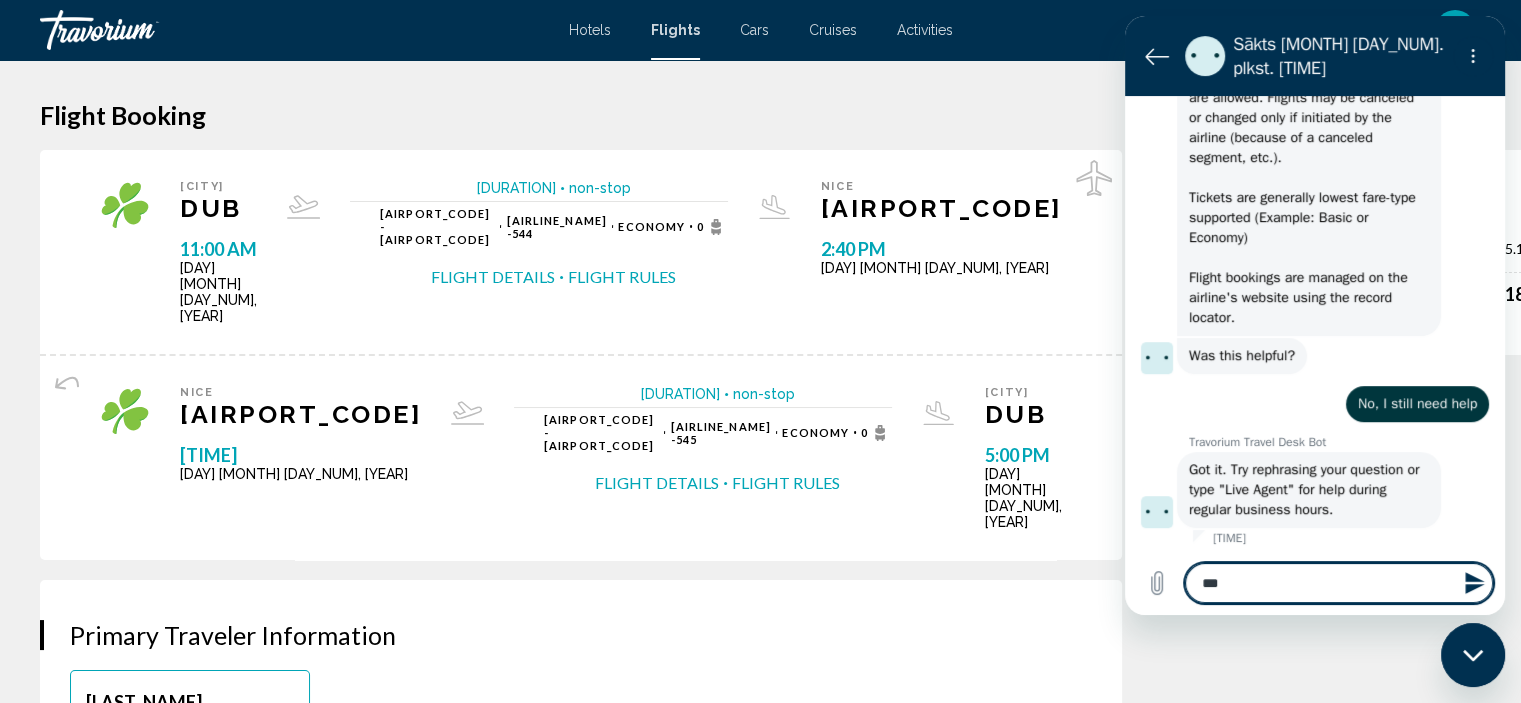 type on "*" 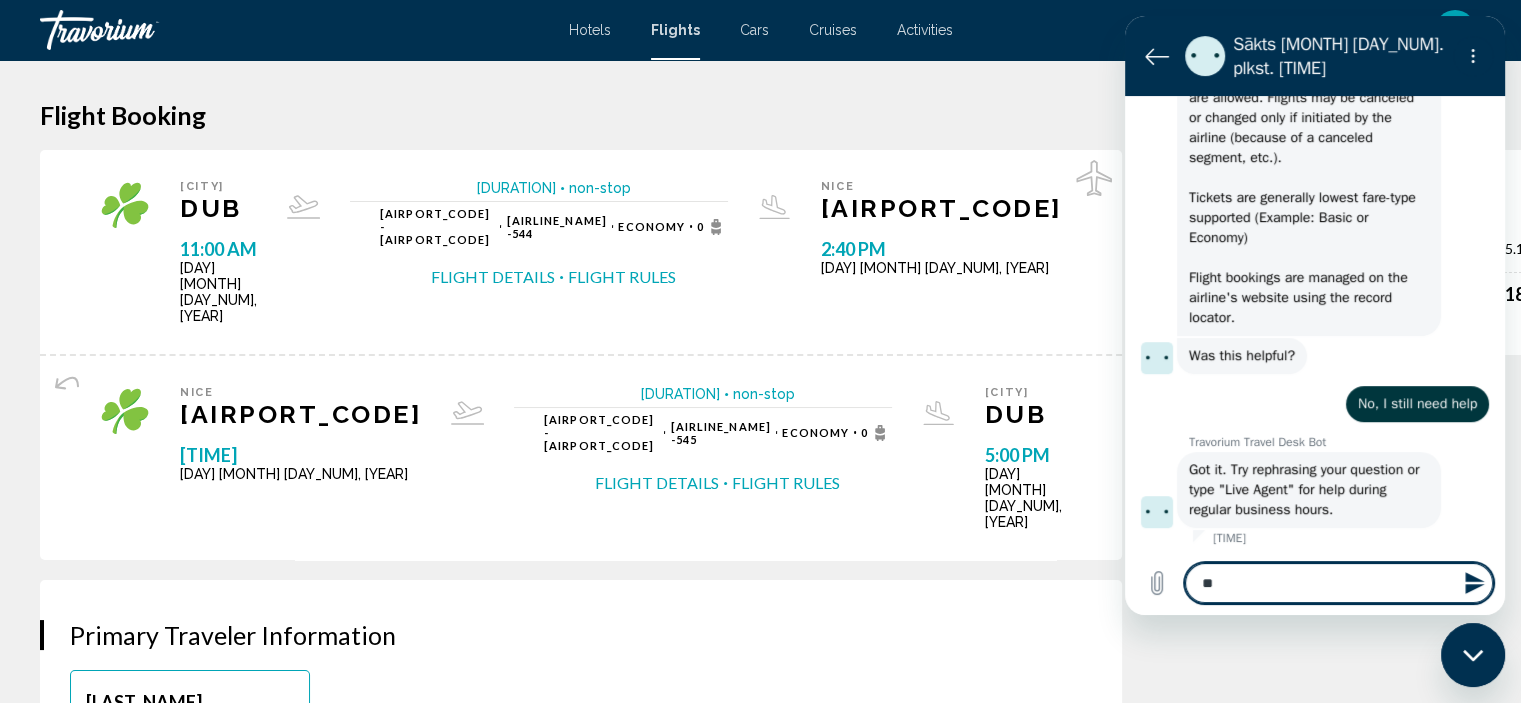 type on "***" 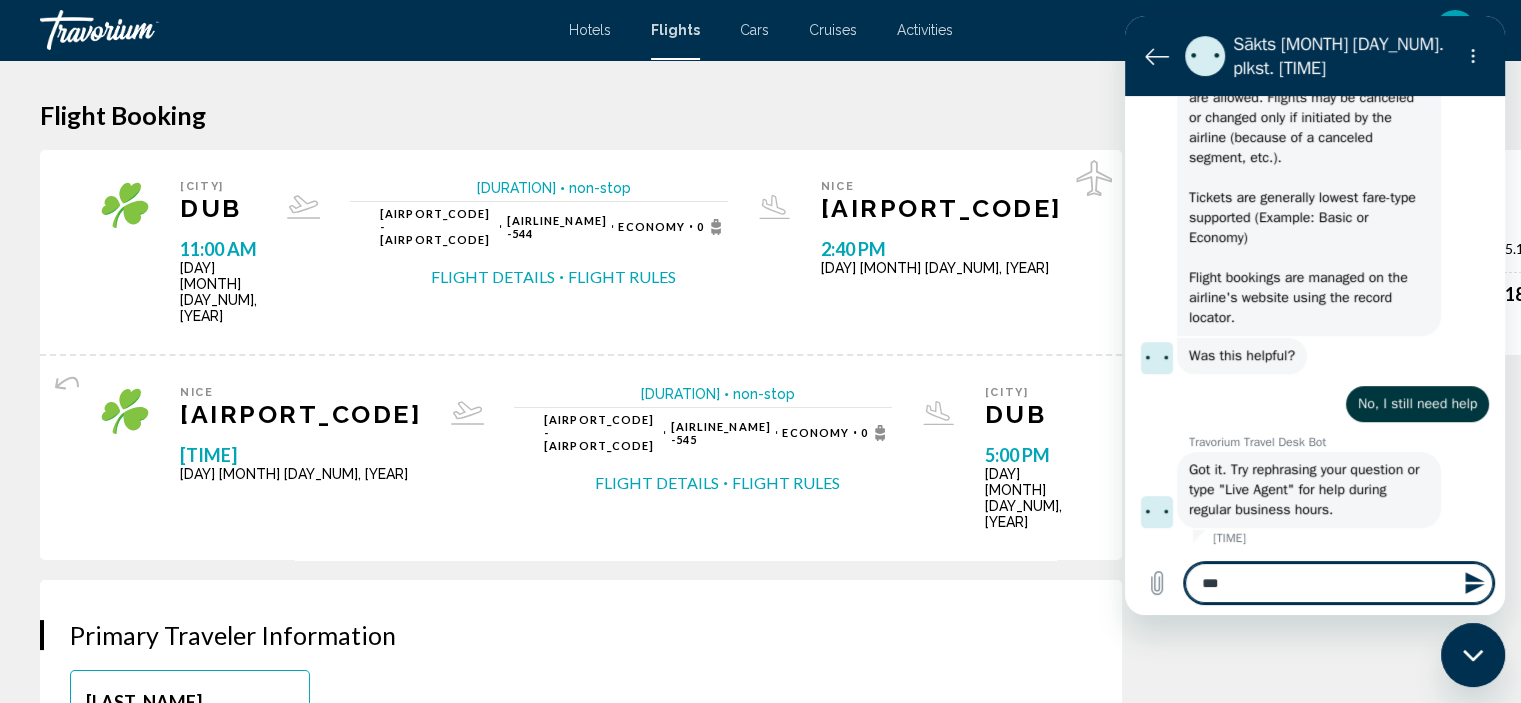 type on "****" 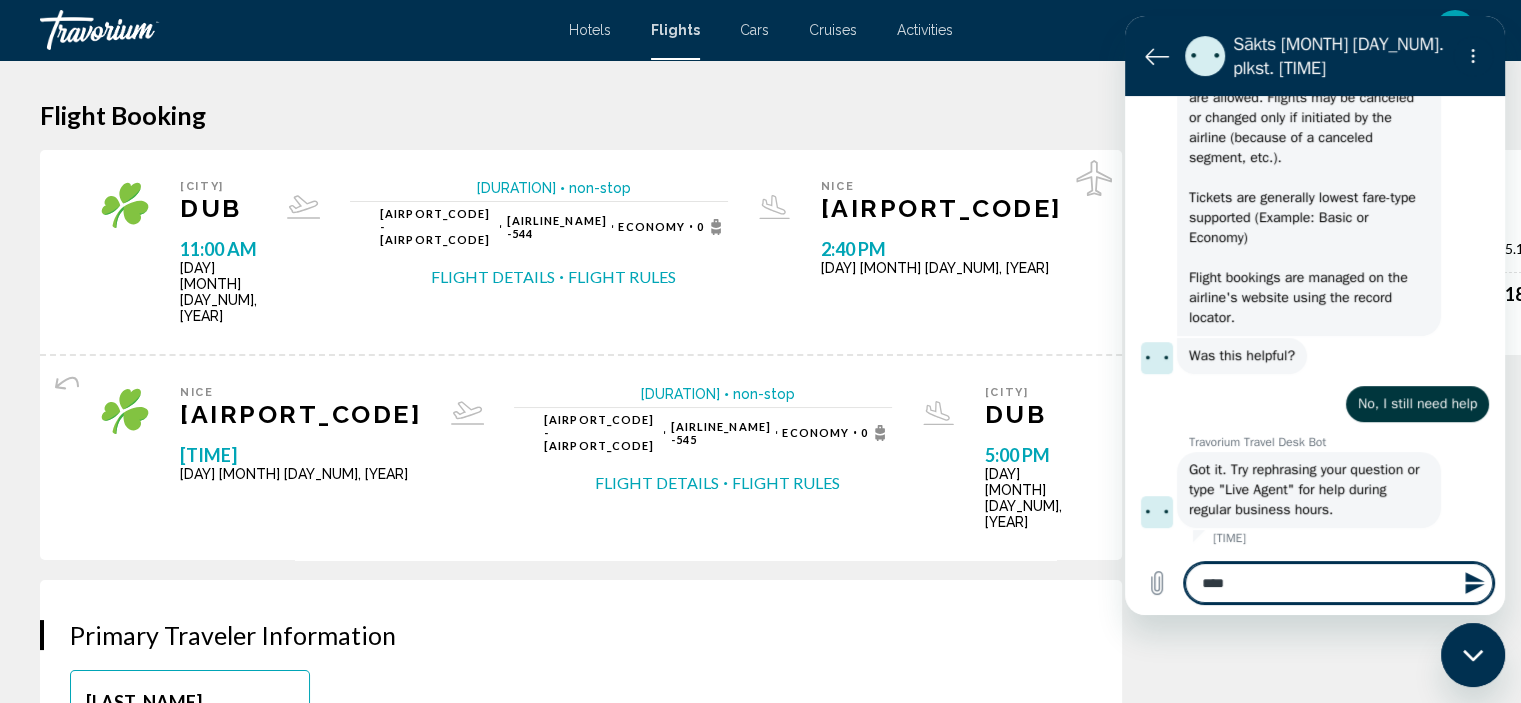 type on "*" 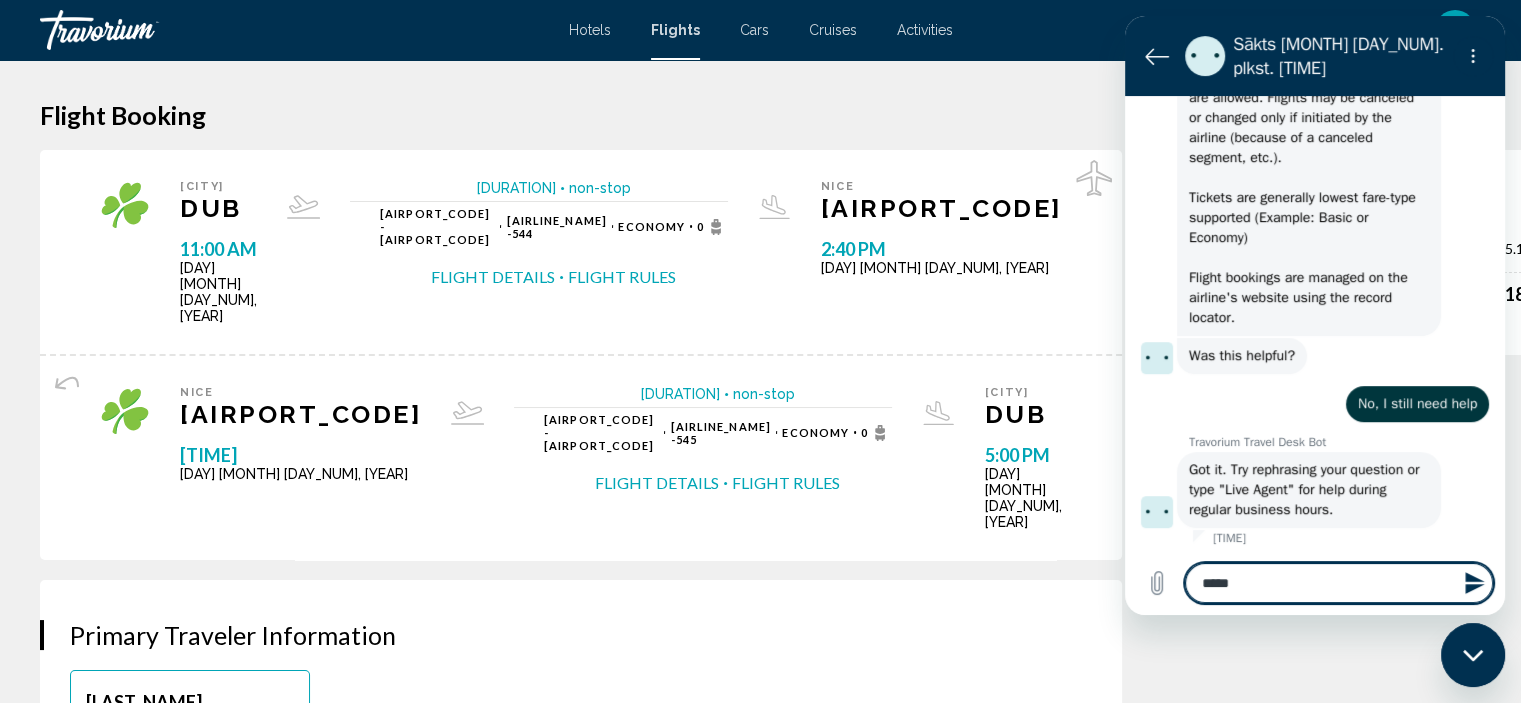 type on "******" 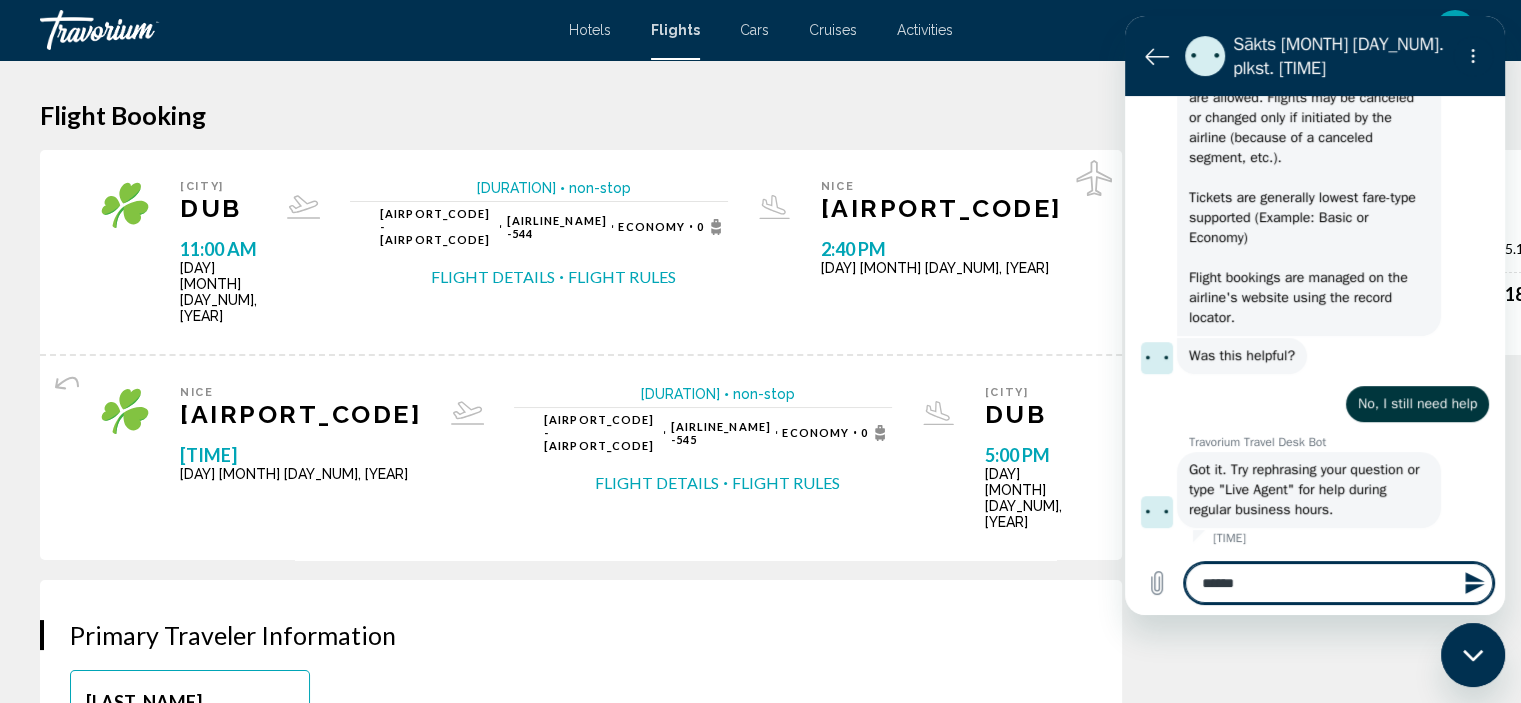 type on "*******" 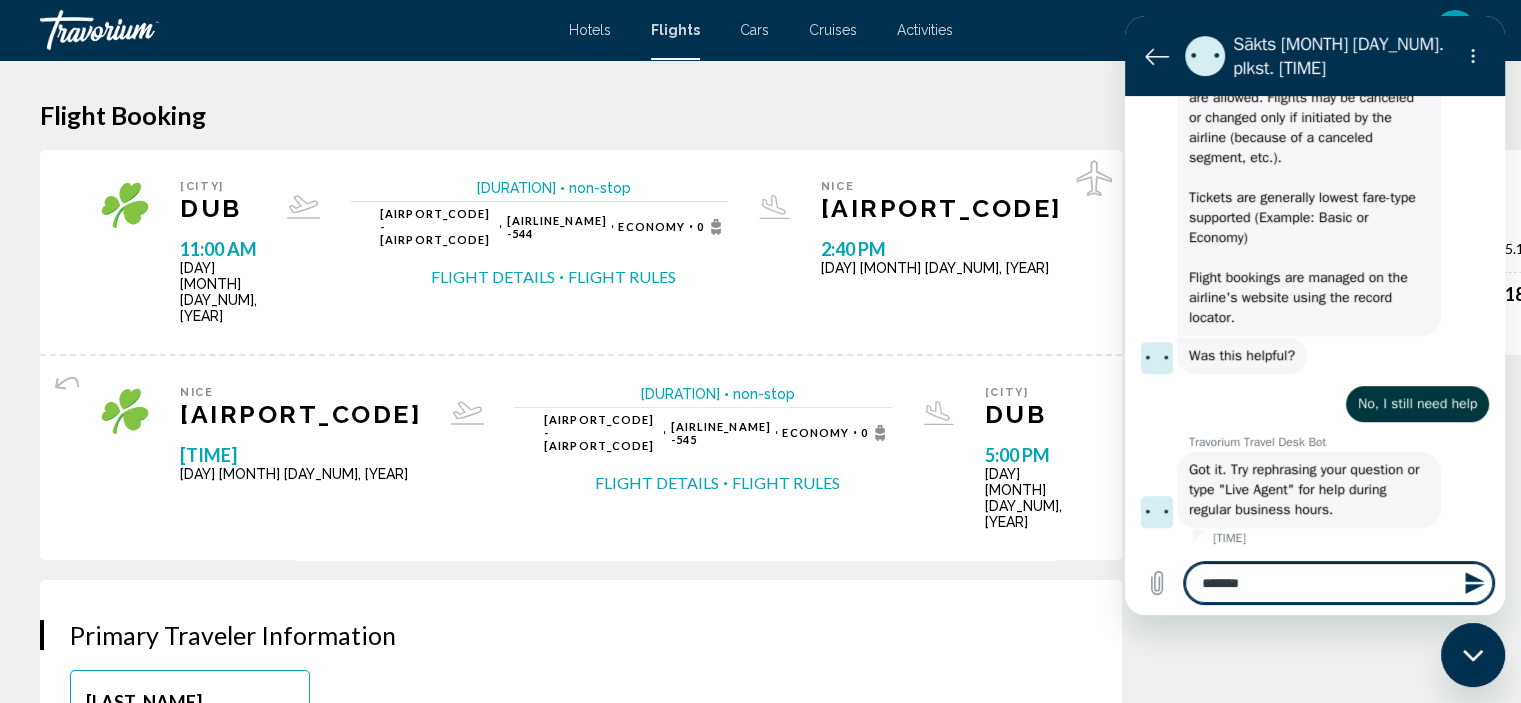 type on "********" 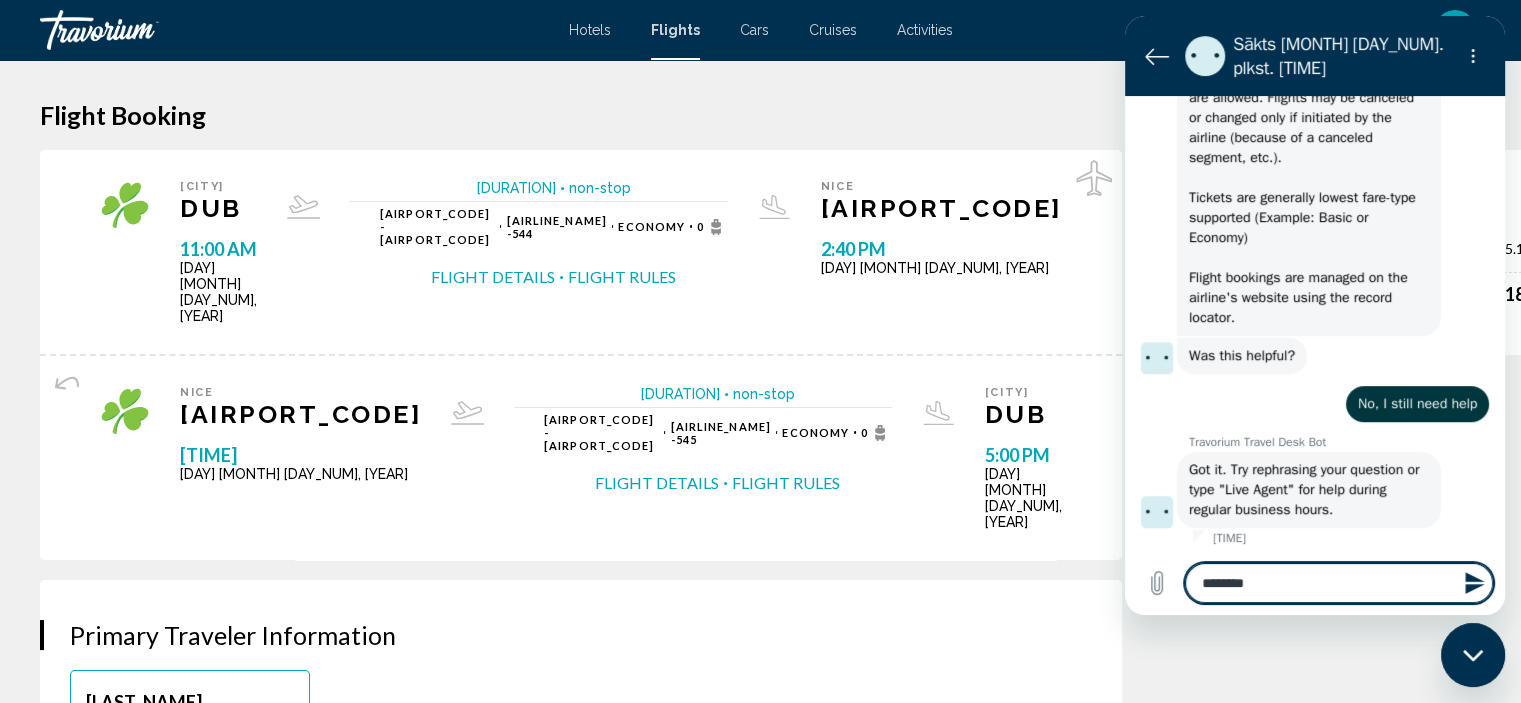 type on "*********" 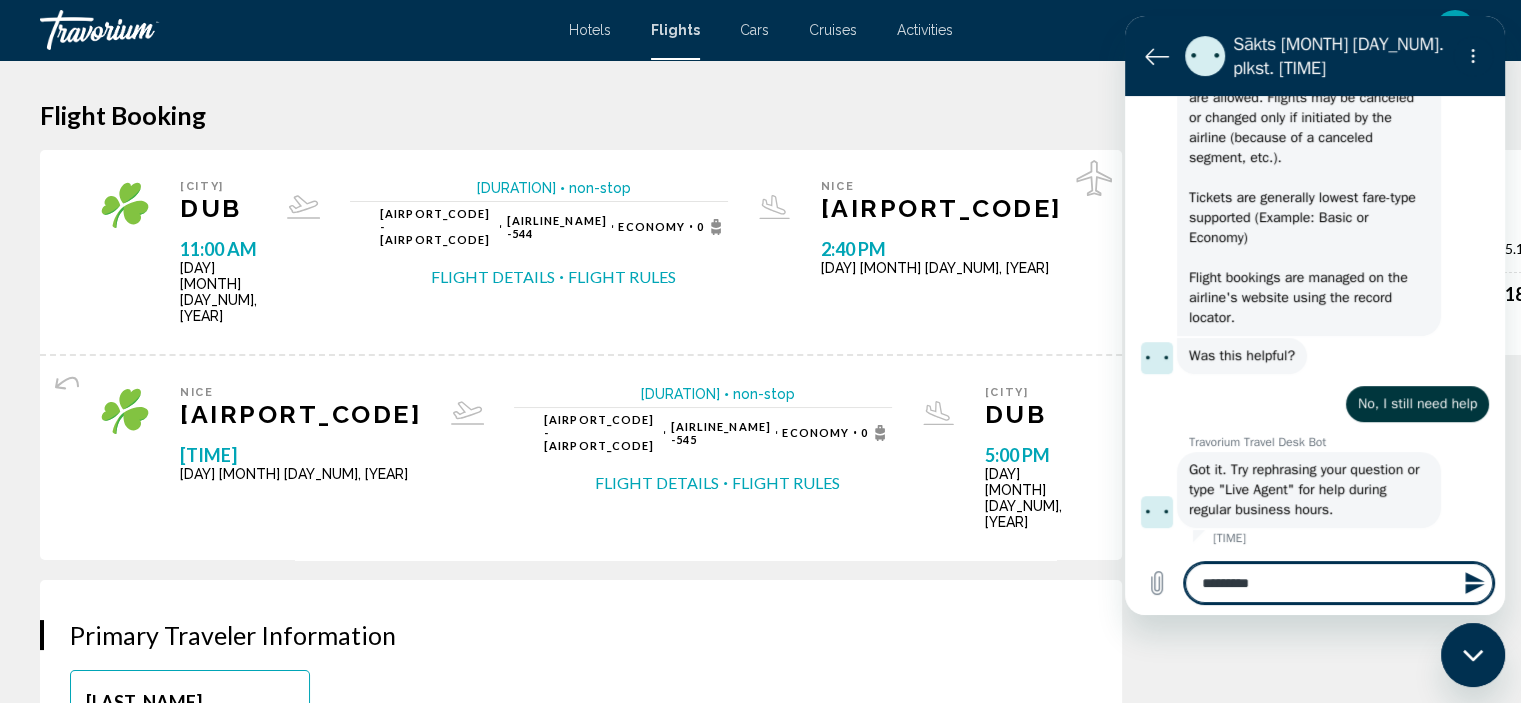 type on "**********" 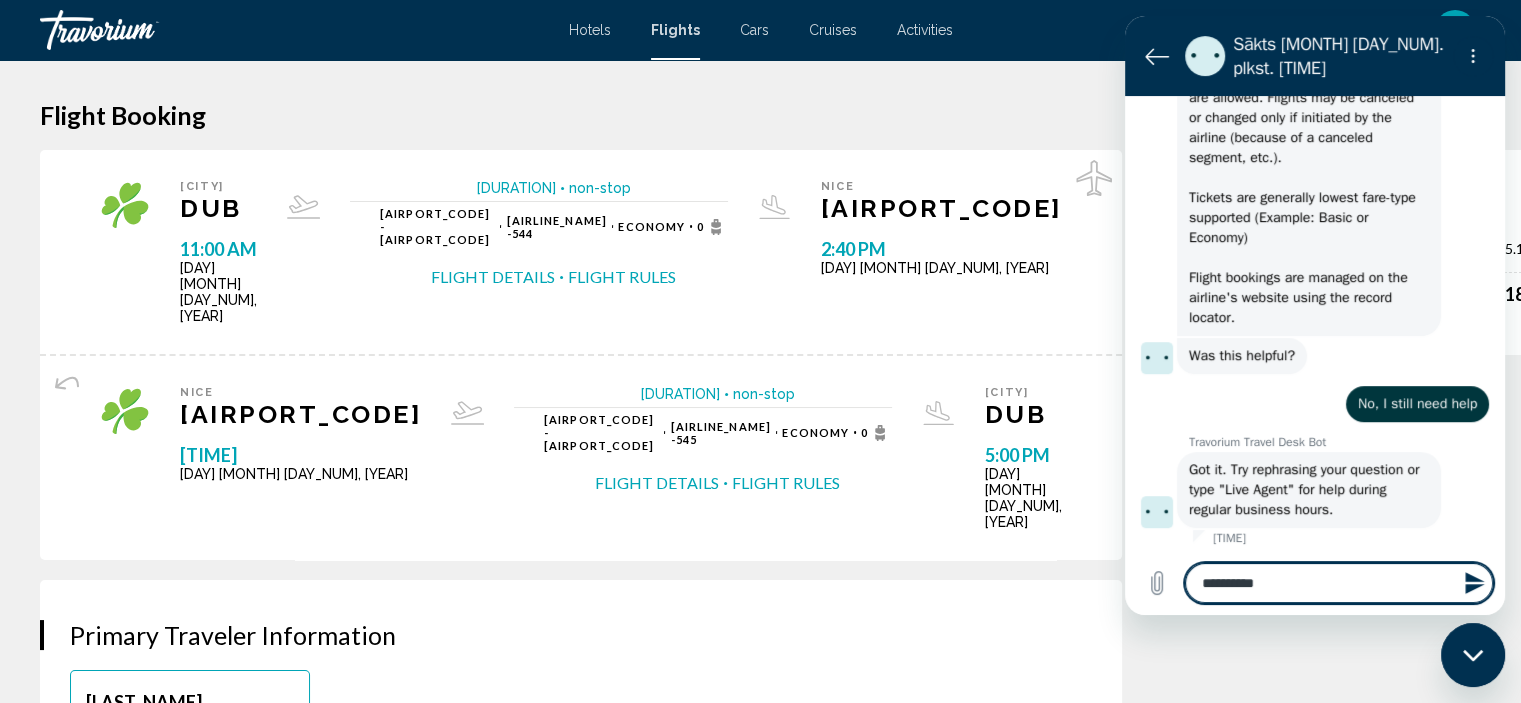 type 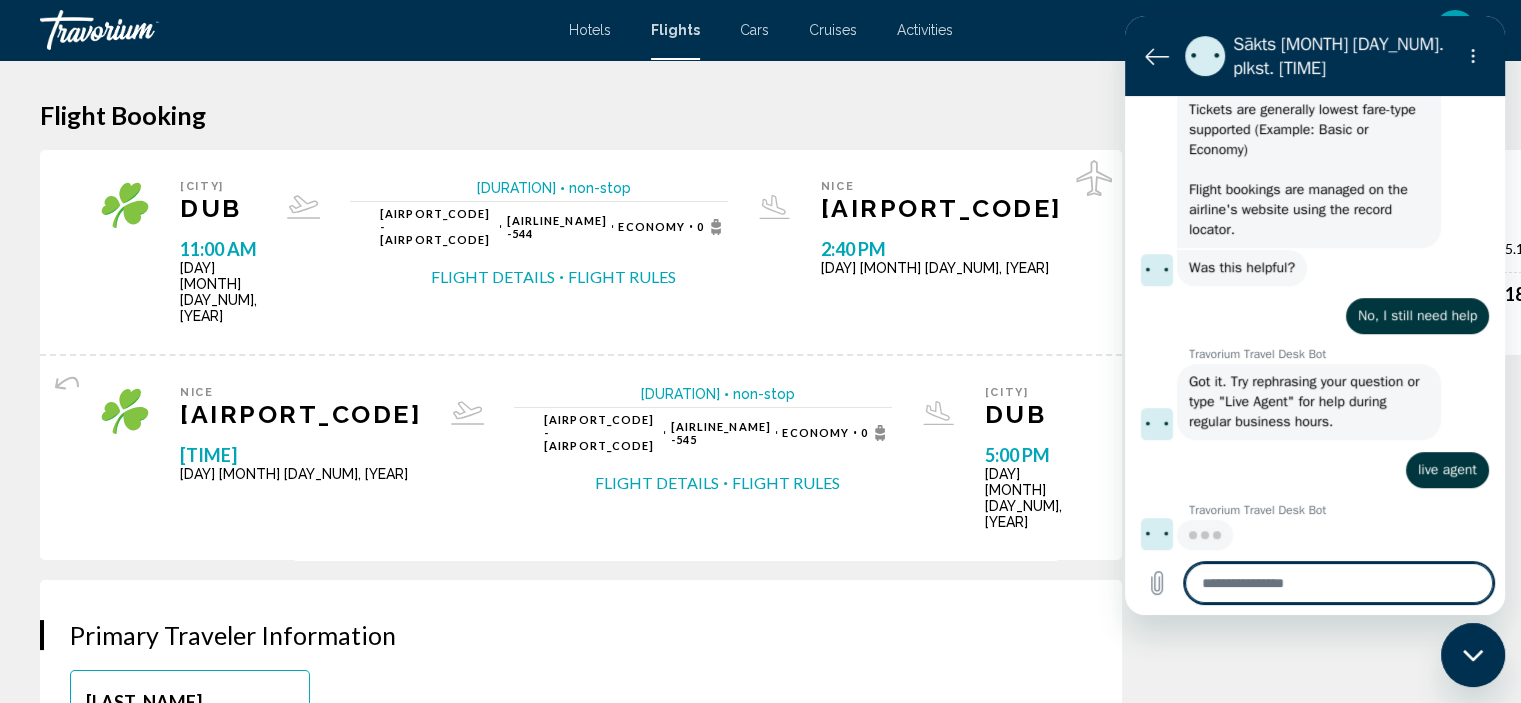 scroll, scrollTop: 854, scrollLeft: 0, axis: vertical 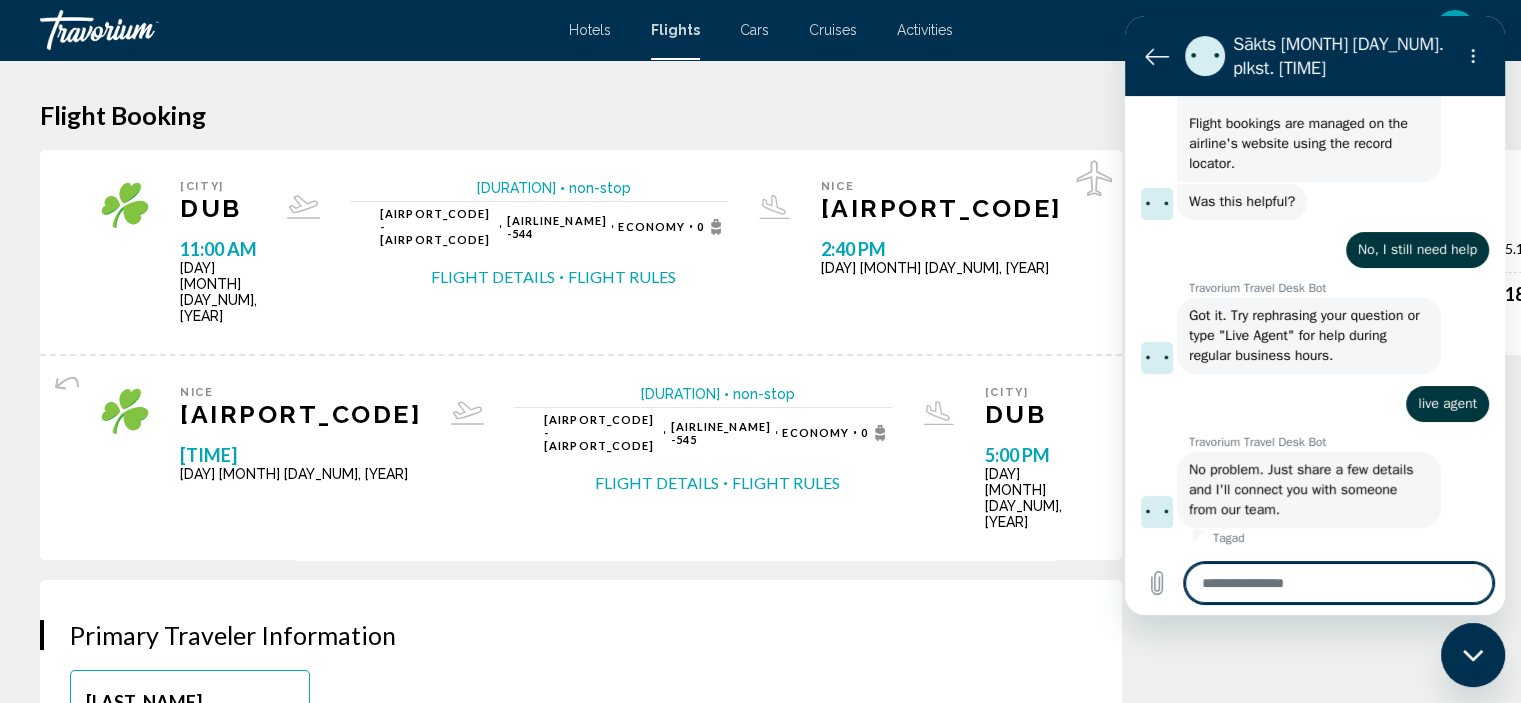 type on "*" 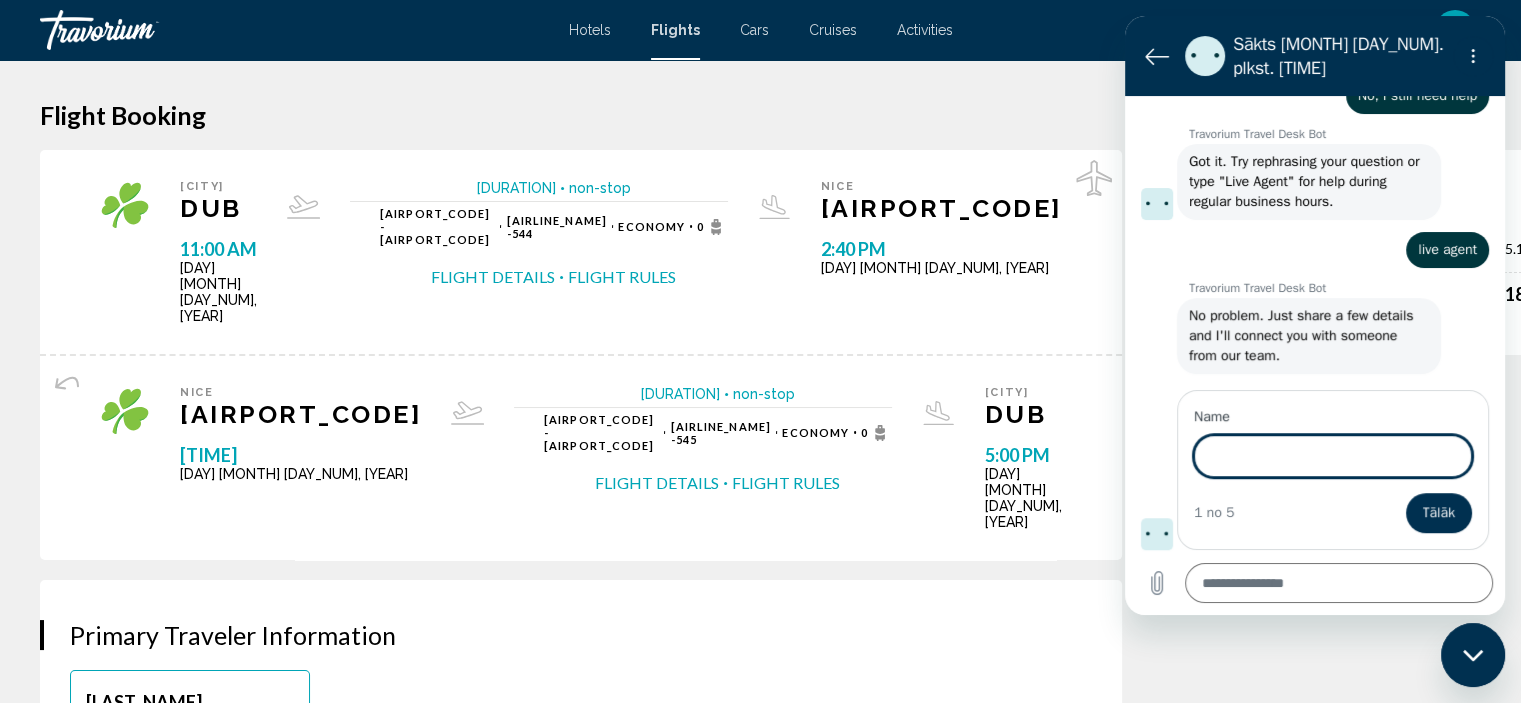 scroll, scrollTop: 1076, scrollLeft: 0, axis: vertical 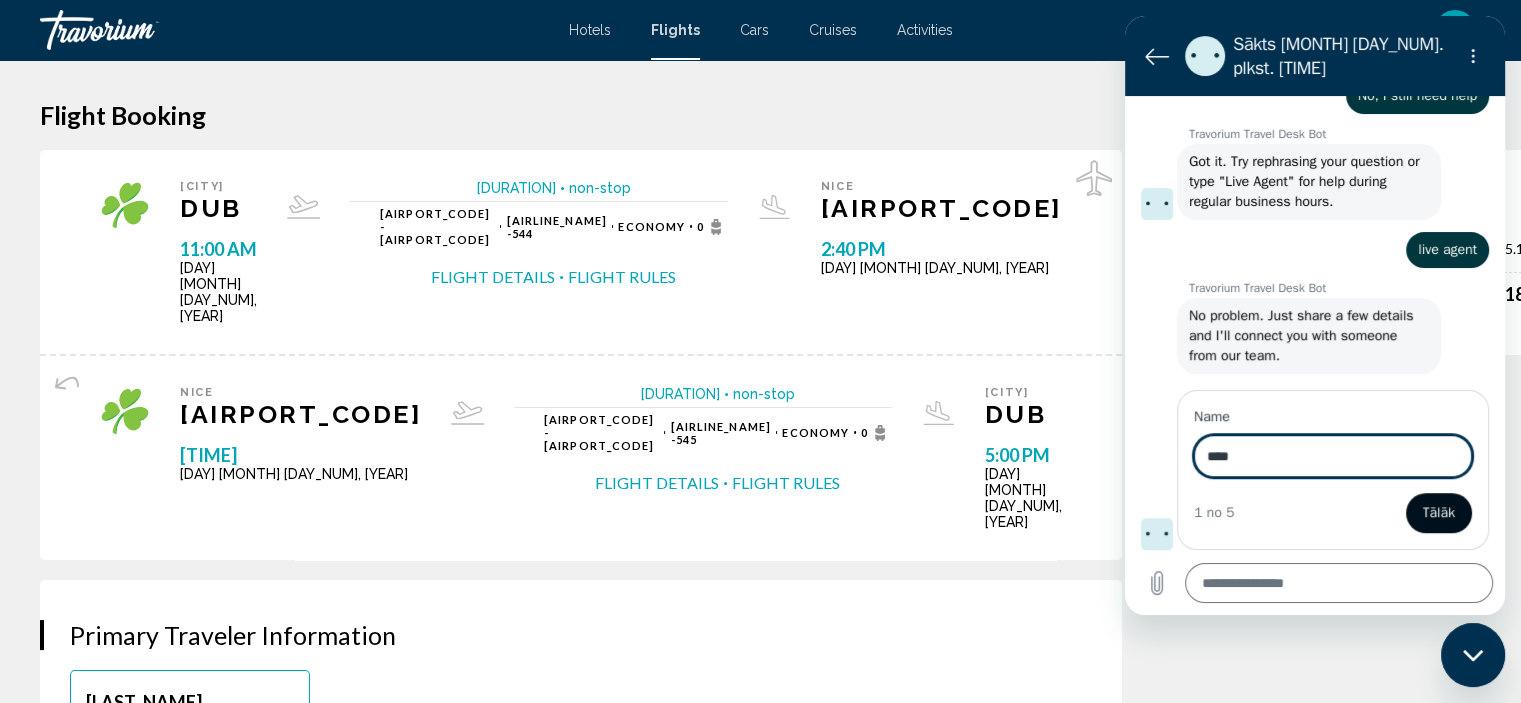 type on "****" 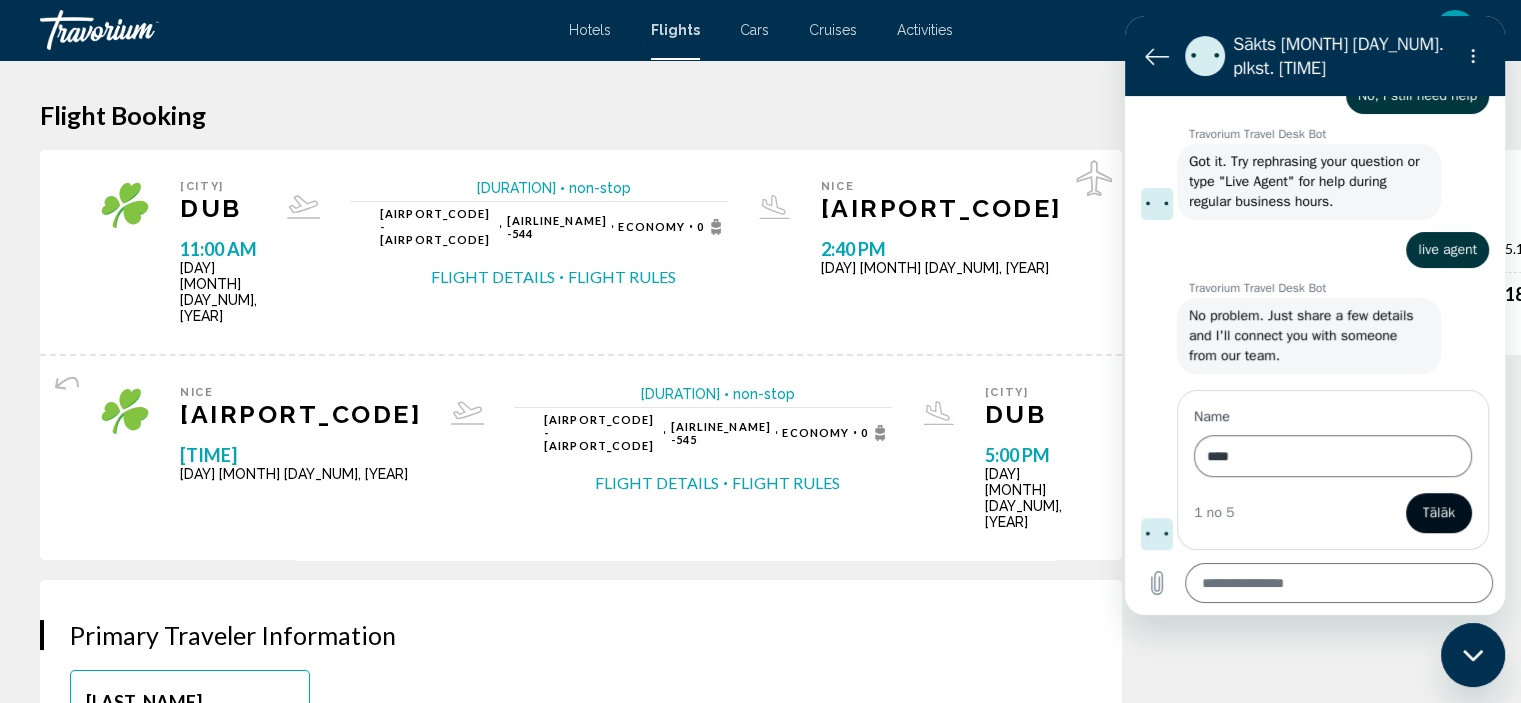 click on "Tālāk" at bounding box center [1439, 513] 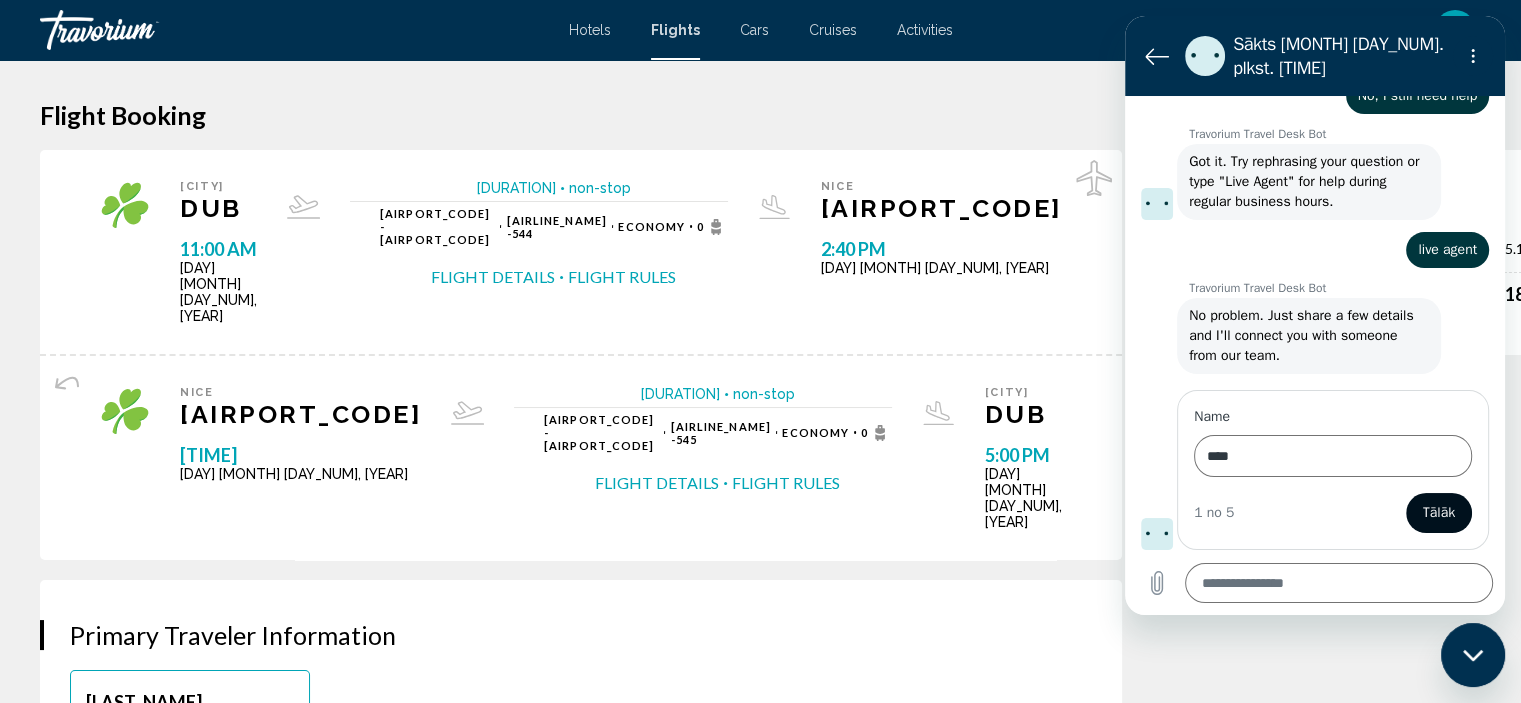 type on "*" 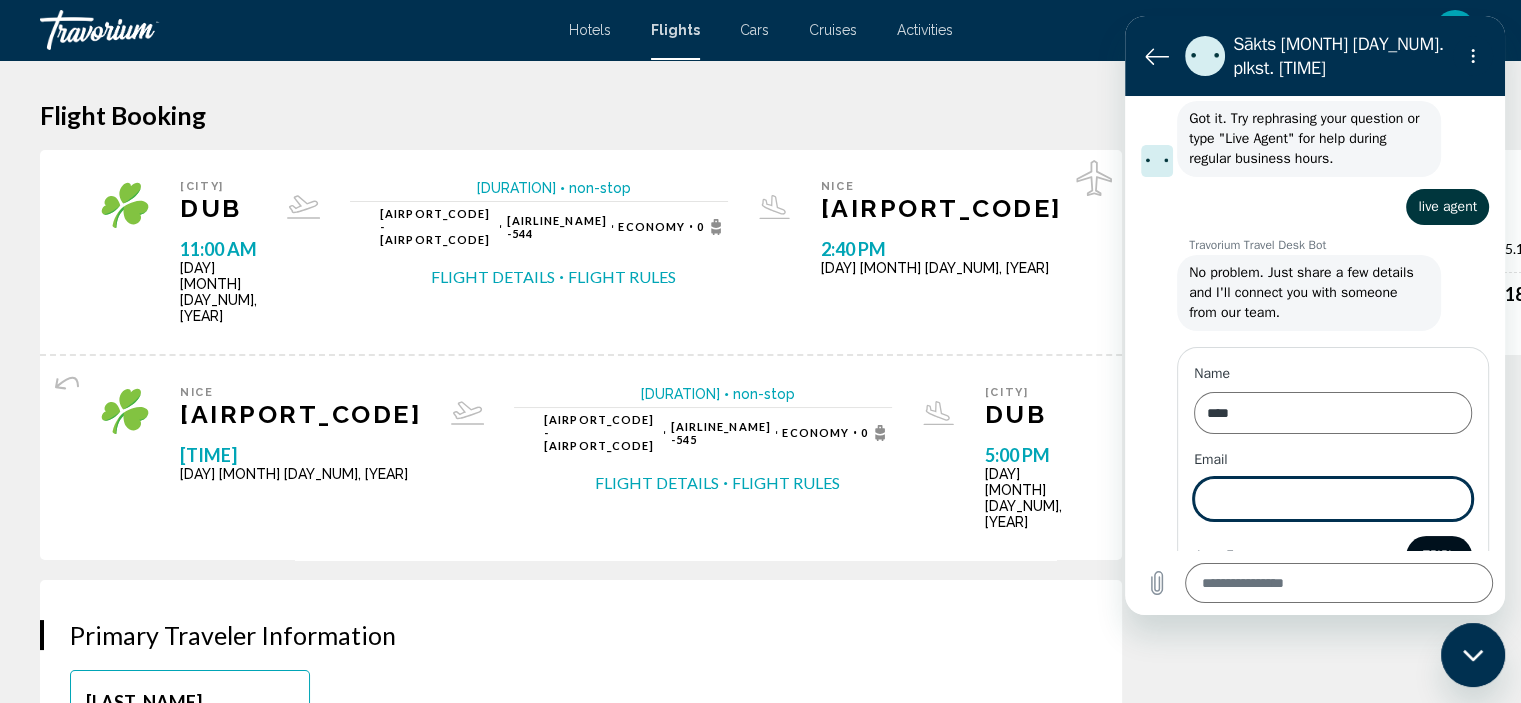 scroll, scrollTop: 1161, scrollLeft: 0, axis: vertical 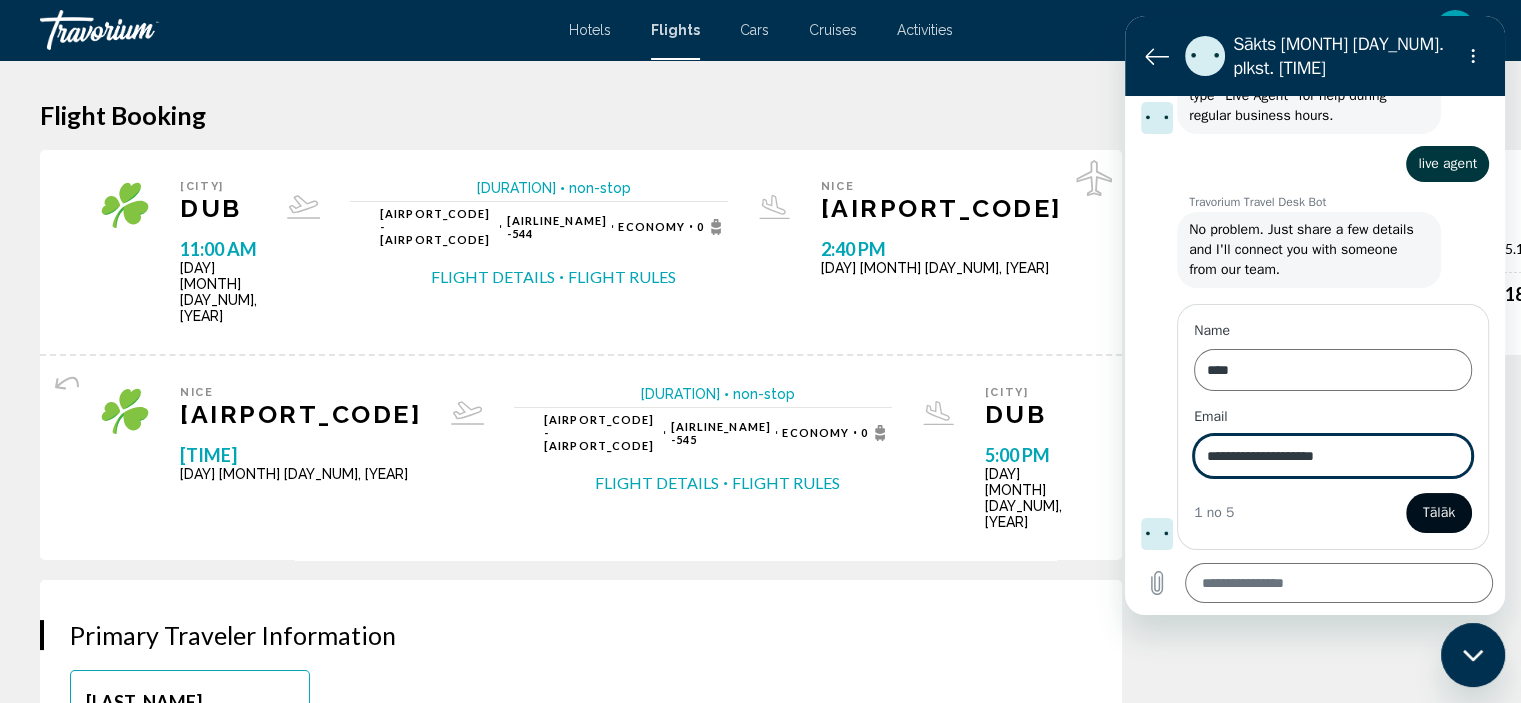 type on "**********" 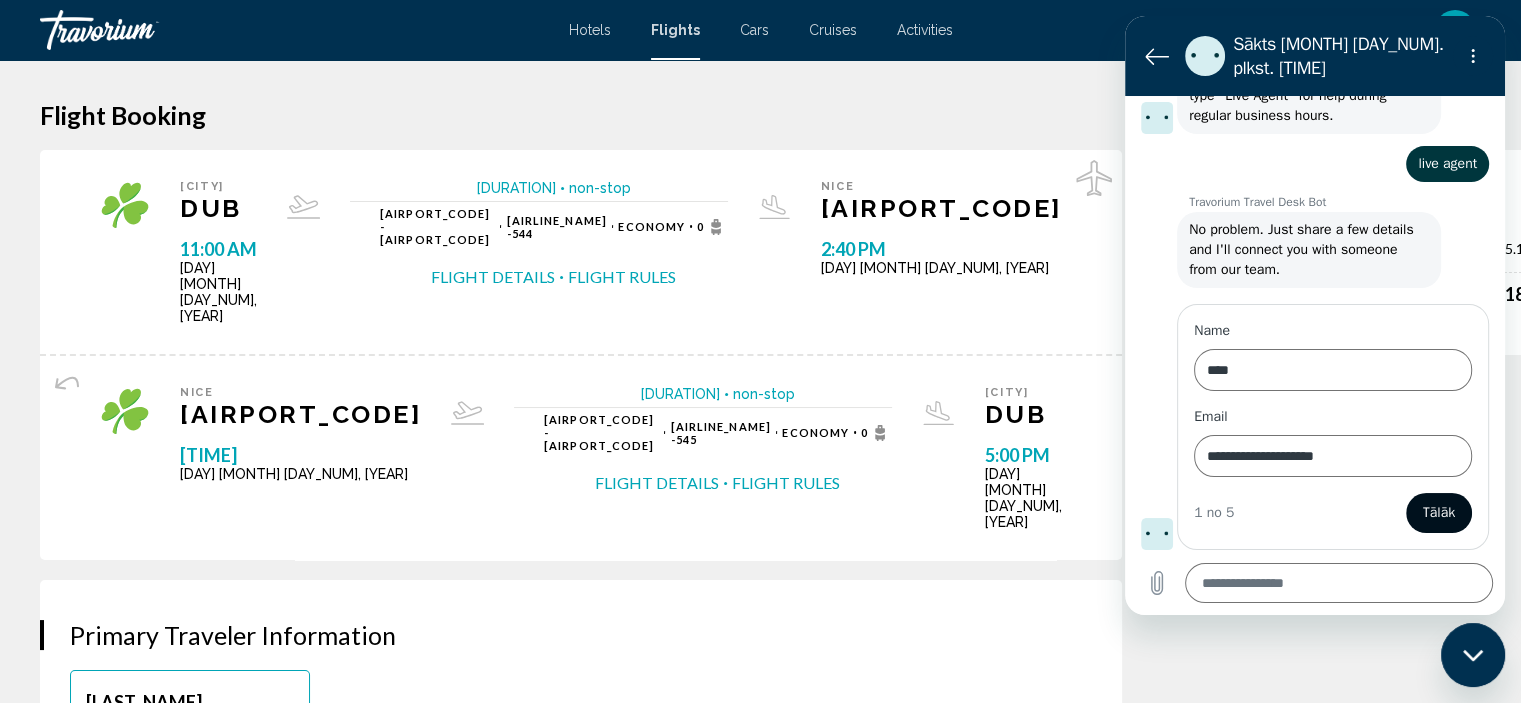 click on "Tālāk" at bounding box center (1439, 513) 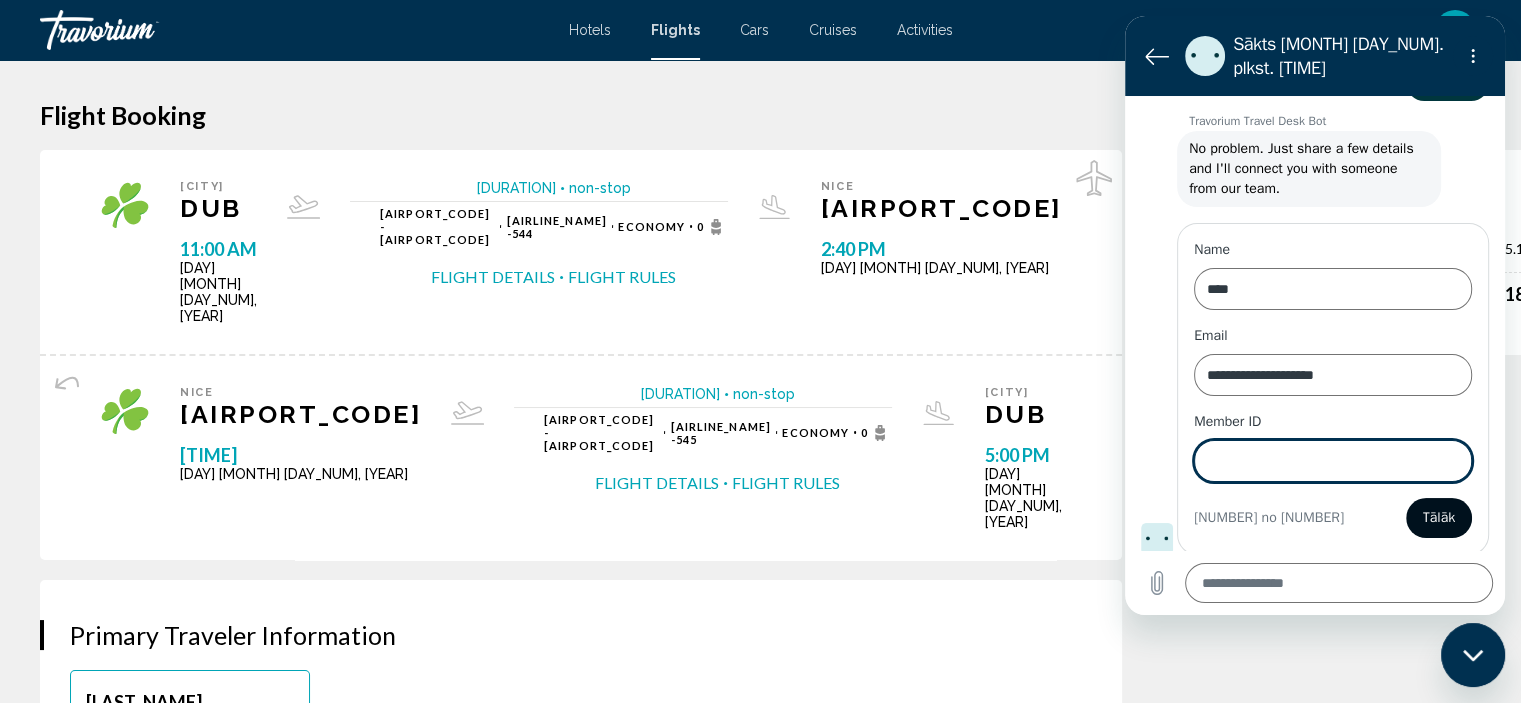 scroll, scrollTop: 1247, scrollLeft: 0, axis: vertical 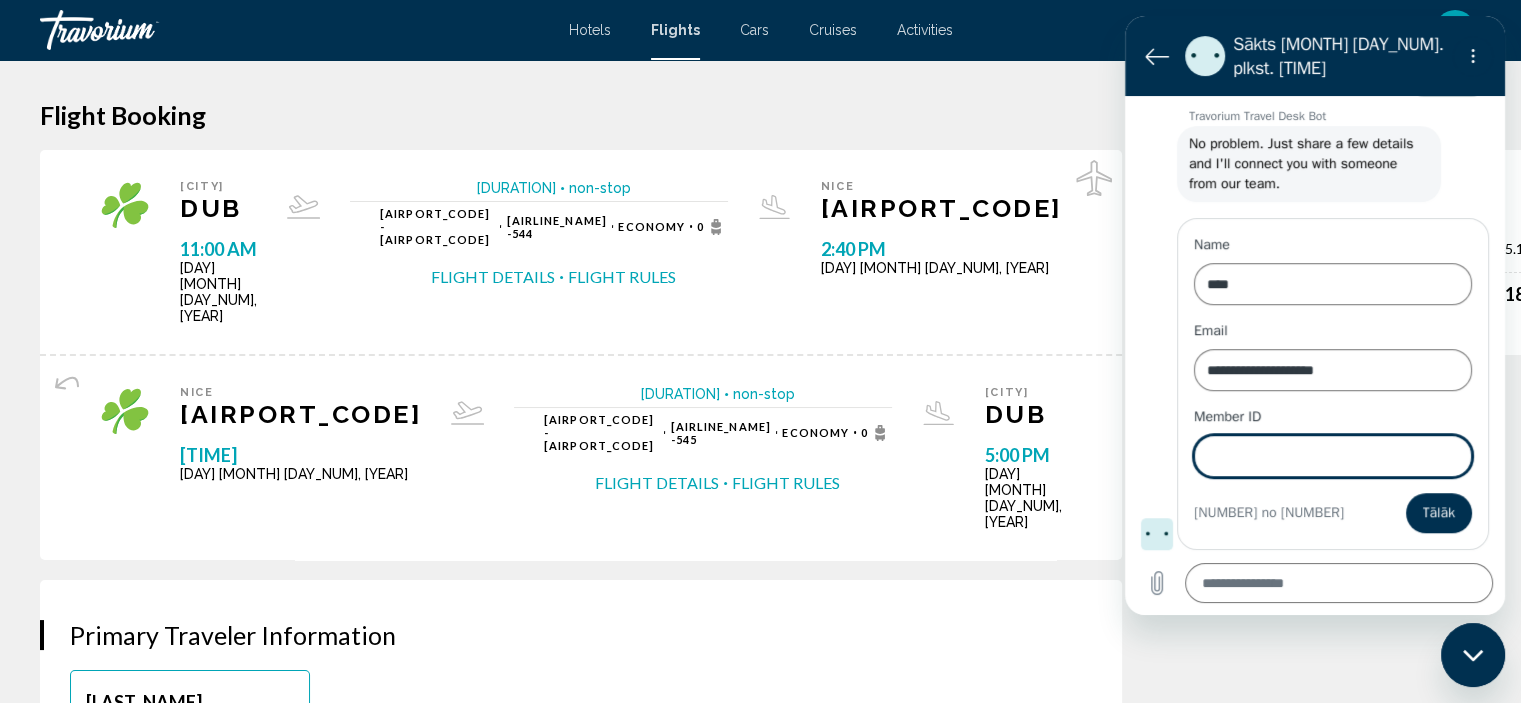 type on "*" 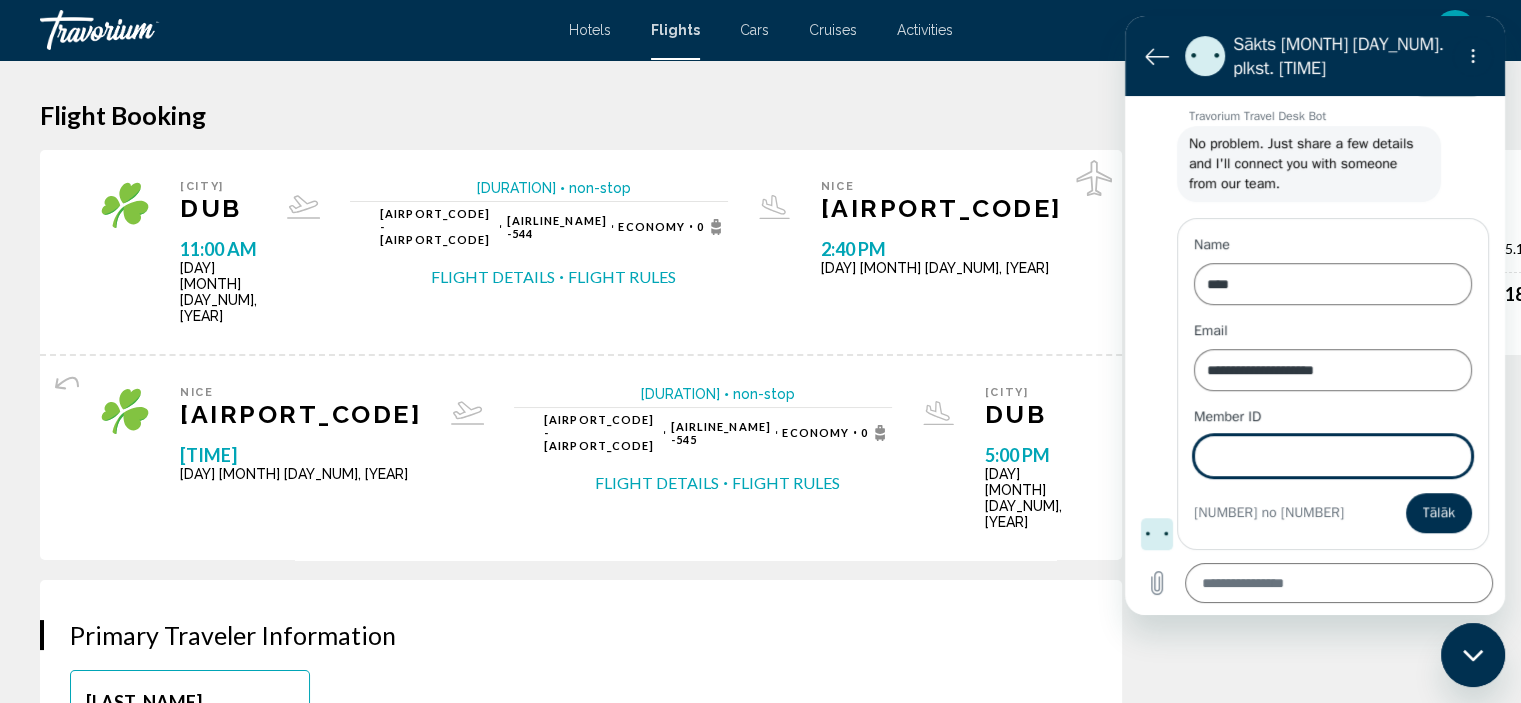click on "Member ID" at bounding box center (1333, 456) 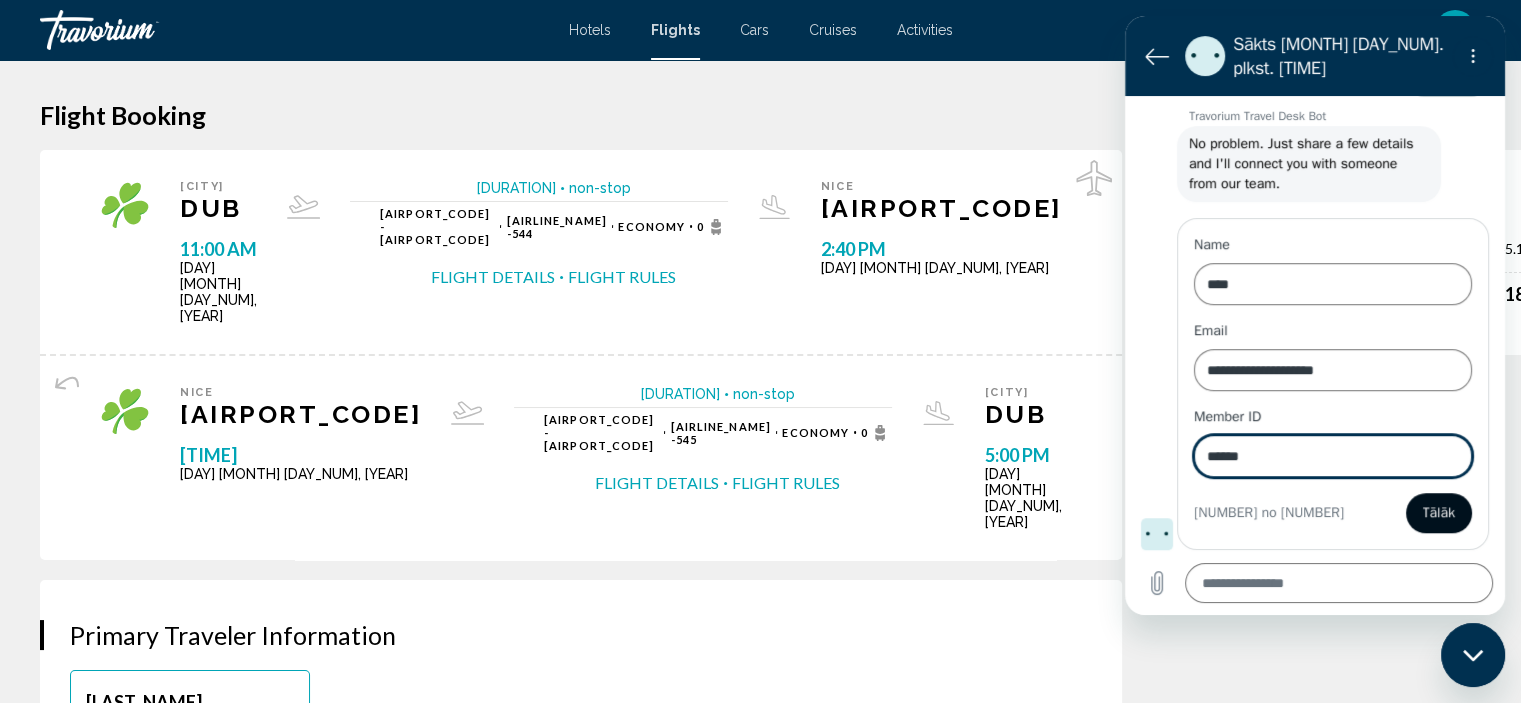 type on "******" 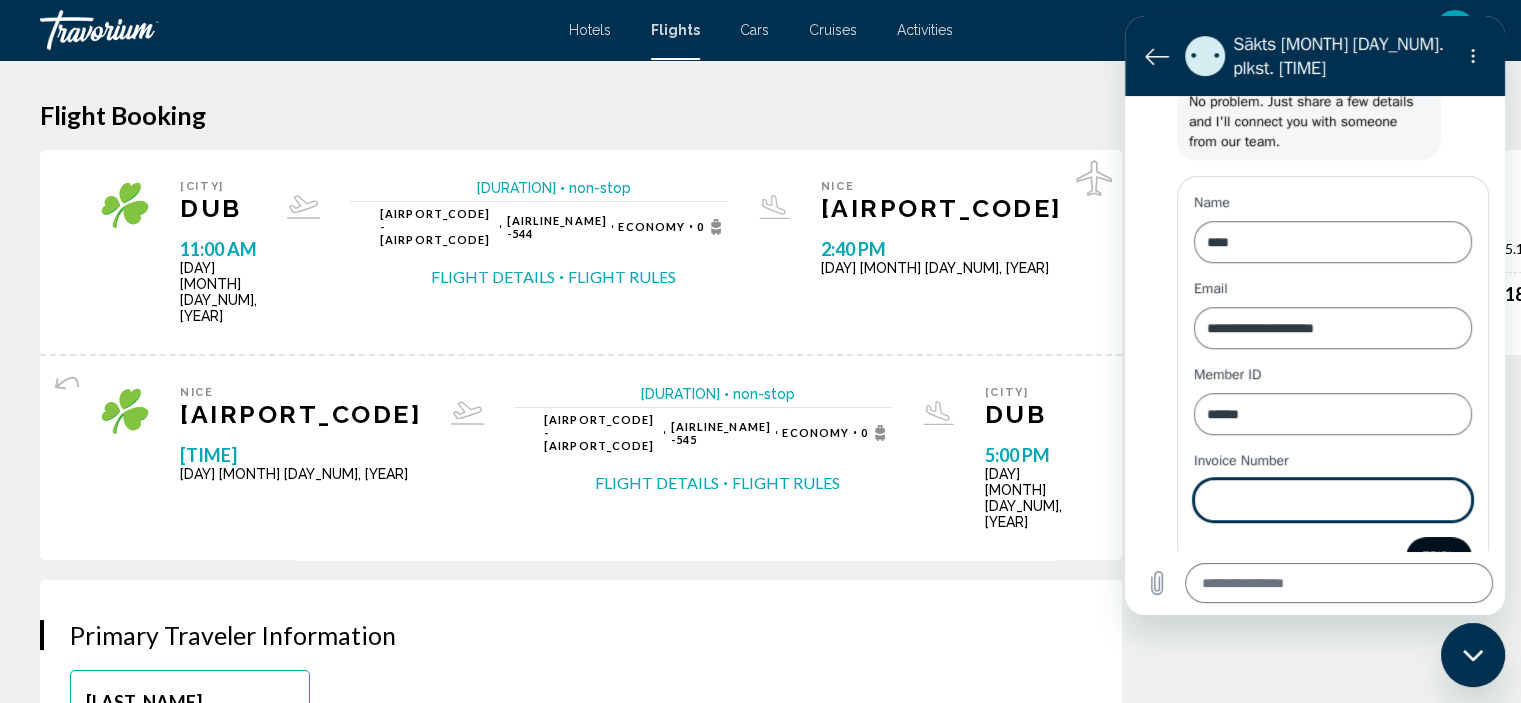 scroll, scrollTop: 1332, scrollLeft: 0, axis: vertical 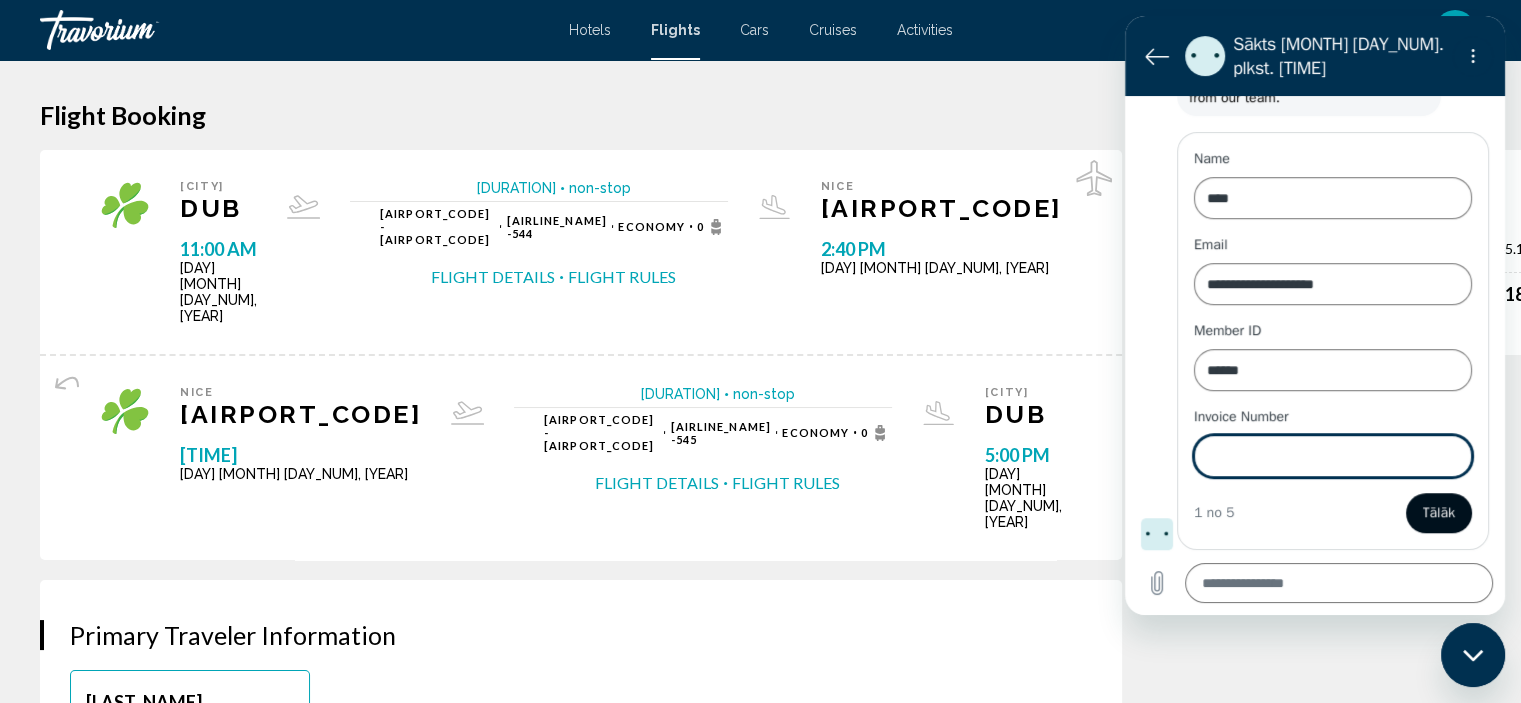 click on "Tālāk" at bounding box center [1439, 513] 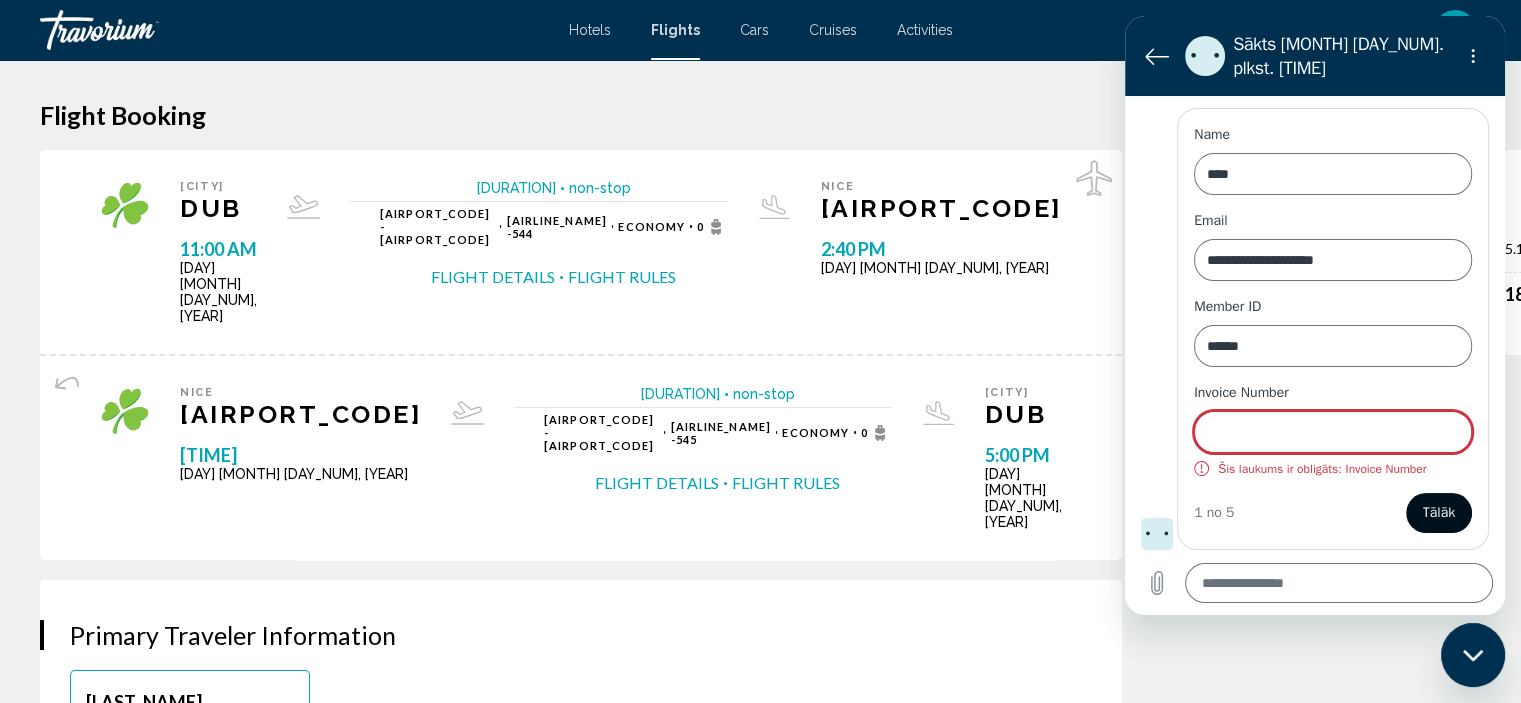 scroll, scrollTop: 1356, scrollLeft: 0, axis: vertical 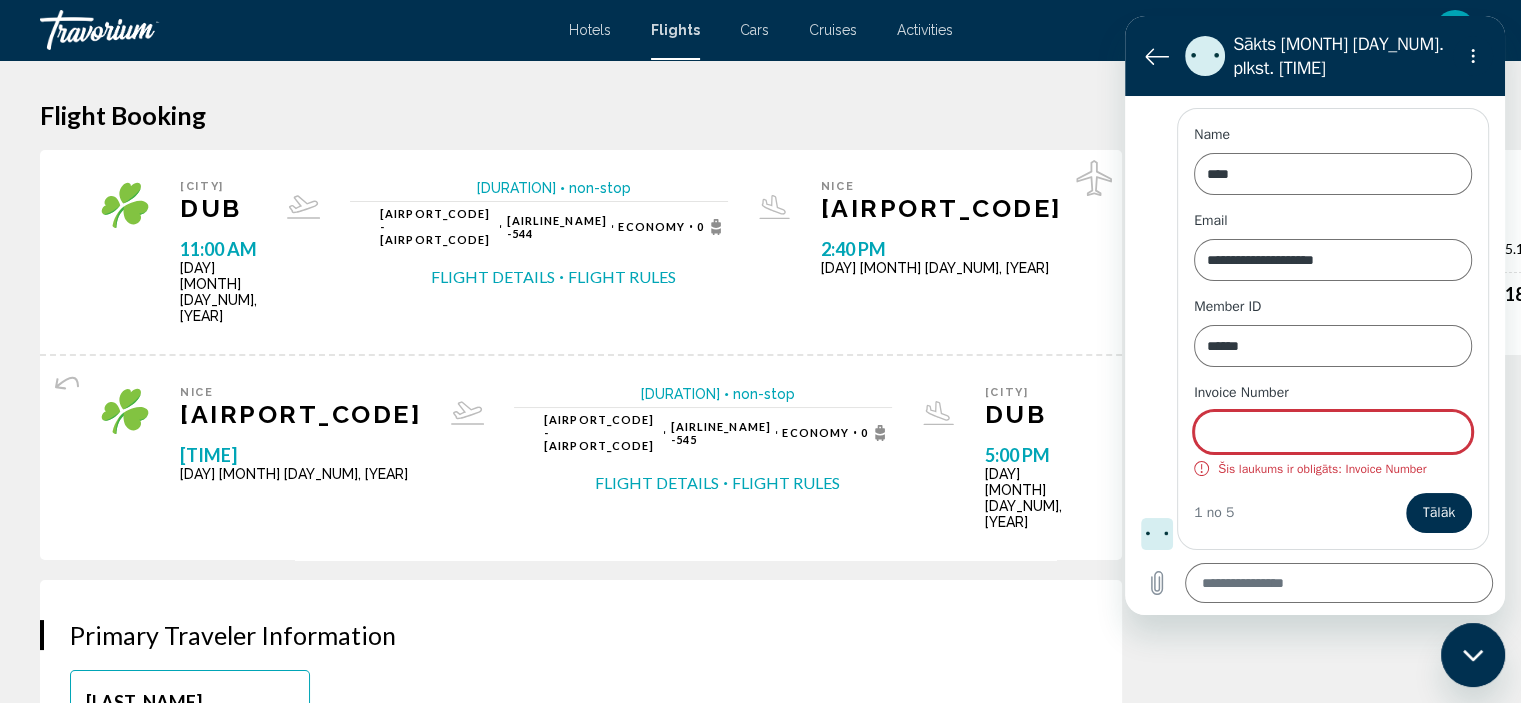 type 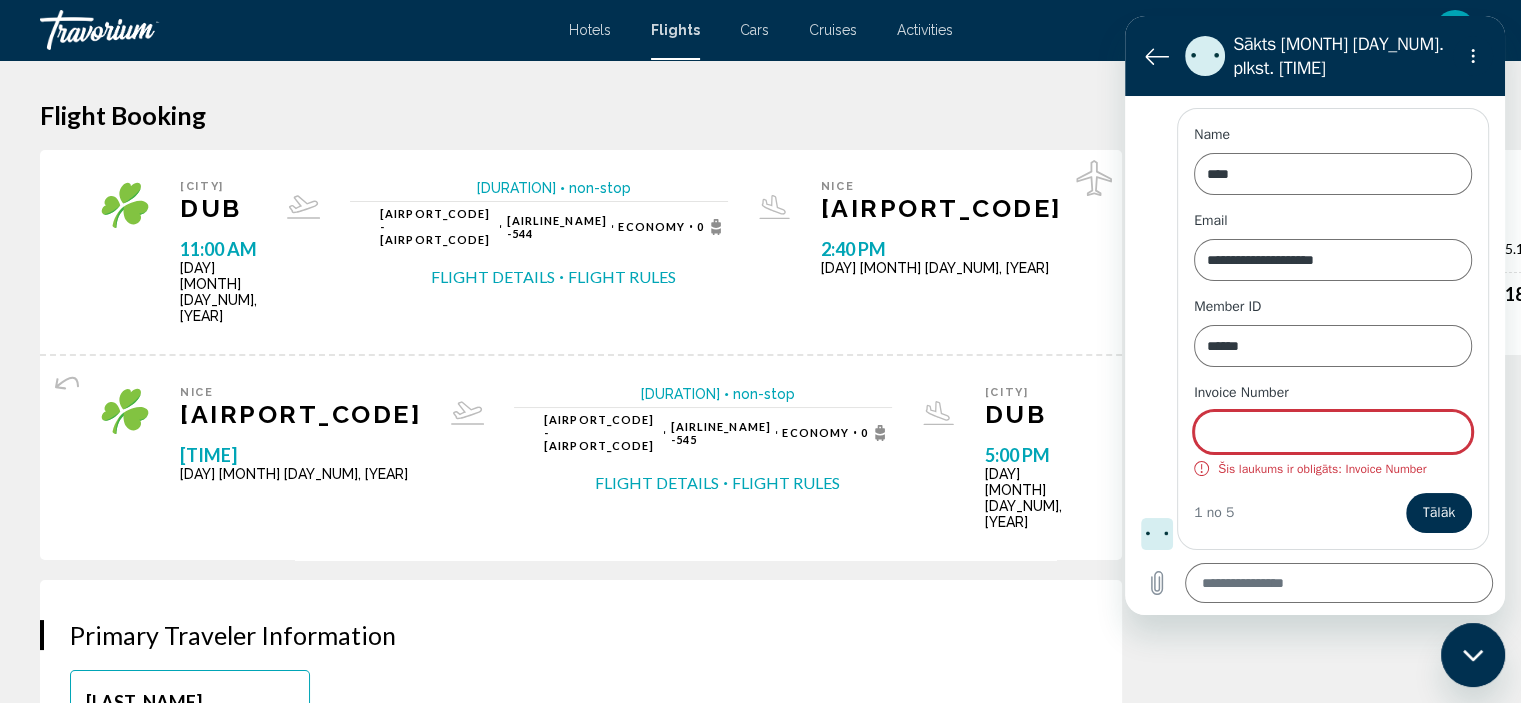 click on "Invoice Number" at bounding box center (1333, 432) 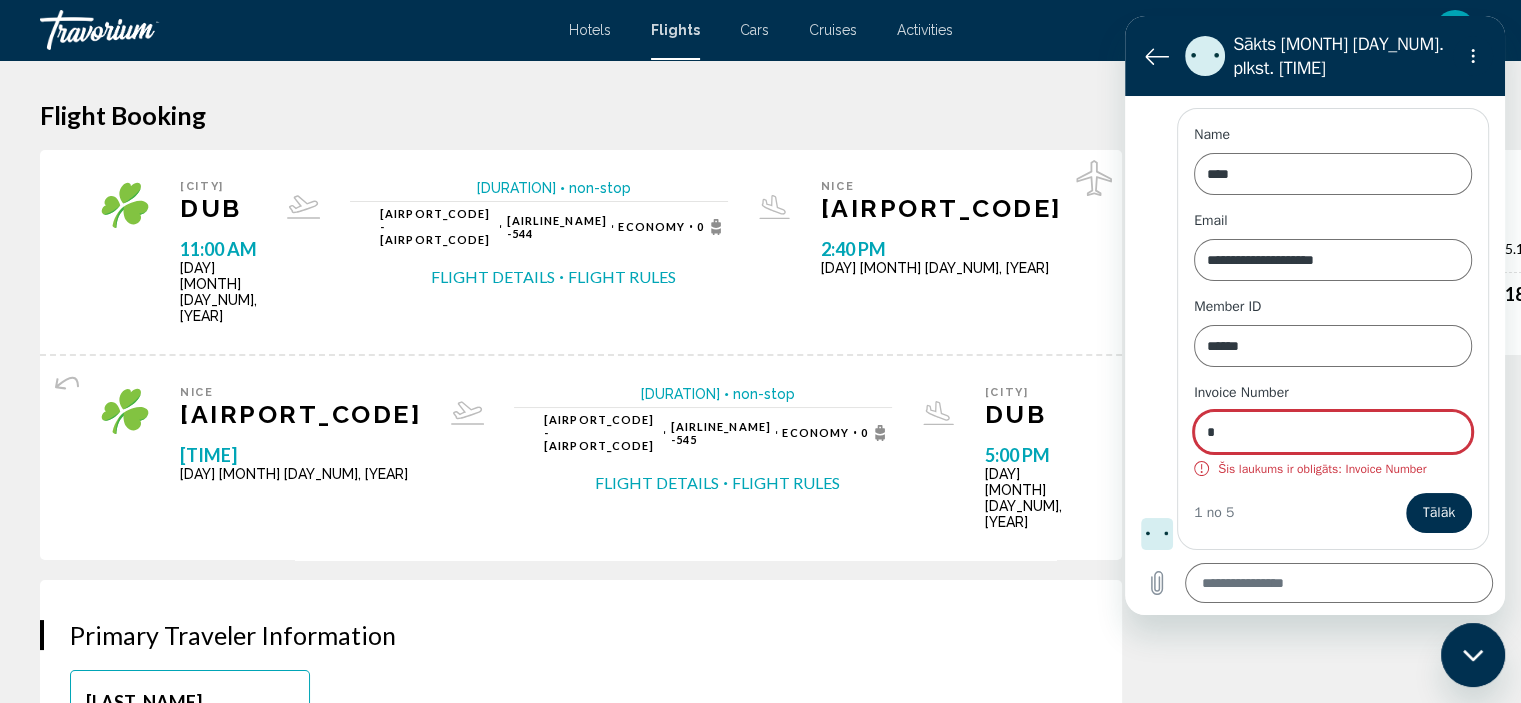 scroll, scrollTop: 1332, scrollLeft: 0, axis: vertical 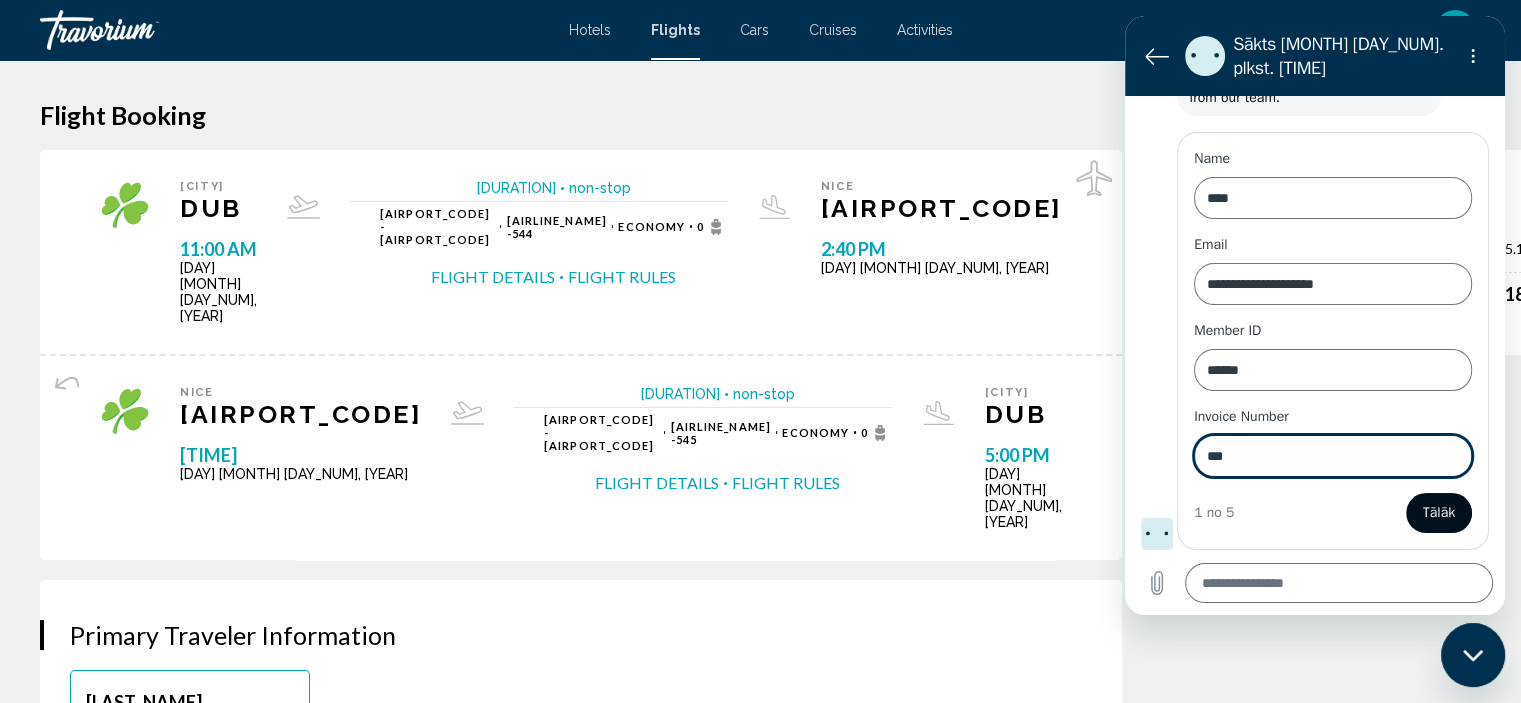type on "***" 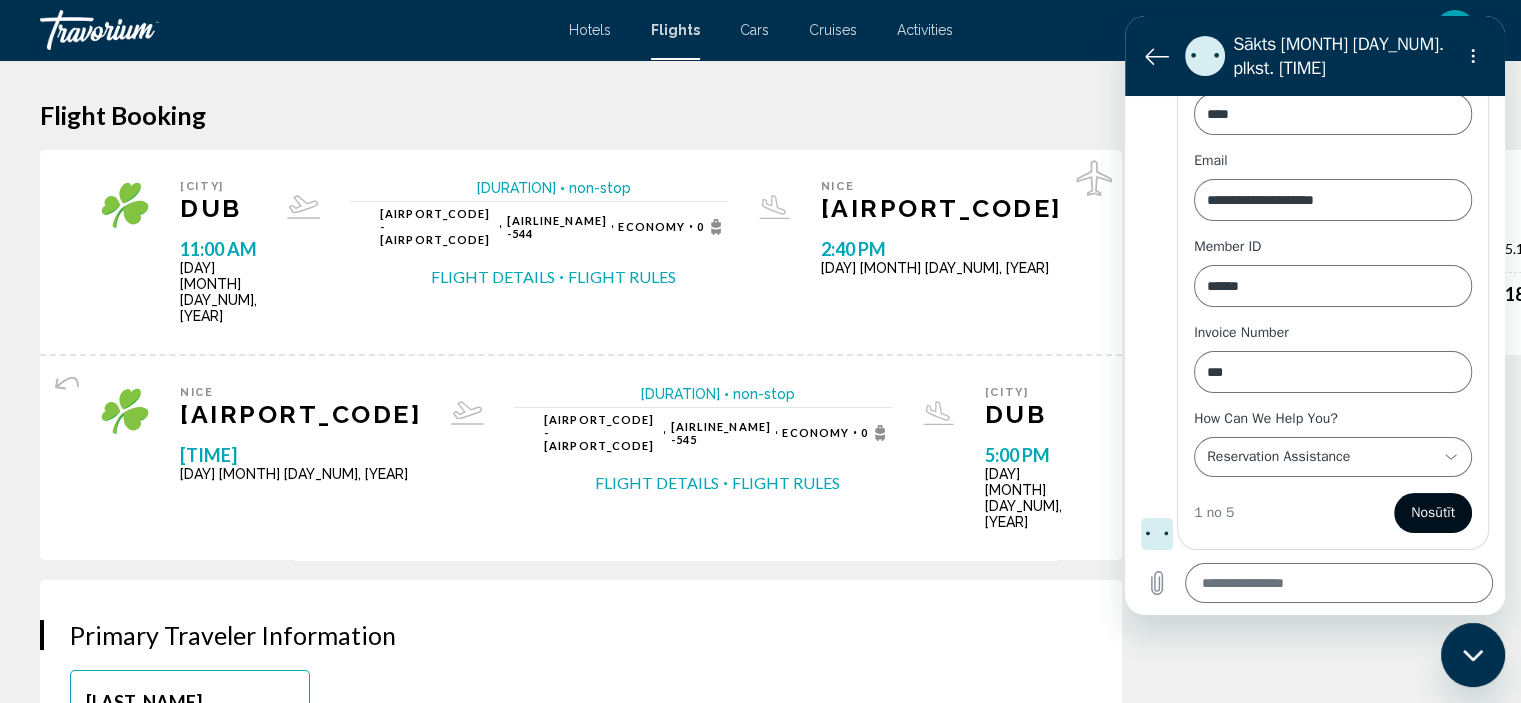 scroll, scrollTop: 1416, scrollLeft: 0, axis: vertical 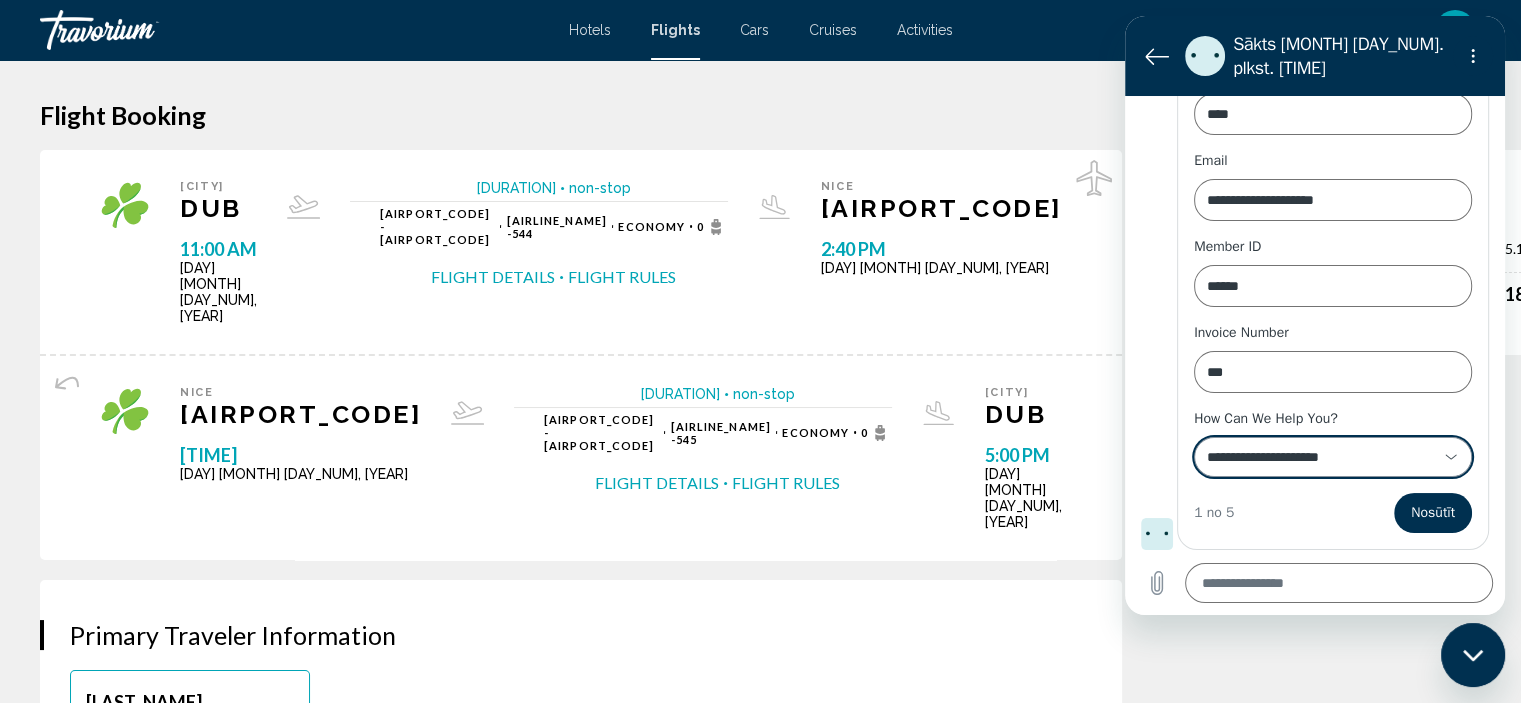 click on "**********" at bounding box center [1321, 457] 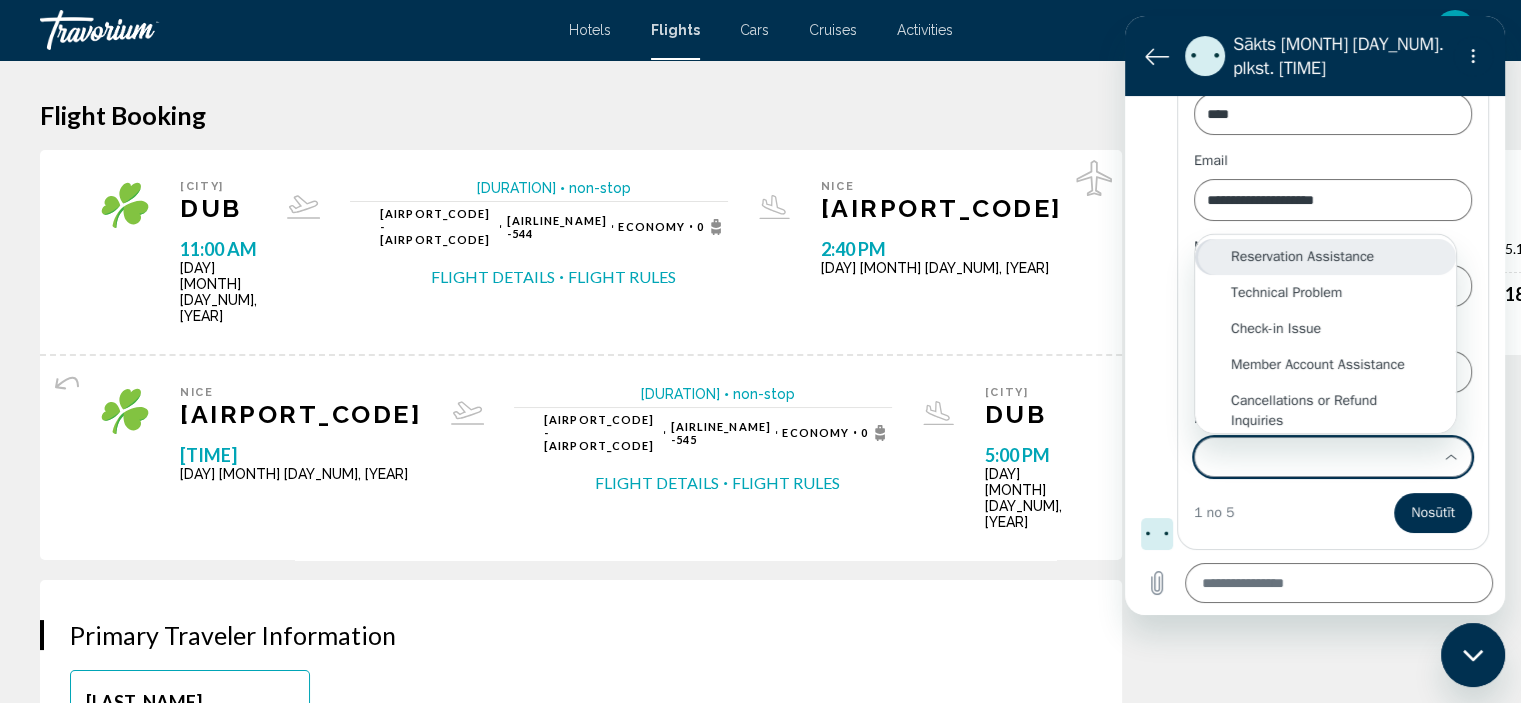 scroll, scrollTop: 0, scrollLeft: 0, axis: both 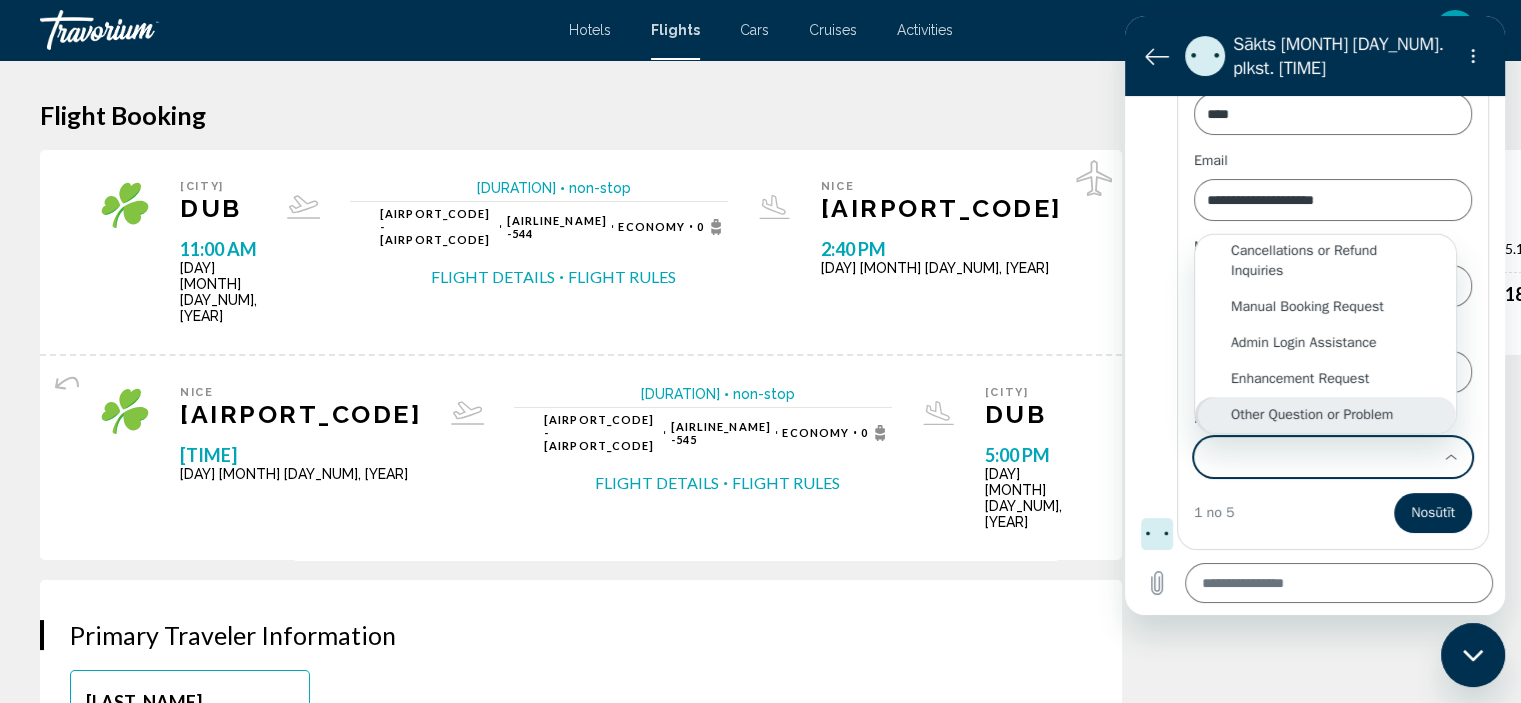 click on "Other Question or Problem" at bounding box center [1325, 415] 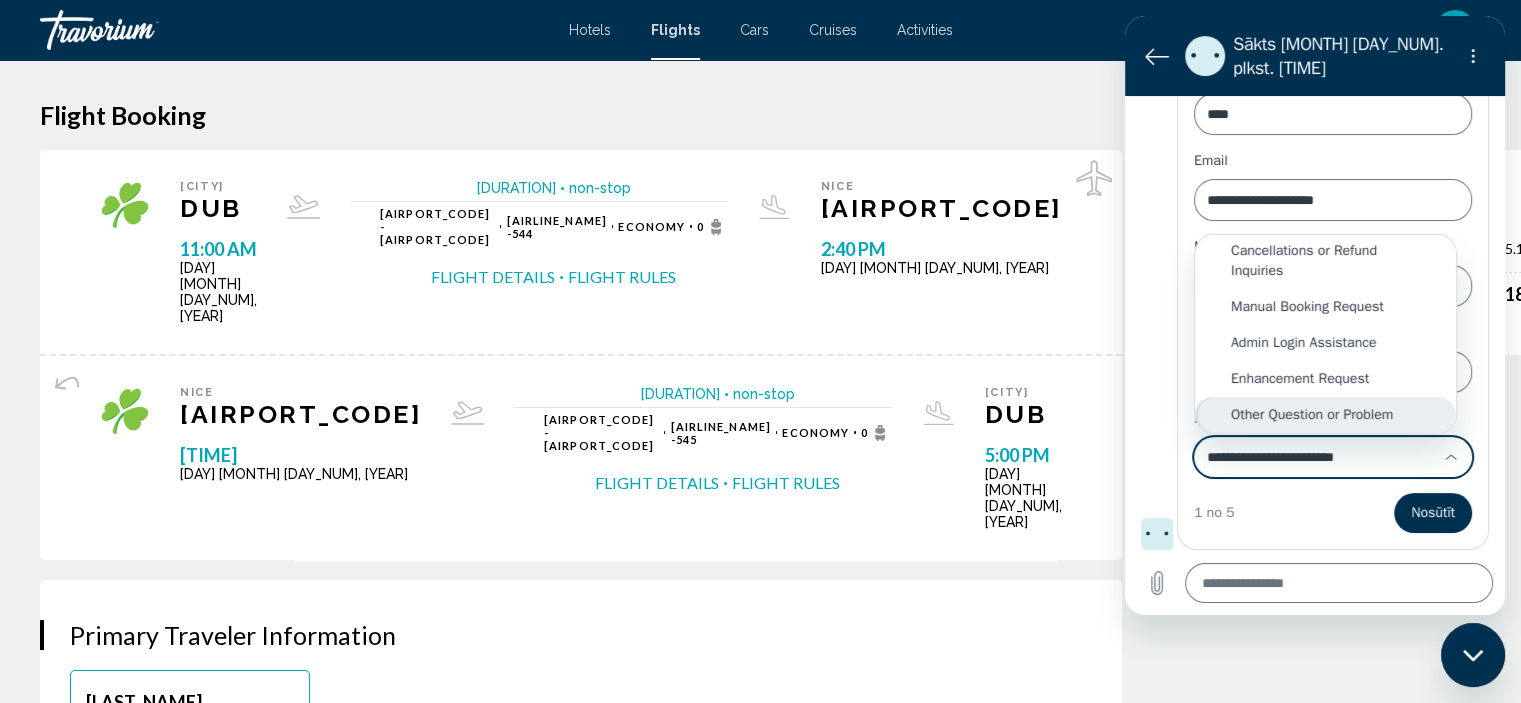 scroll, scrollTop: 0, scrollLeft: 0, axis: both 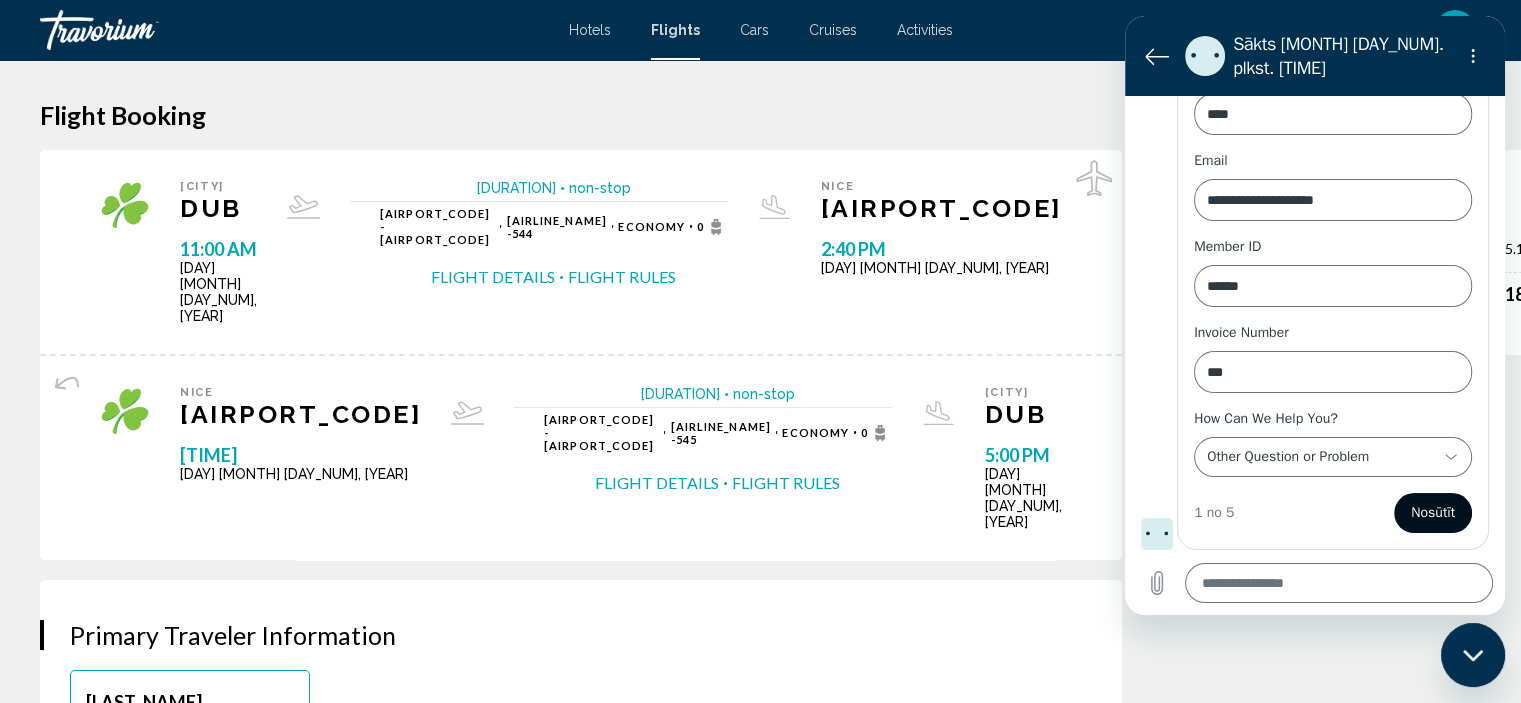 click on "Nosūtīt" at bounding box center (1433, 513) 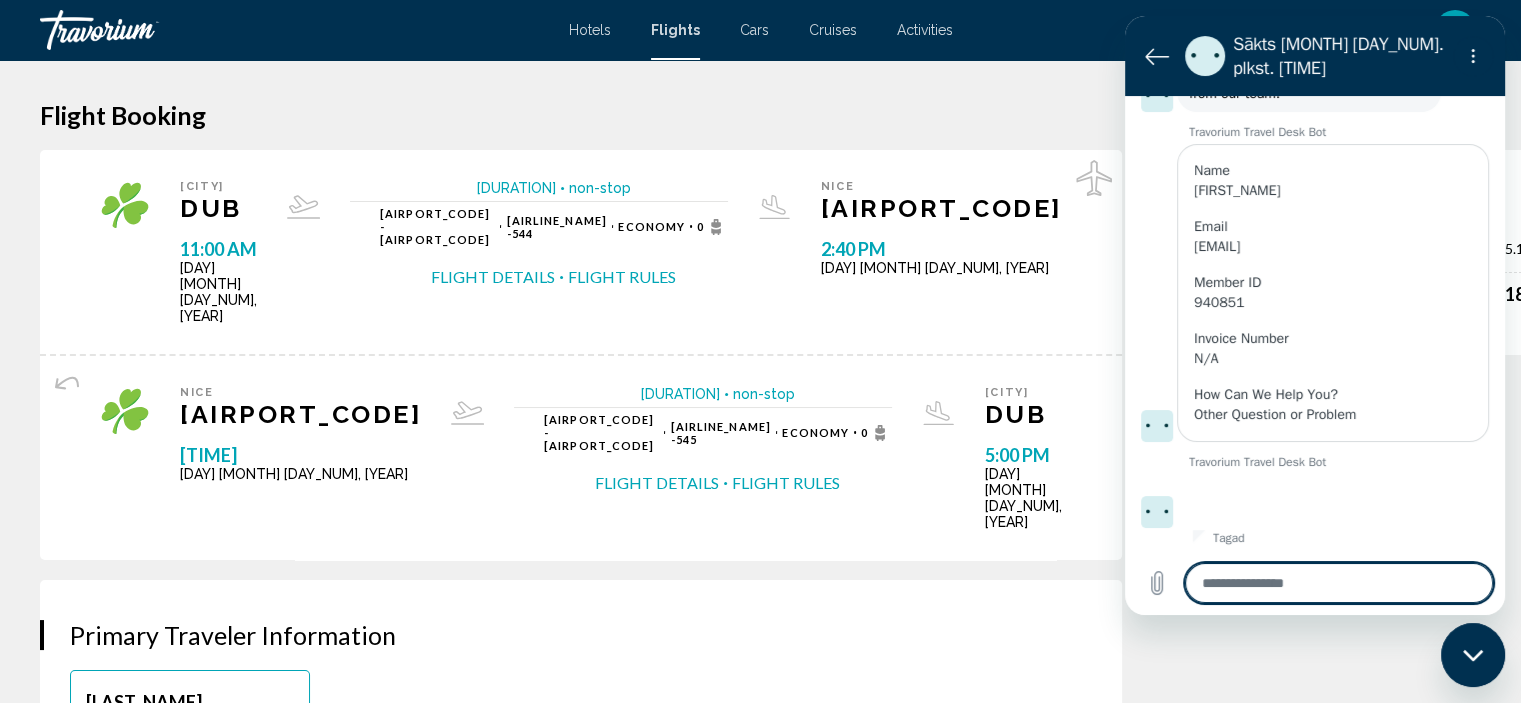 scroll, scrollTop: 1338, scrollLeft: 0, axis: vertical 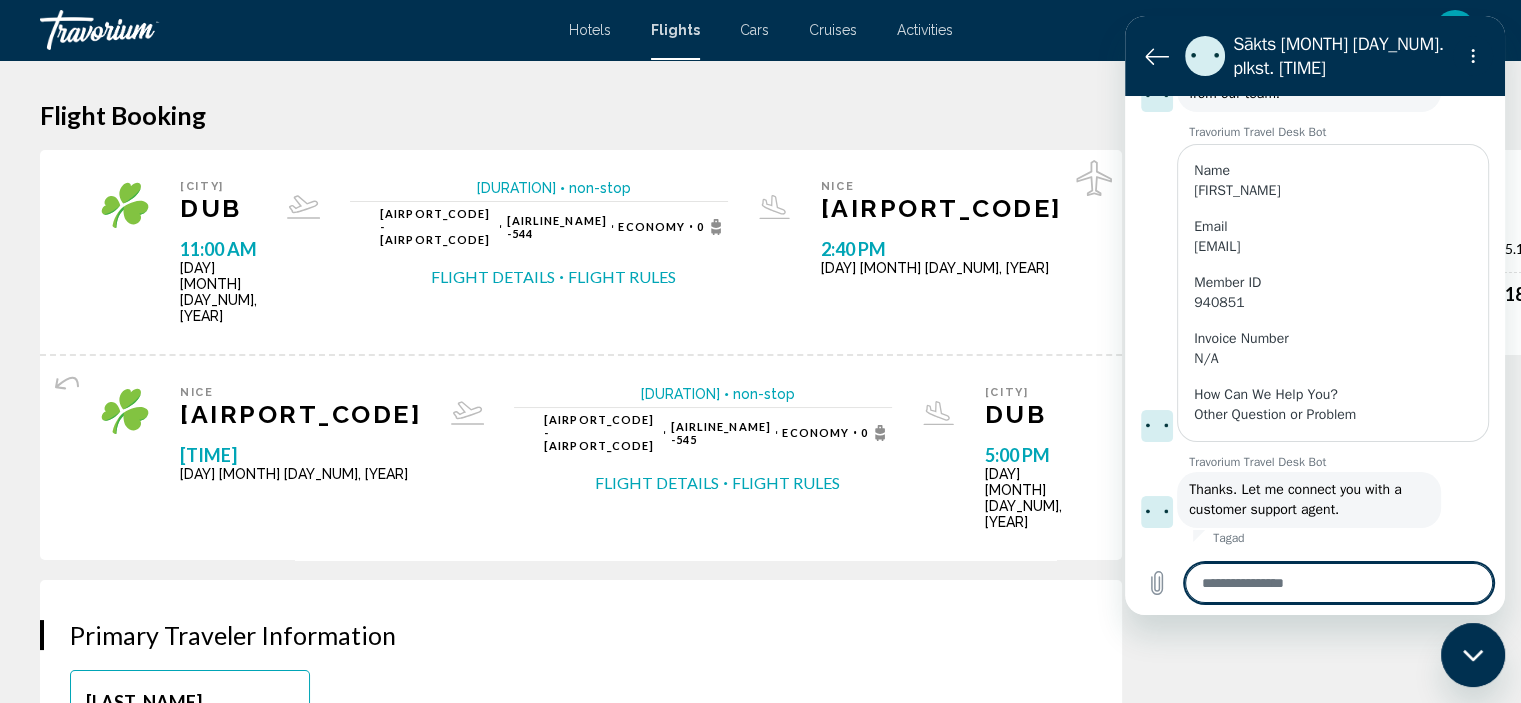type on "*" 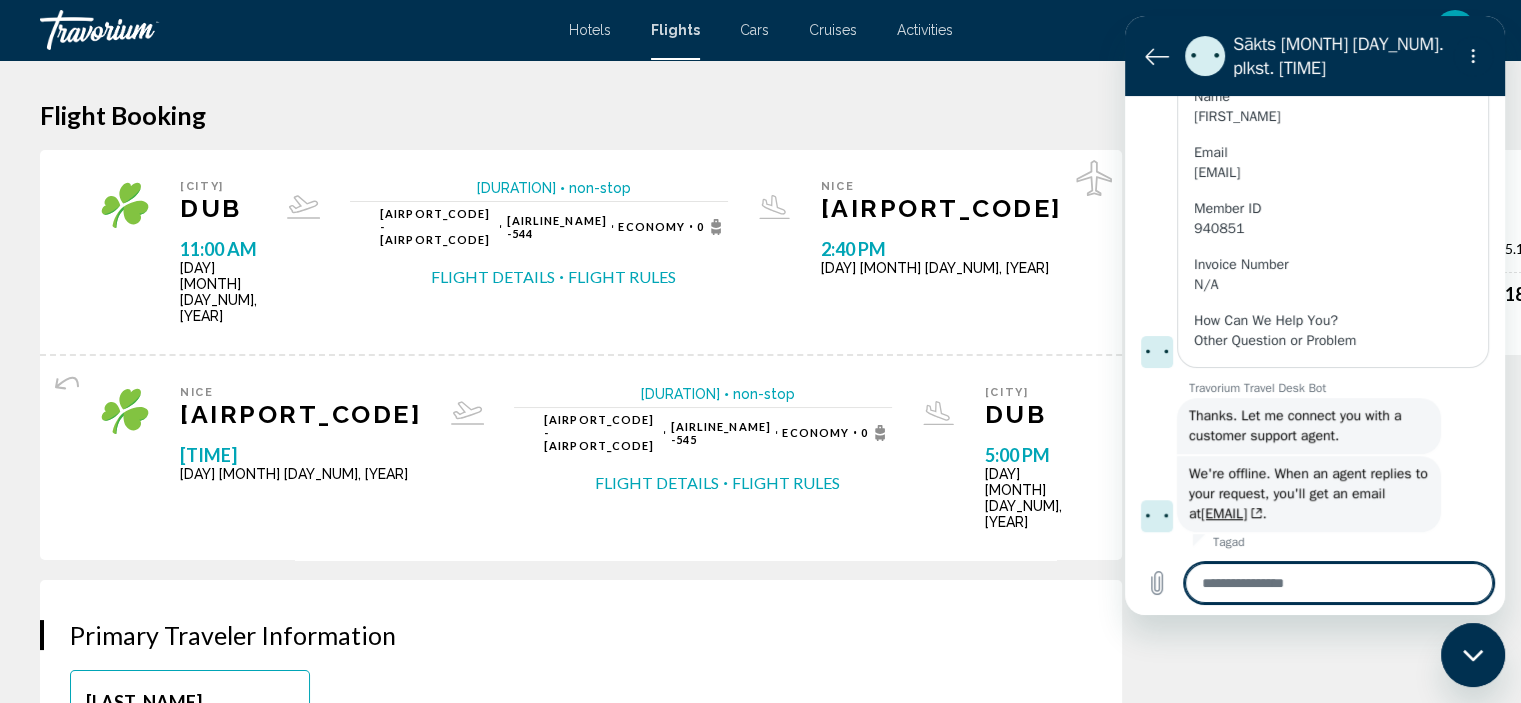 scroll, scrollTop: 1416, scrollLeft: 0, axis: vertical 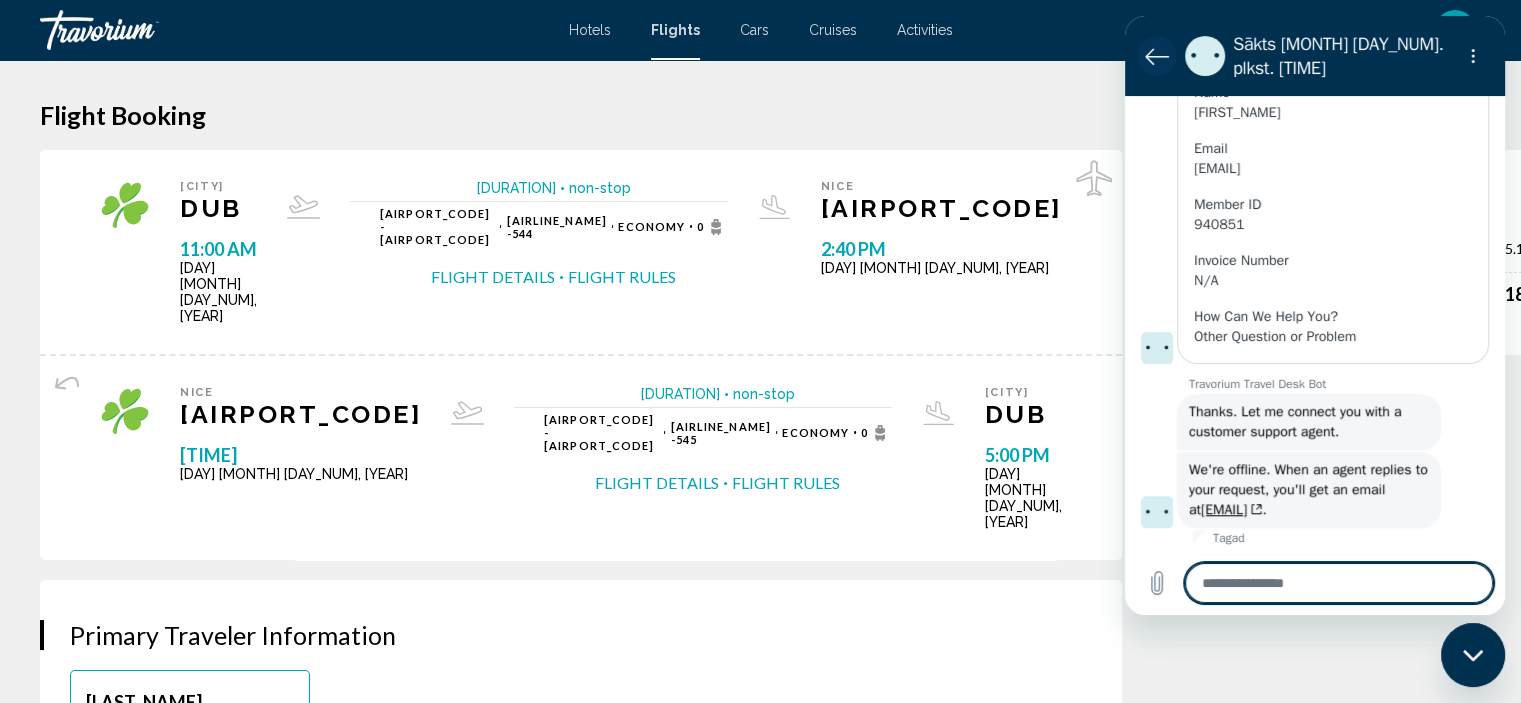 click at bounding box center (1157, 56) 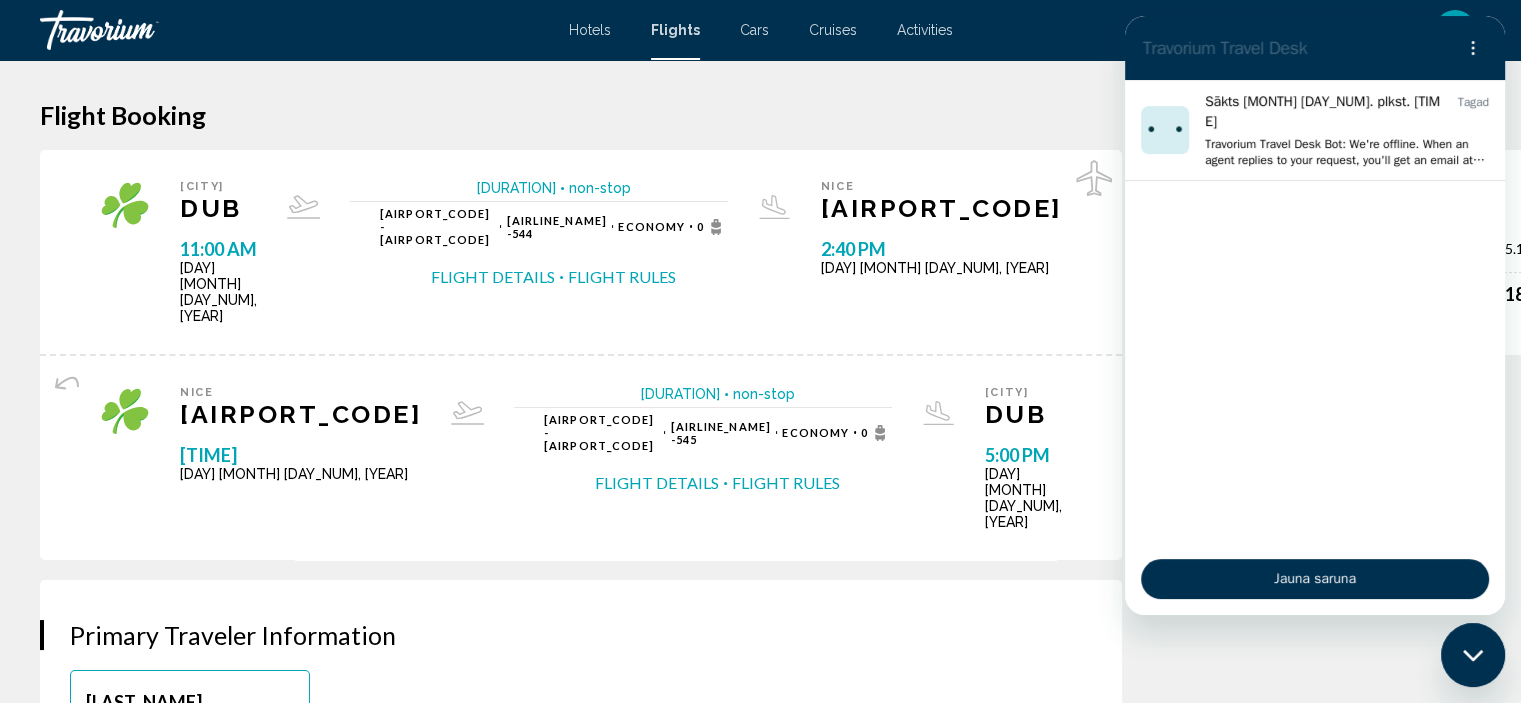 click on "Flight Booking Price Summary Your Price [CURRENCY][AMOUNT] [CURRENCY] Total  [CURRENCY][AMOUNT] [CURRENCY]
[CITY] [AIRPORT] [TIME] [DAY] [MONTH] [DATE], [YEAR]
[DURATION] non-stop
non-stop [AIRPORT] - [AIRPORT] [AIRLINE] -  [FLIGHT_NUMBER] Economy  0
Flight Details Flight Rules
[CITY] [AIRPORT] [TIME] [DAY] [MONTH] [DATE], [YEAR] Next Day Flight Details Flight Rules
[CITY] [AIRPORT] [TIME] [DAY] [MONTH] [DATE], [YEAR]
[DURATION] non-stop
non-stop [AIRPORT] - [AIRPORT] [AIRLINE] -  [FLIGHT_NUMBER] Economy  0
Flight Details Flight Rules
[CITY] [AIRPORT] [TIME] [DAY] [MONTH] [DATE], [YEAR] Next Day Flight Details Flight Rules Primary Traveler Information [LAST_NAME], [FIRST_NAME]  [EMAIL]  Information **** First Name Middle Name *******  *  *" at bounding box center [760, 1577] 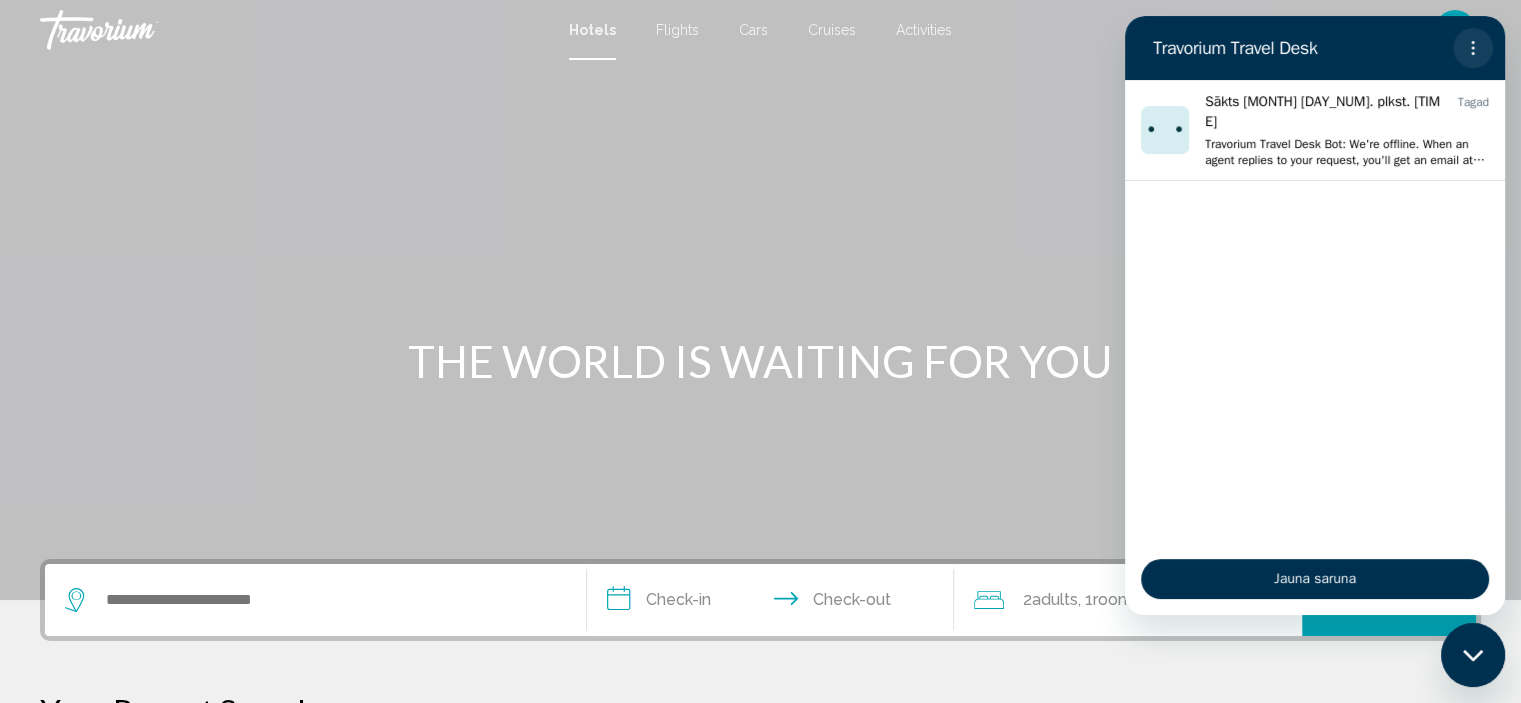 click 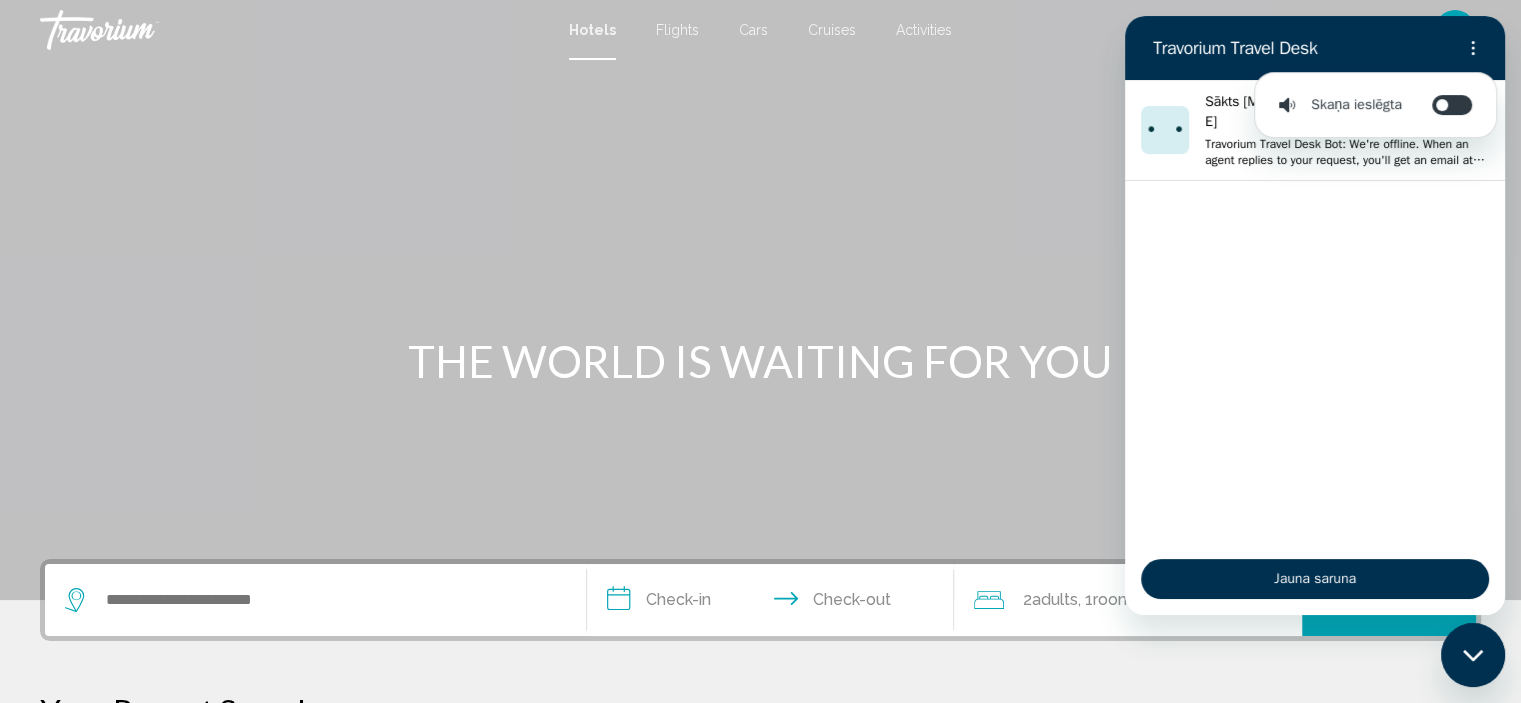 click on "Travorium Travel Desk" at bounding box center (1299, 48) 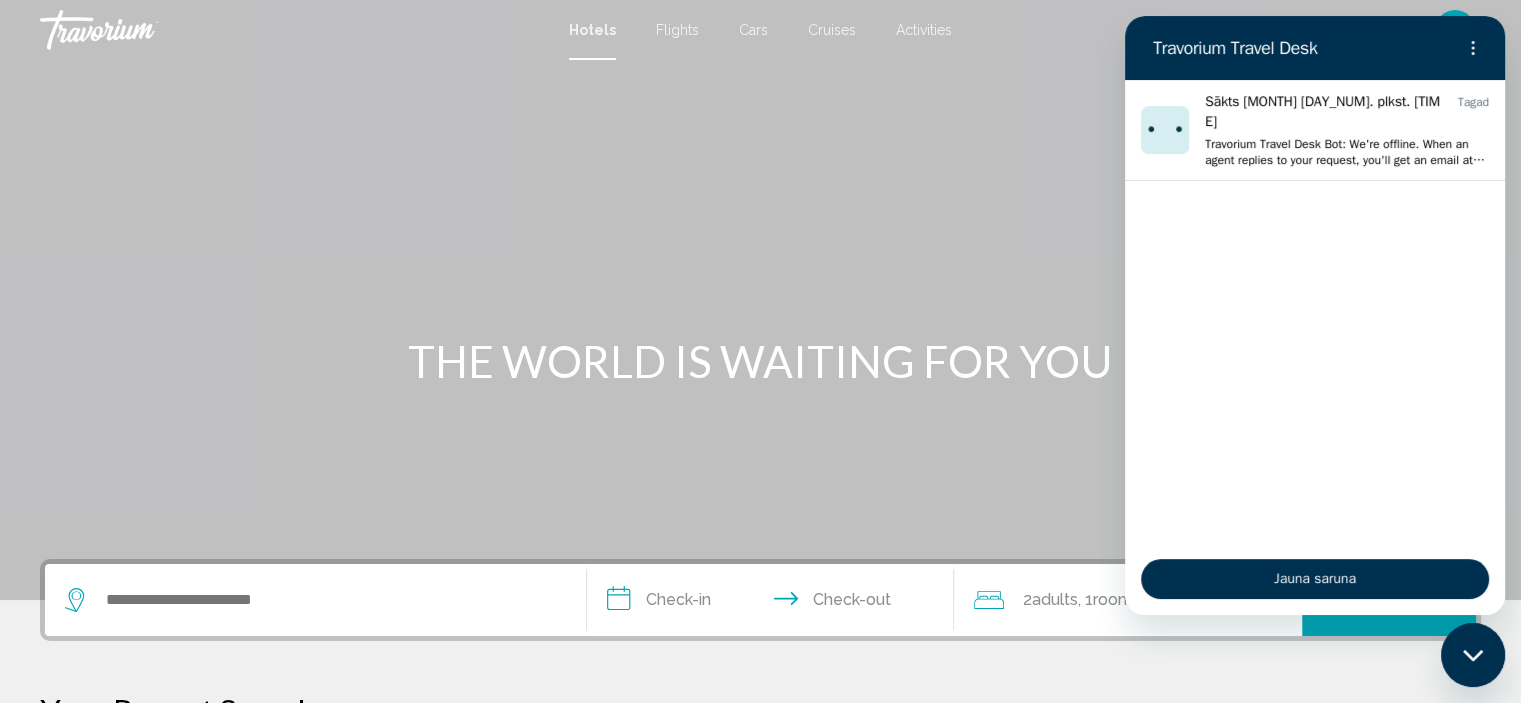 click at bounding box center (1473, 655) 